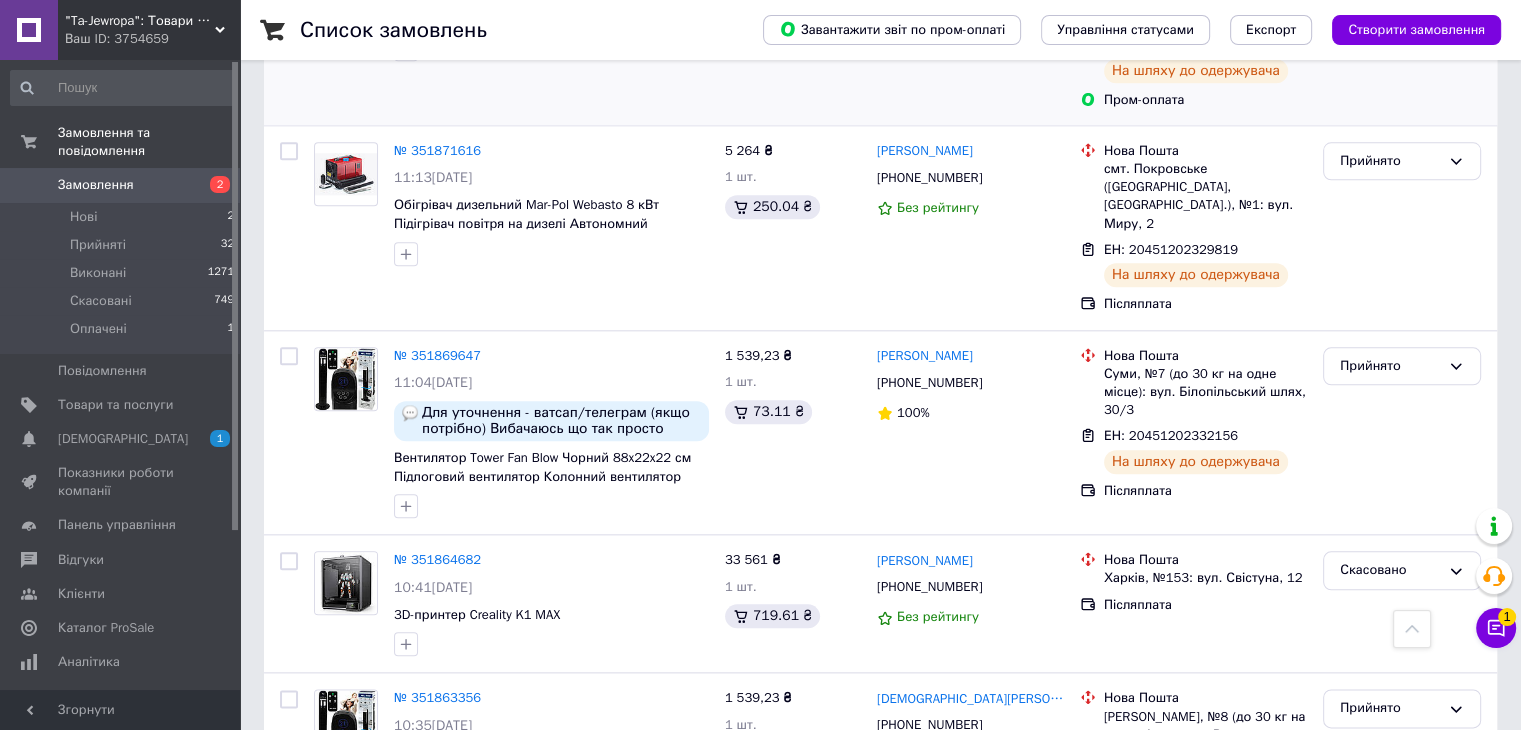 scroll, scrollTop: 2200, scrollLeft: 0, axis: vertical 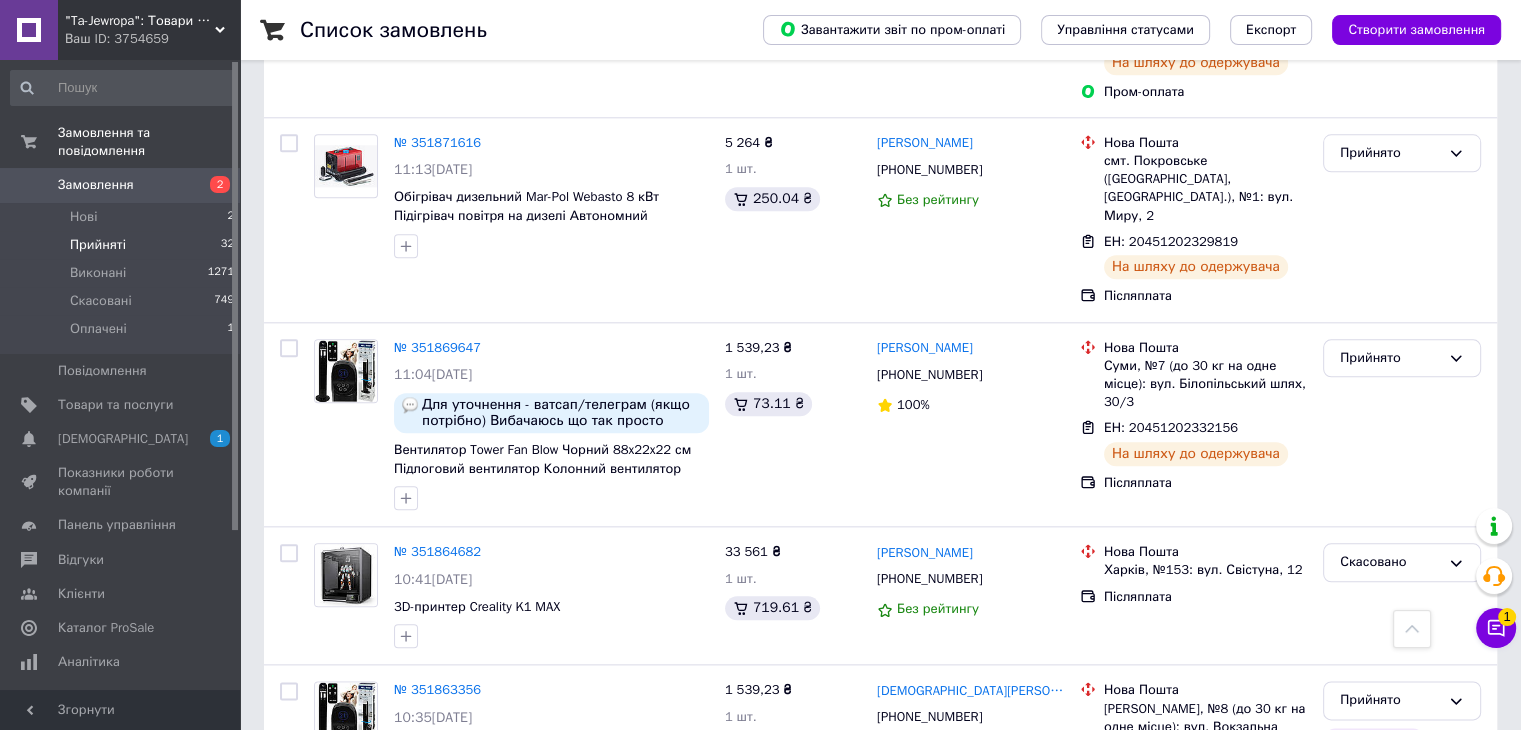 click on "Прийняті" at bounding box center (98, 245) 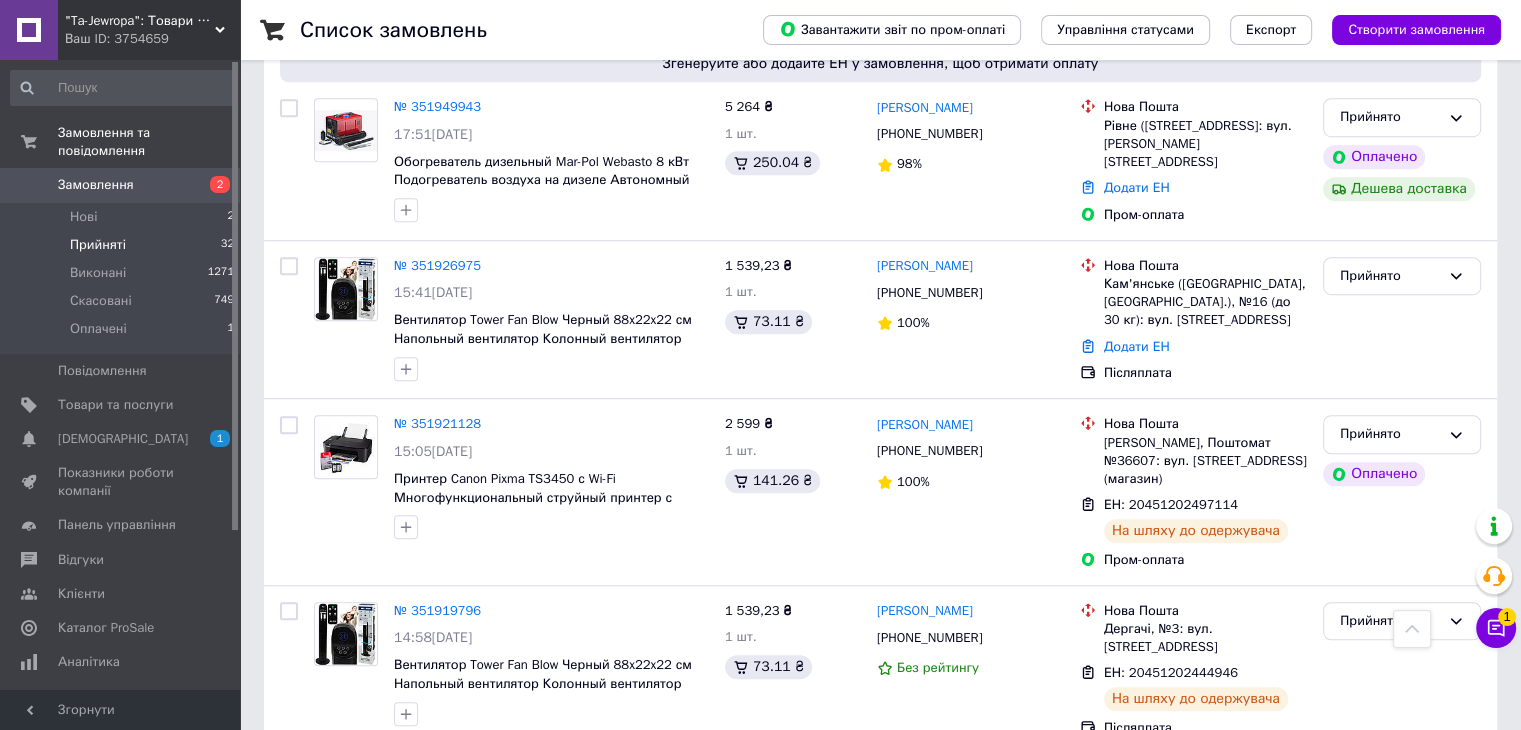 scroll, scrollTop: 1300, scrollLeft: 0, axis: vertical 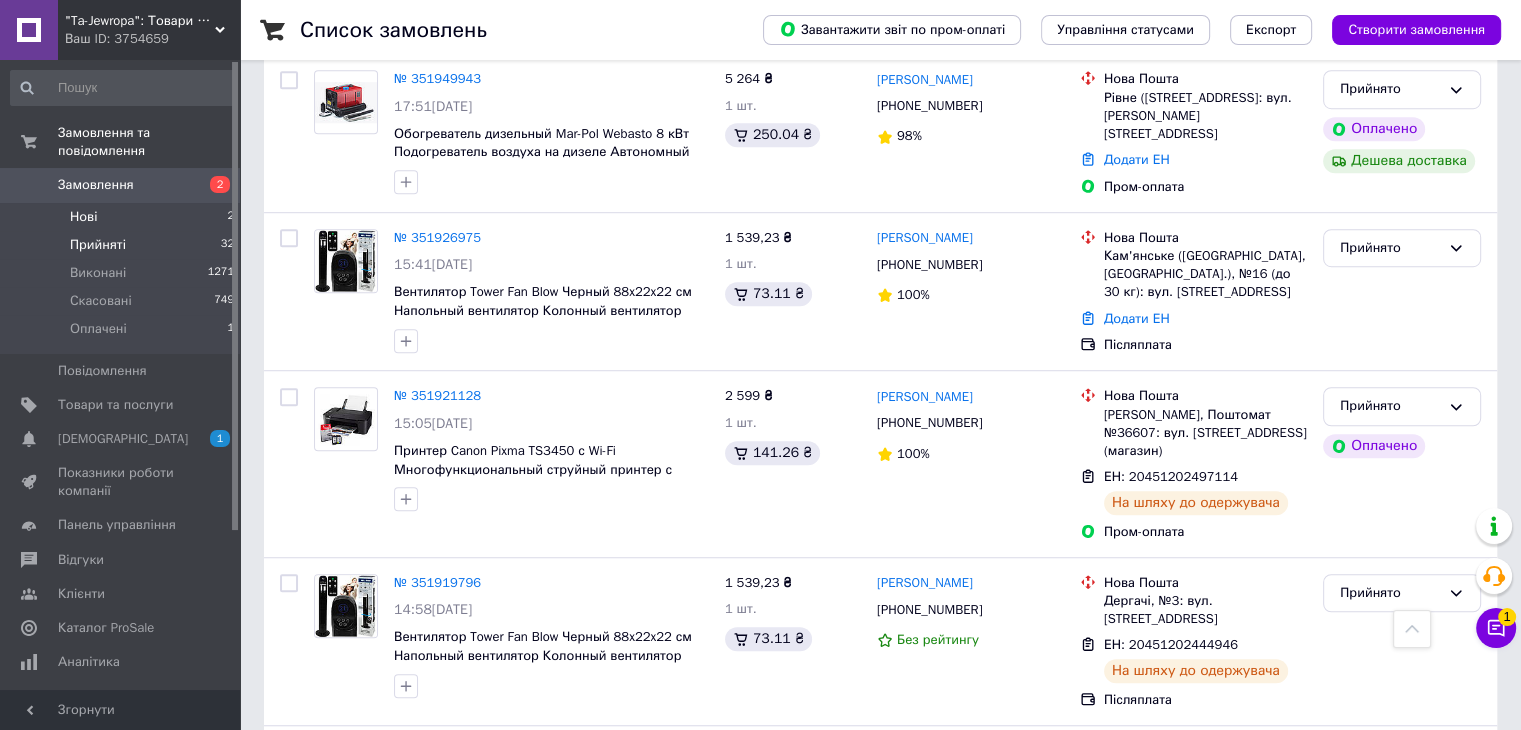 click on "Нові" at bounding box center [83, 217] 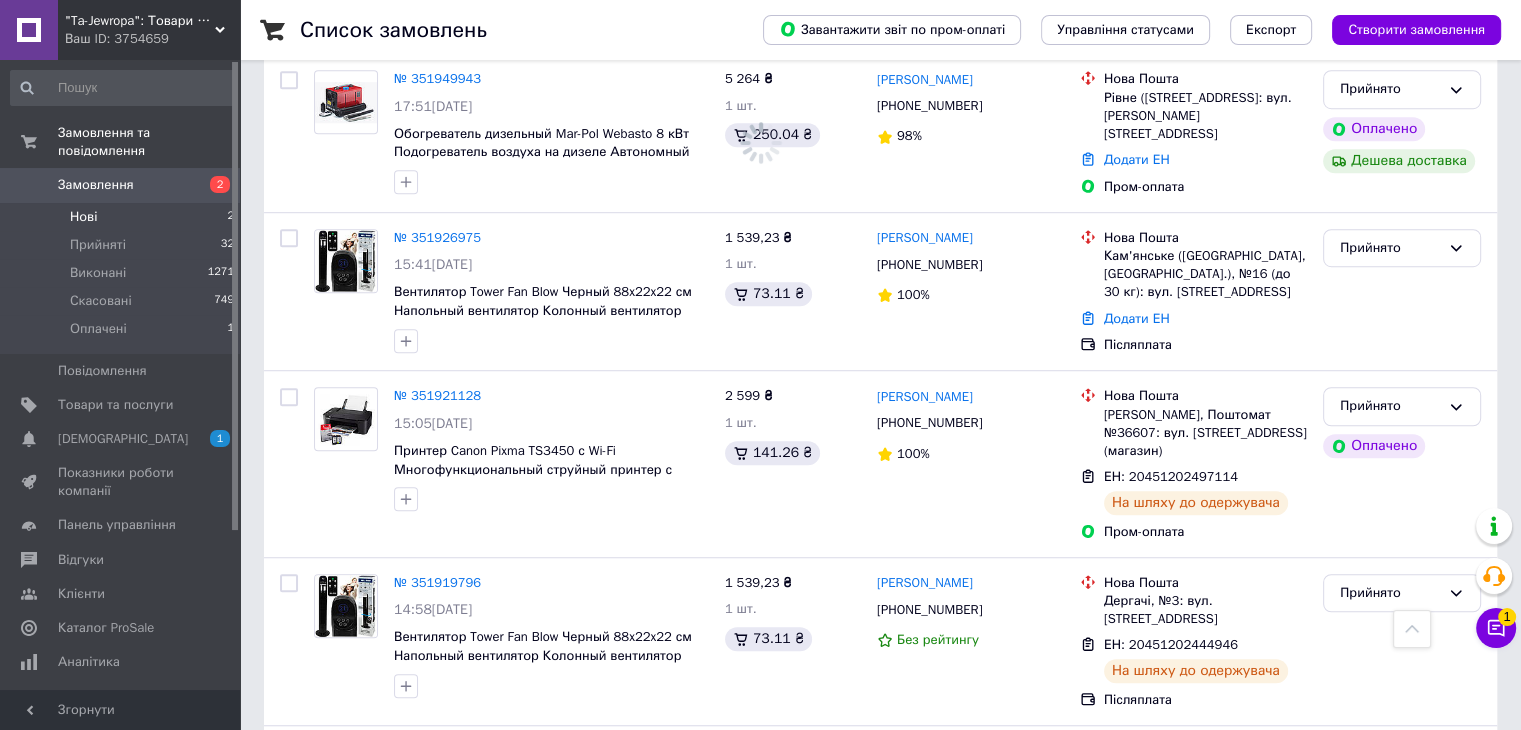 scroll, scrollTop: 0, scrollLeft: 0, axis: both 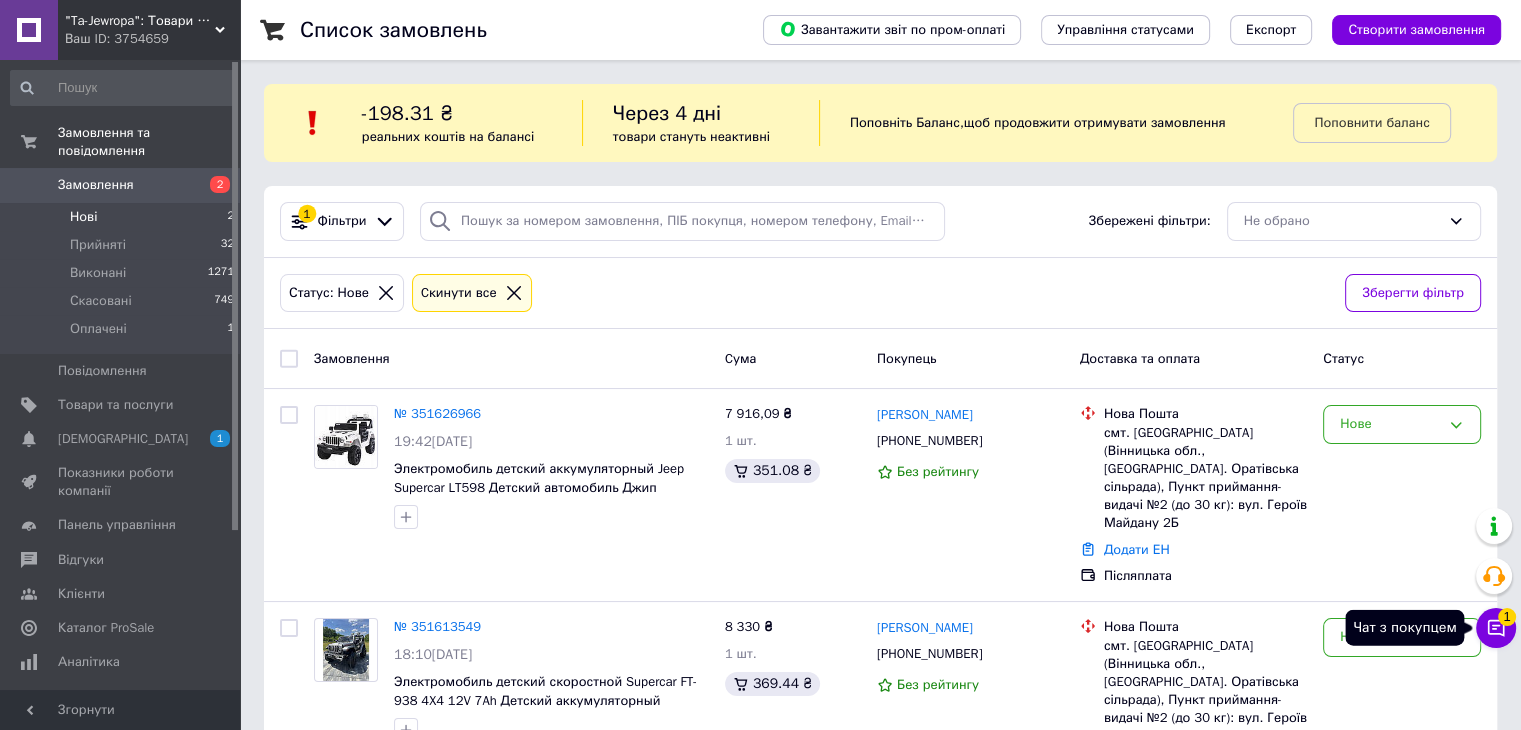 click 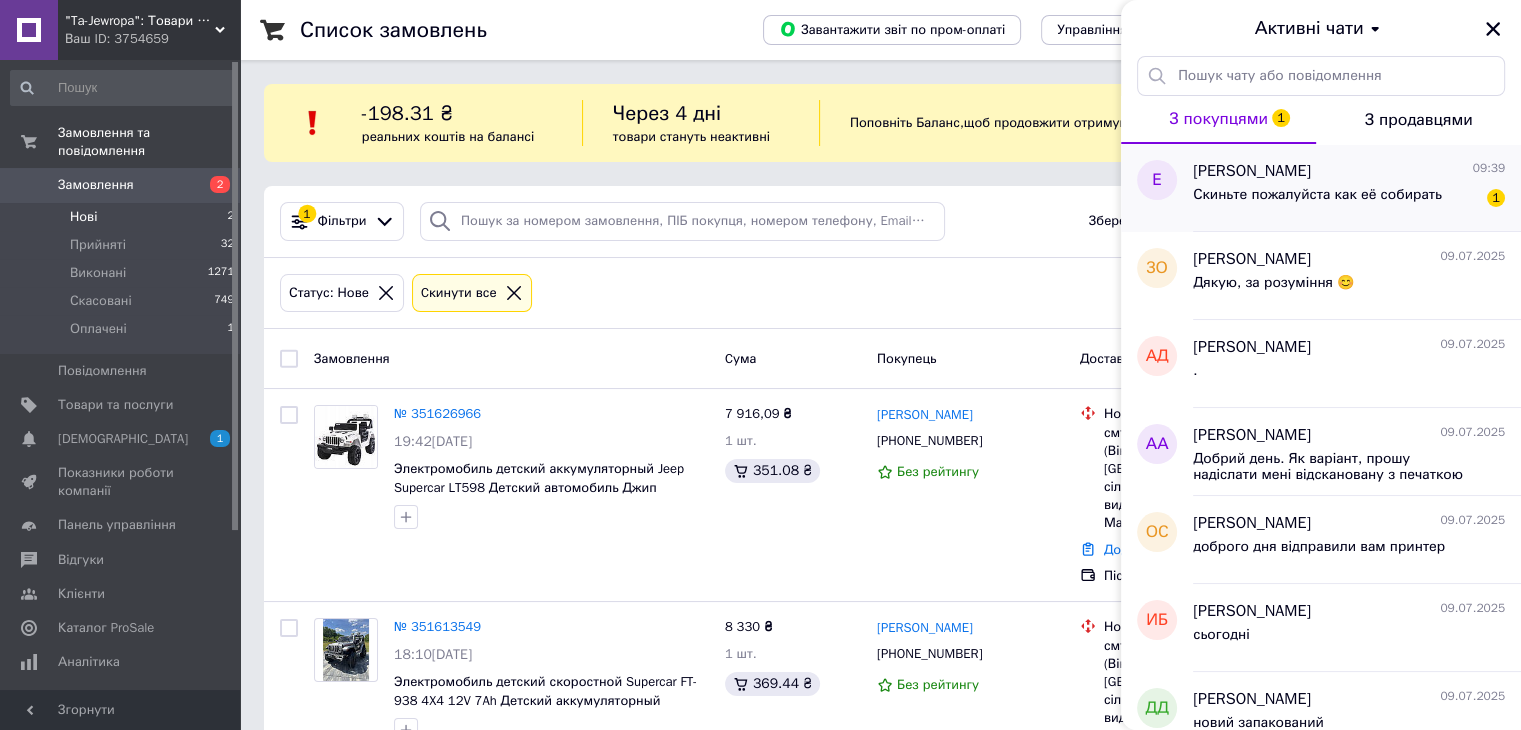click on "[PERSON_NAME] 09:39 Скиньте пожалуйста как её собирать 1" at bounding box center (1357, 188) 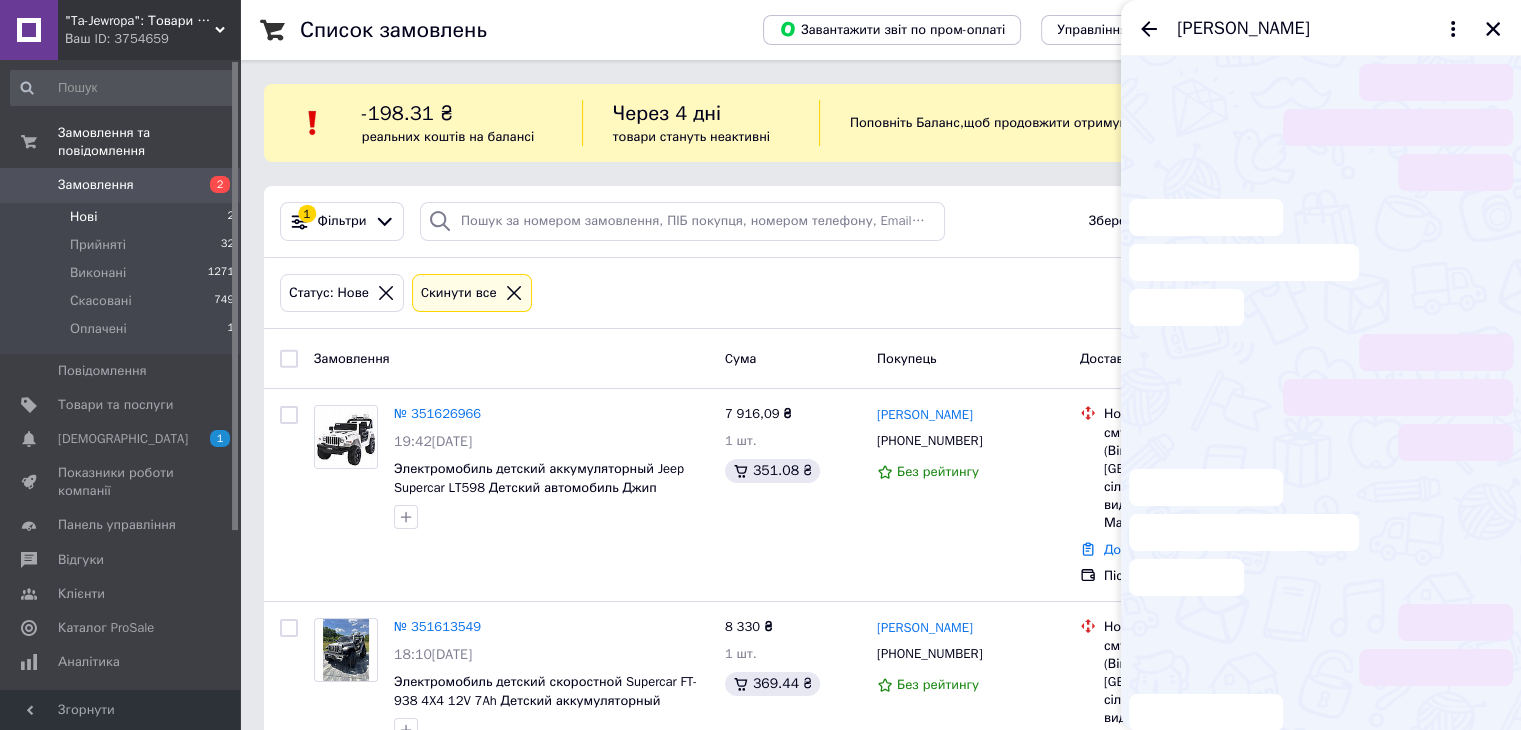 scroll, scrollTop: 251, scrollLeft: 0, axis: vertical 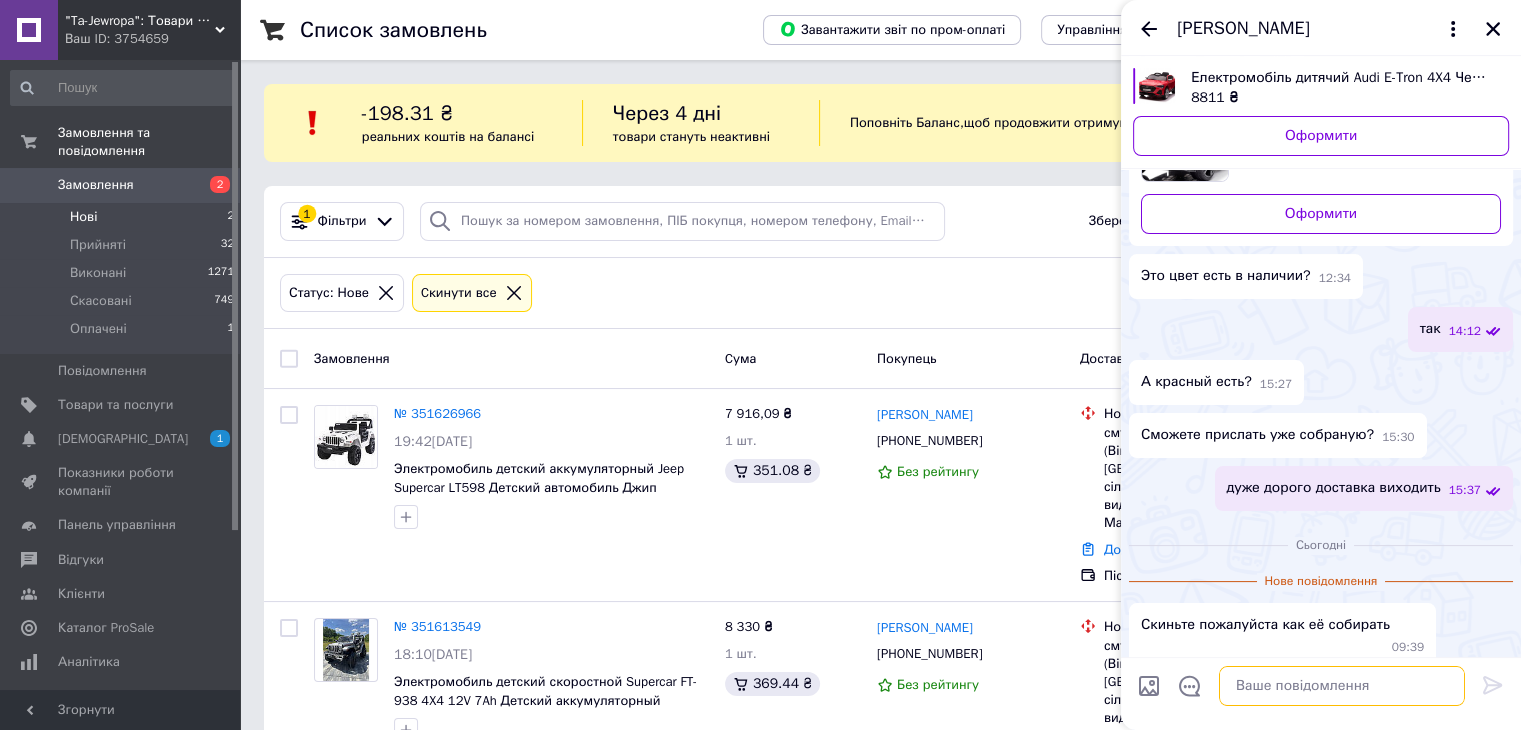 click at bounding box center [1342, 686] 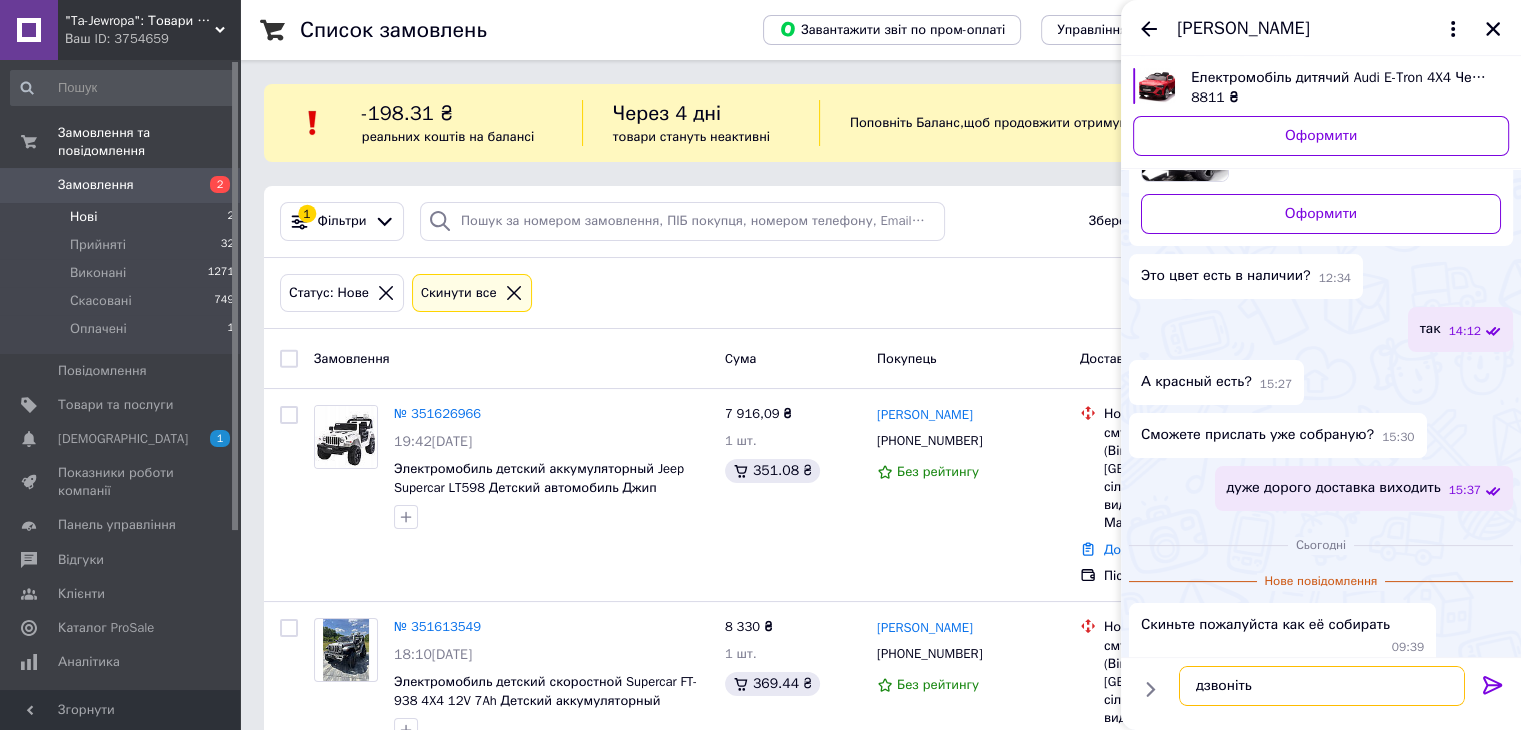 type on "дзвоніть" 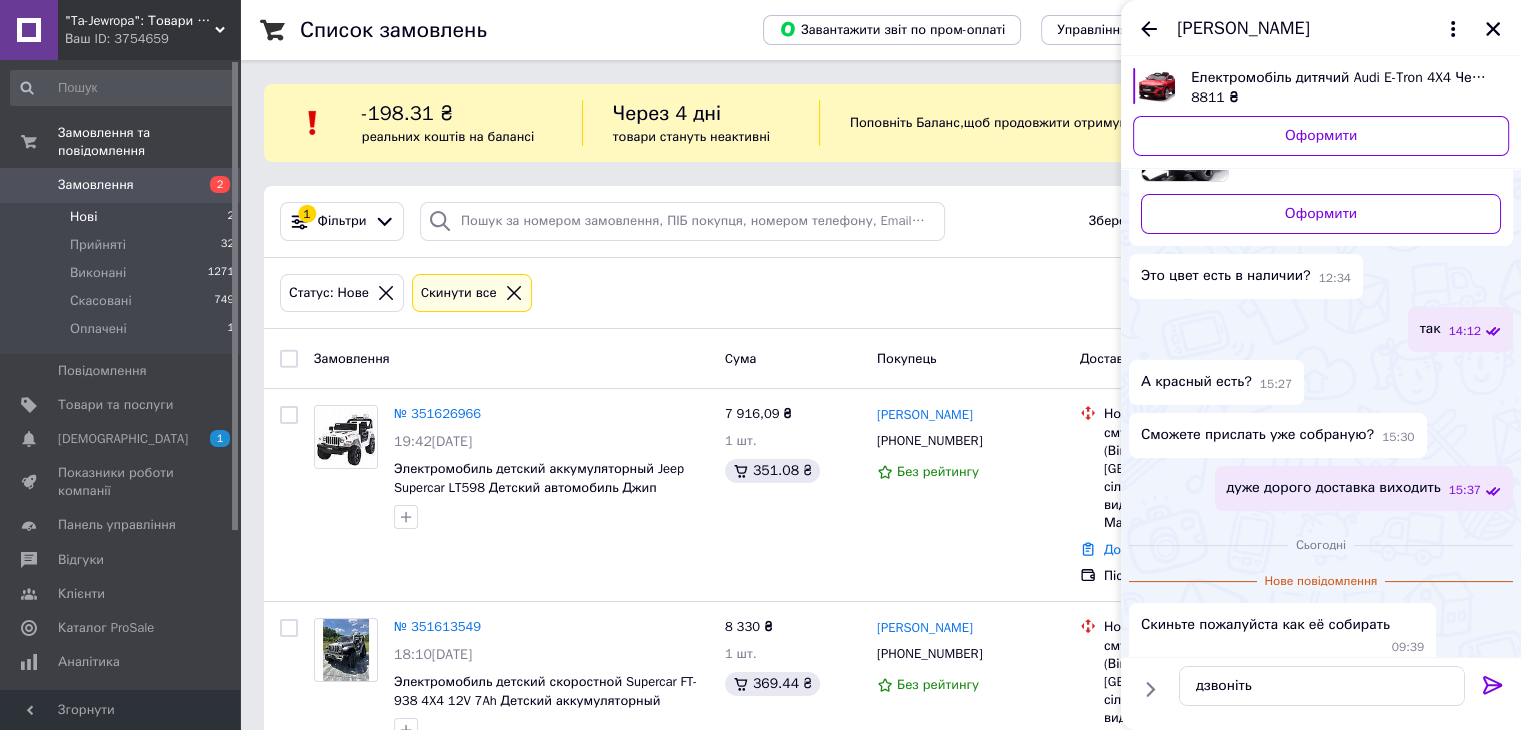 click 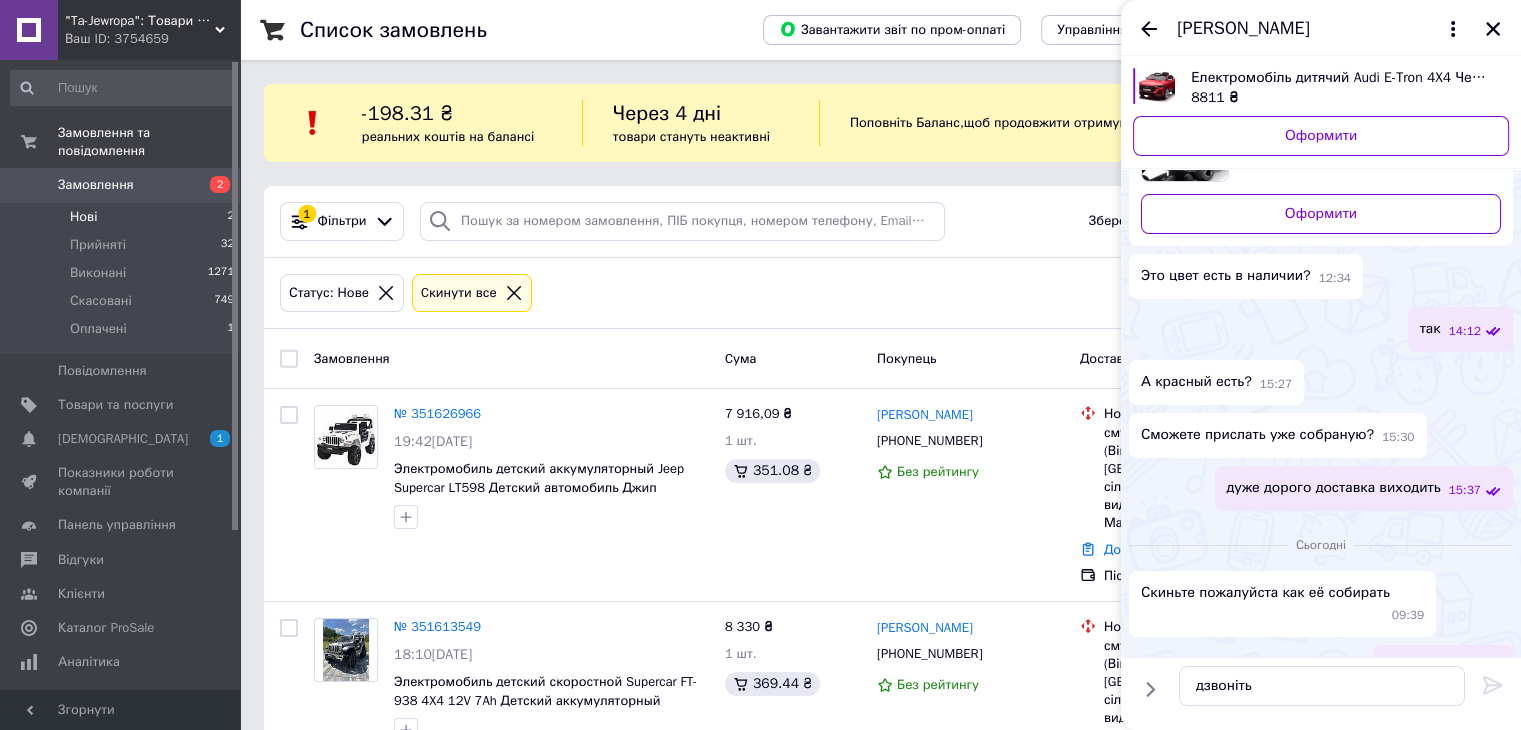 type 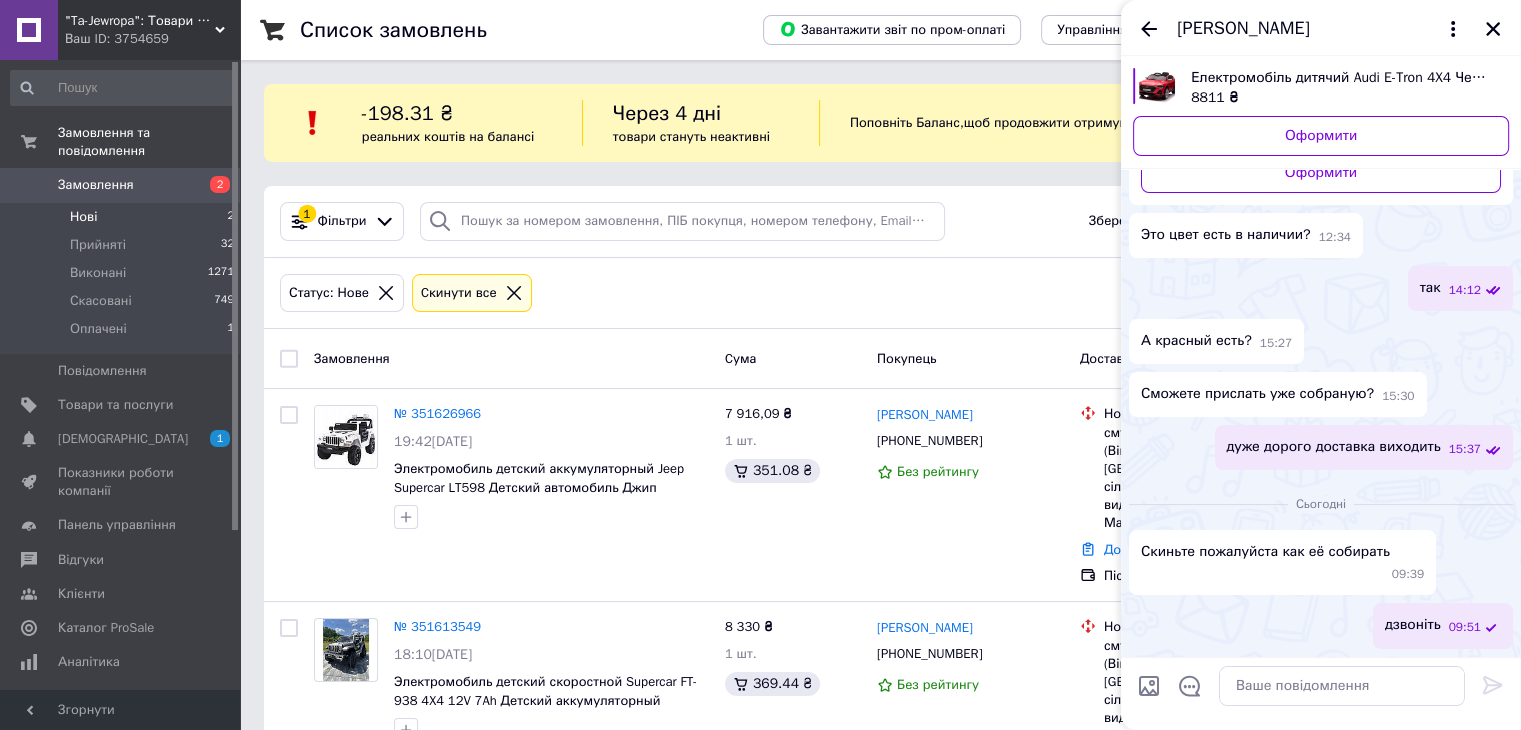 scroll, scrollTop: 220, scrollLeft: 0, axis: vertical 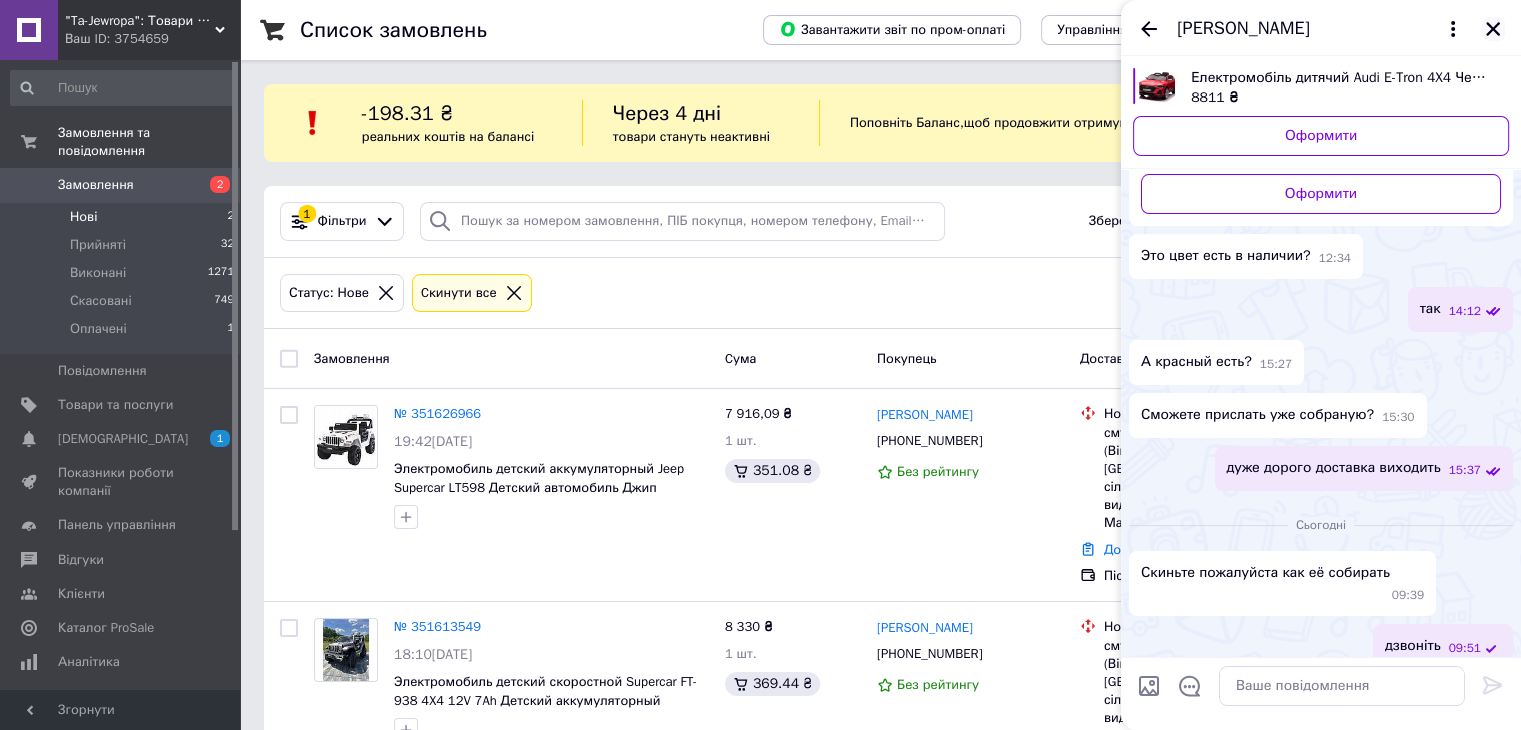 click 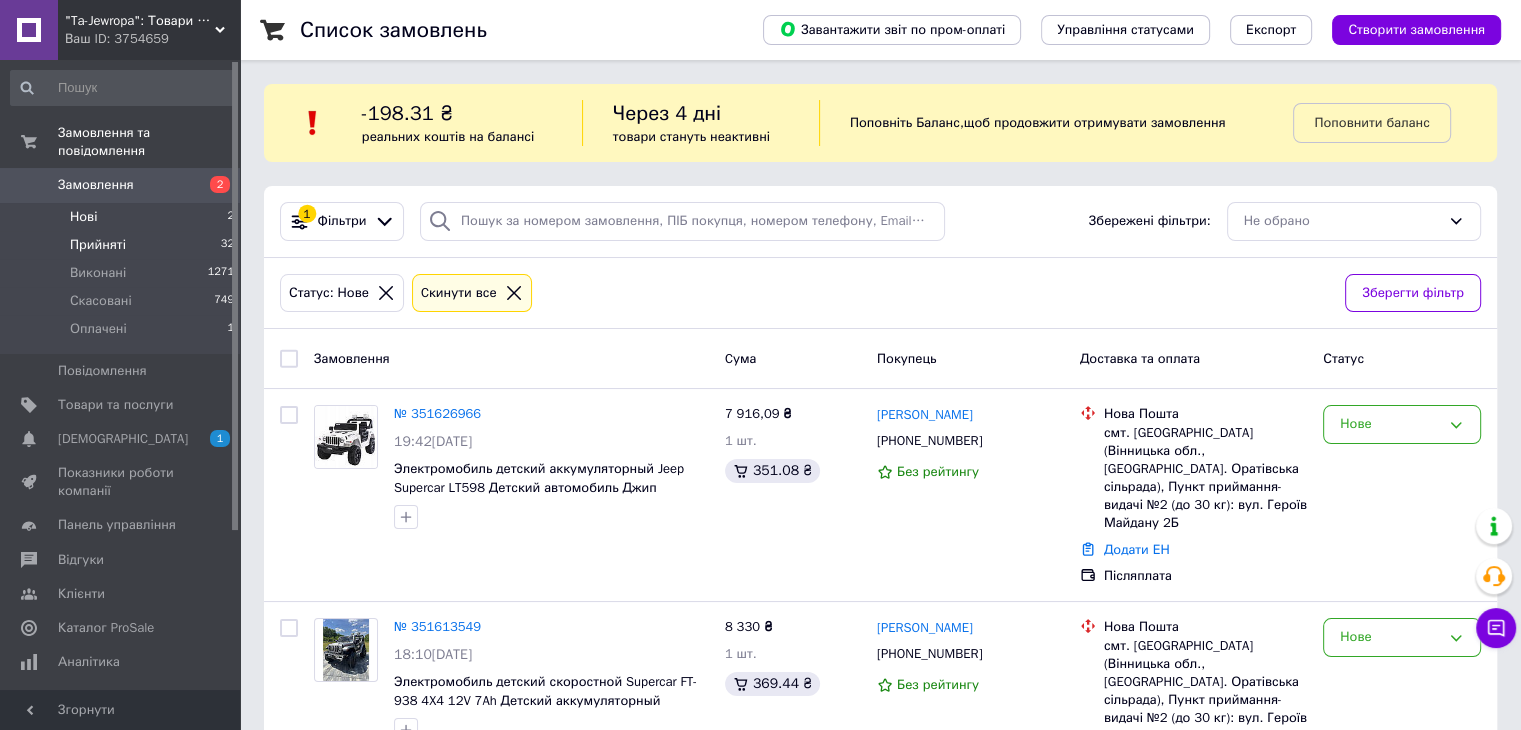 click on "Прийняті" at bounding box center [98, 245] 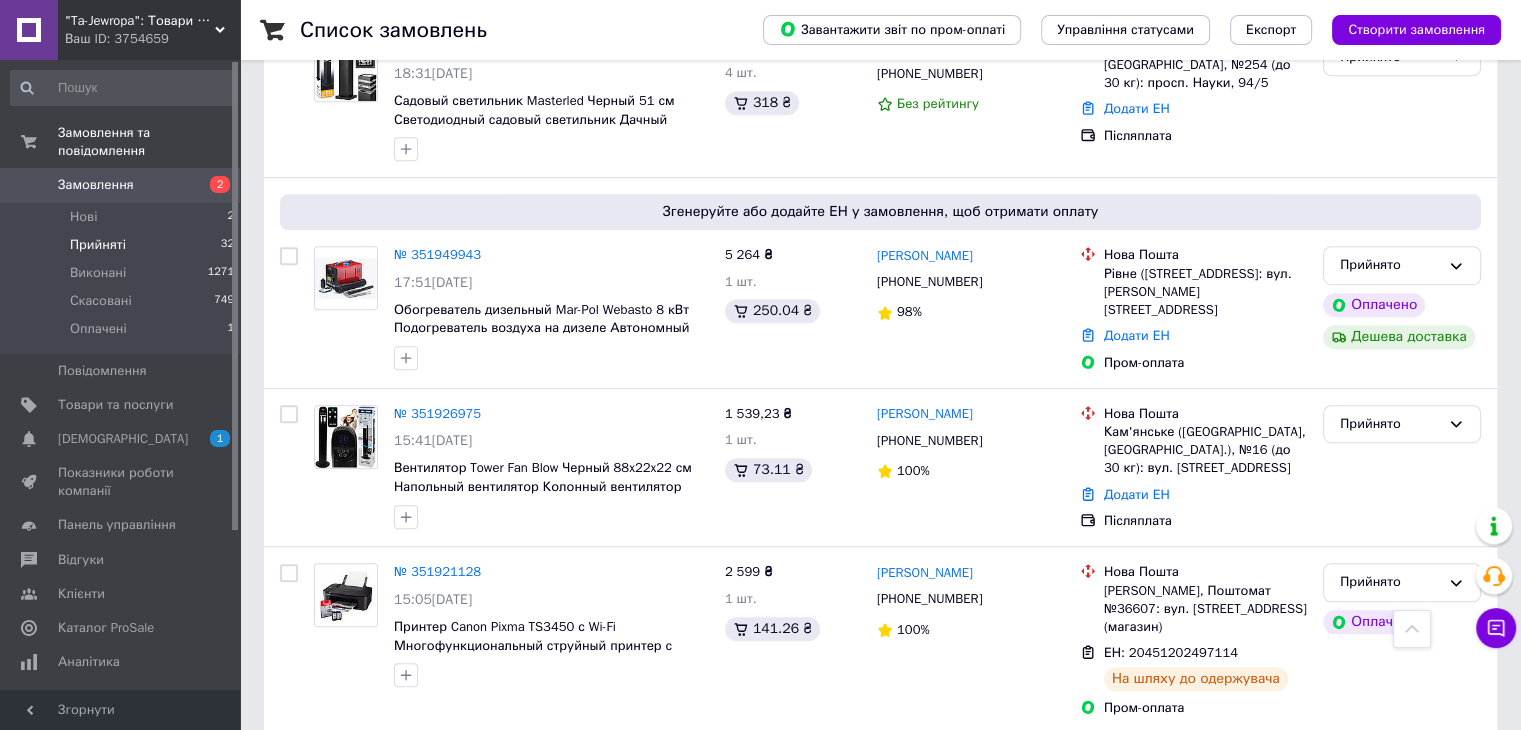 scroll, scrollTop: 1300, scrollLeft: 0, axis: vertical 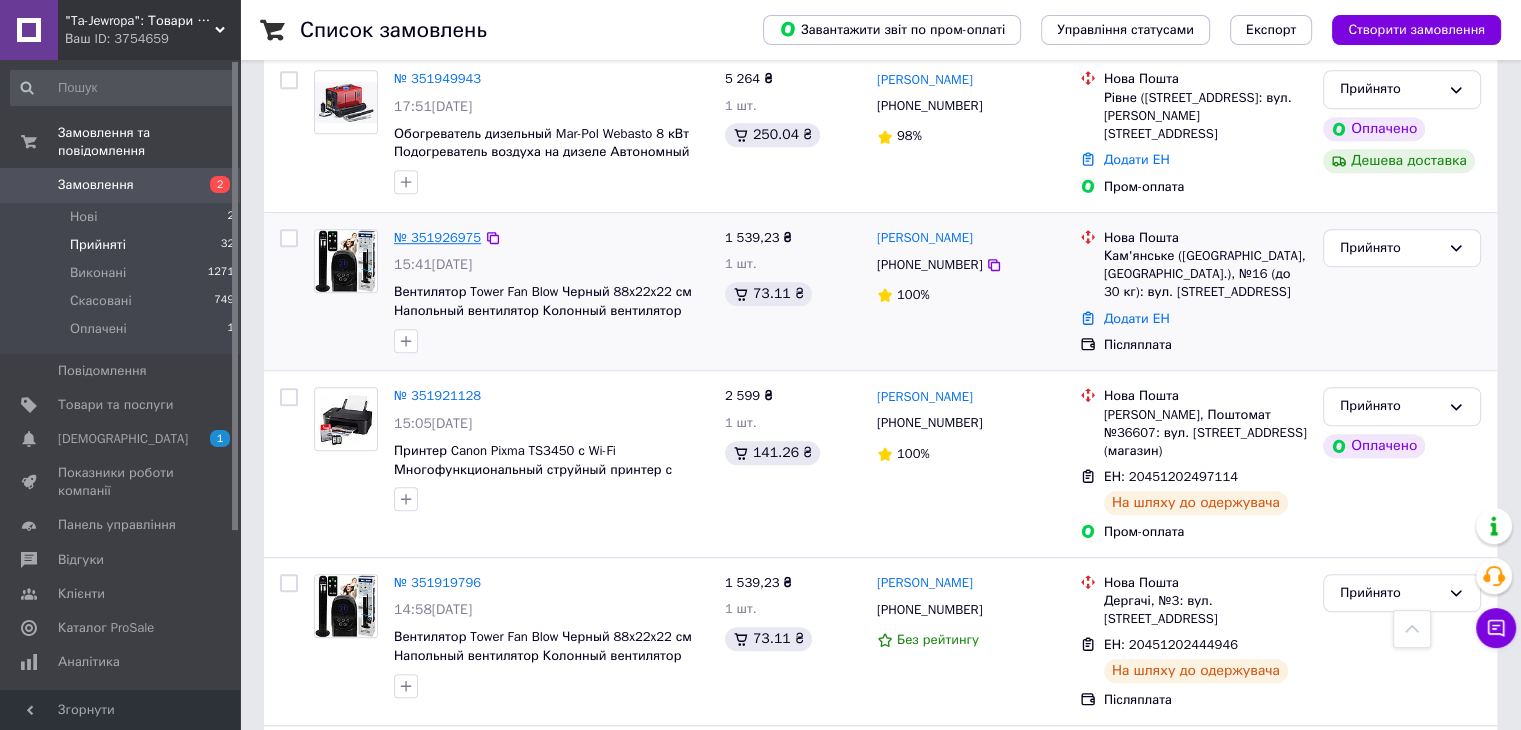 click on "№ 351926975" at bounding box center [437, 237] 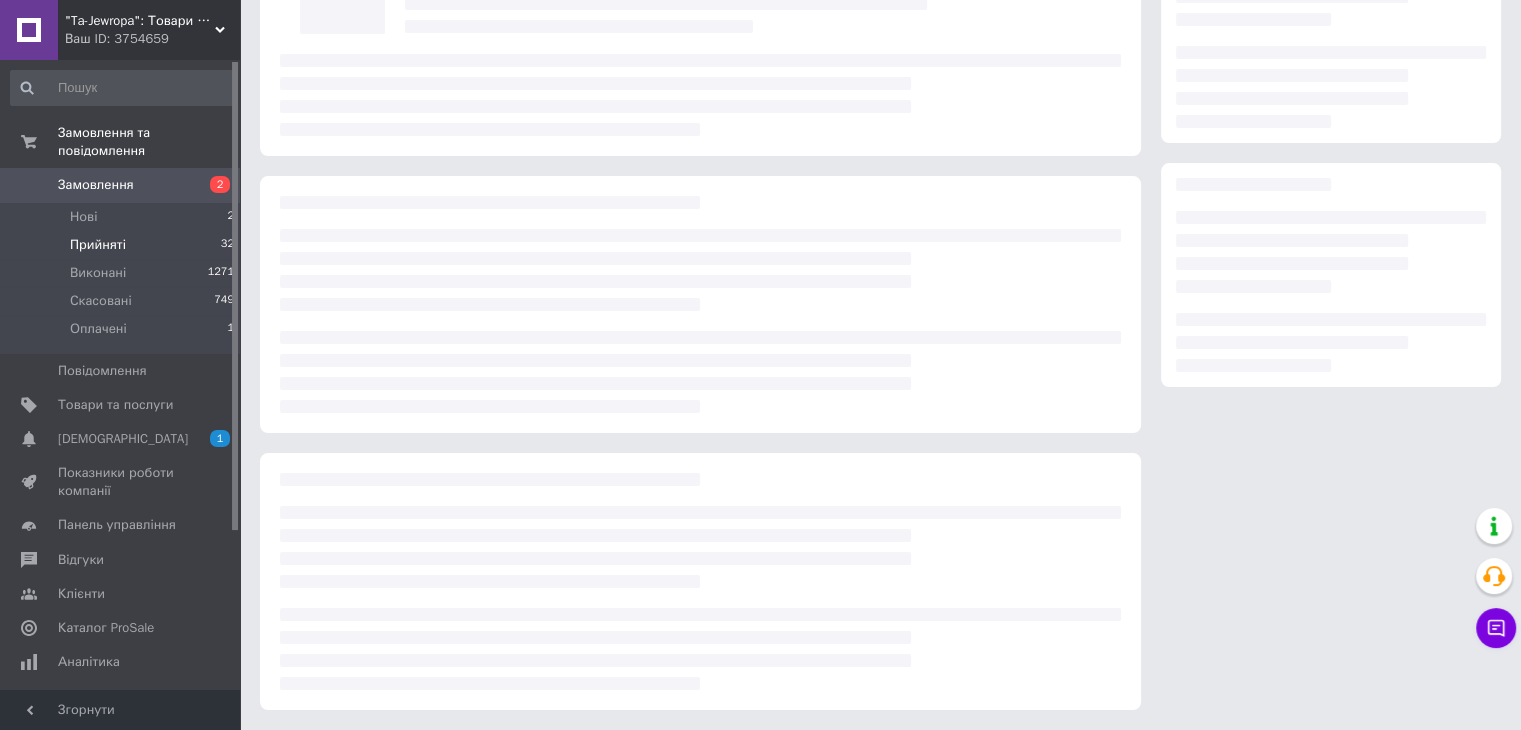 scroll, scrollTop: 0, scrollLeft: 0, axis: both 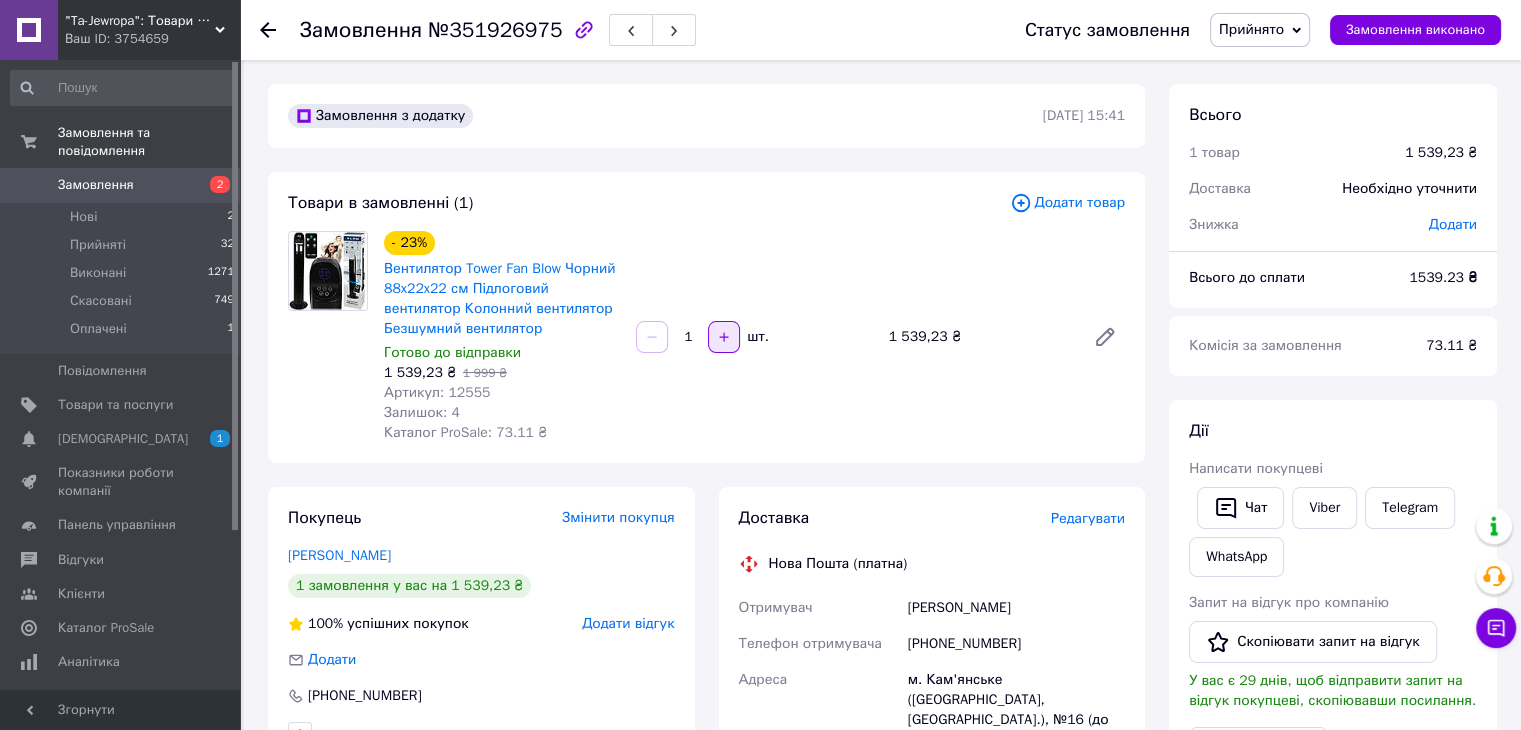 click 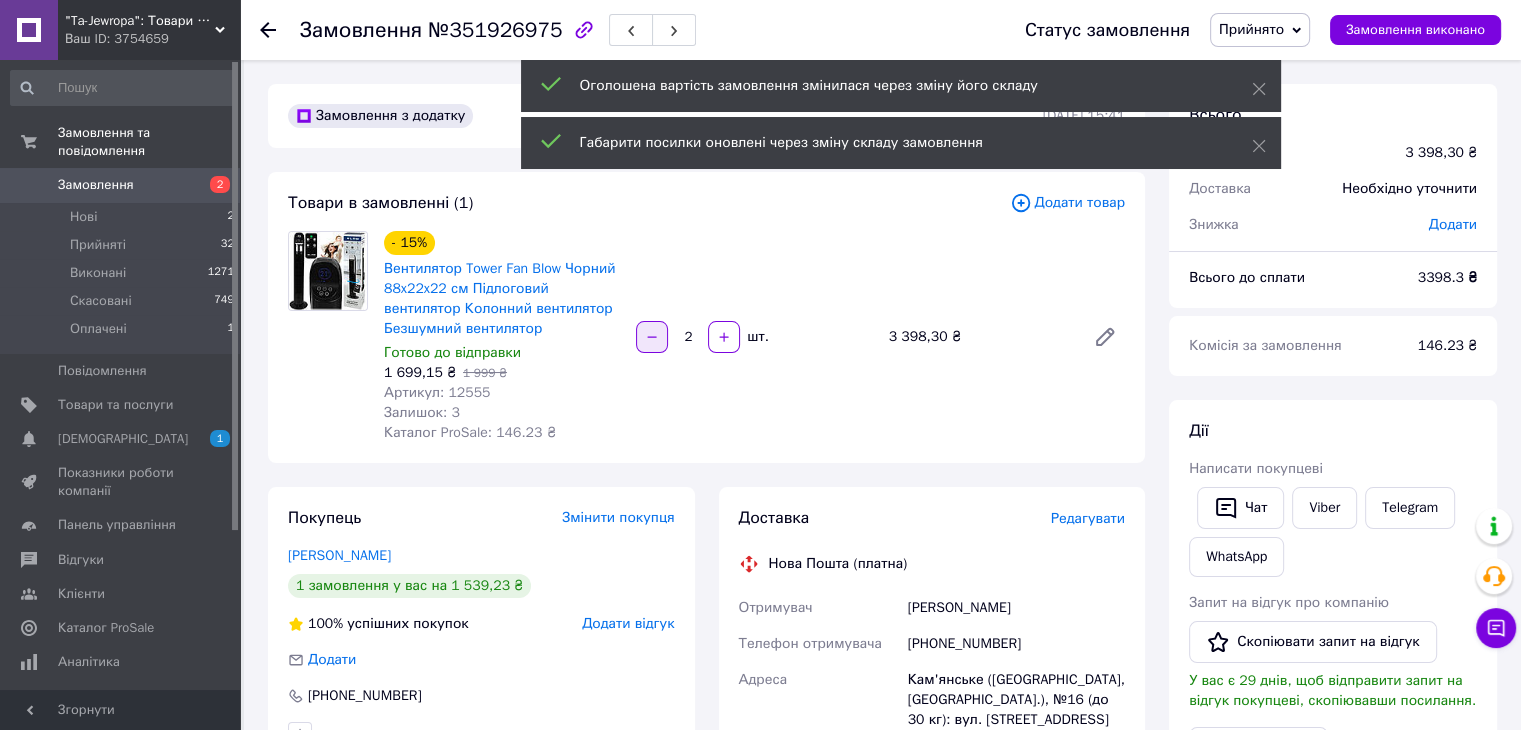 click 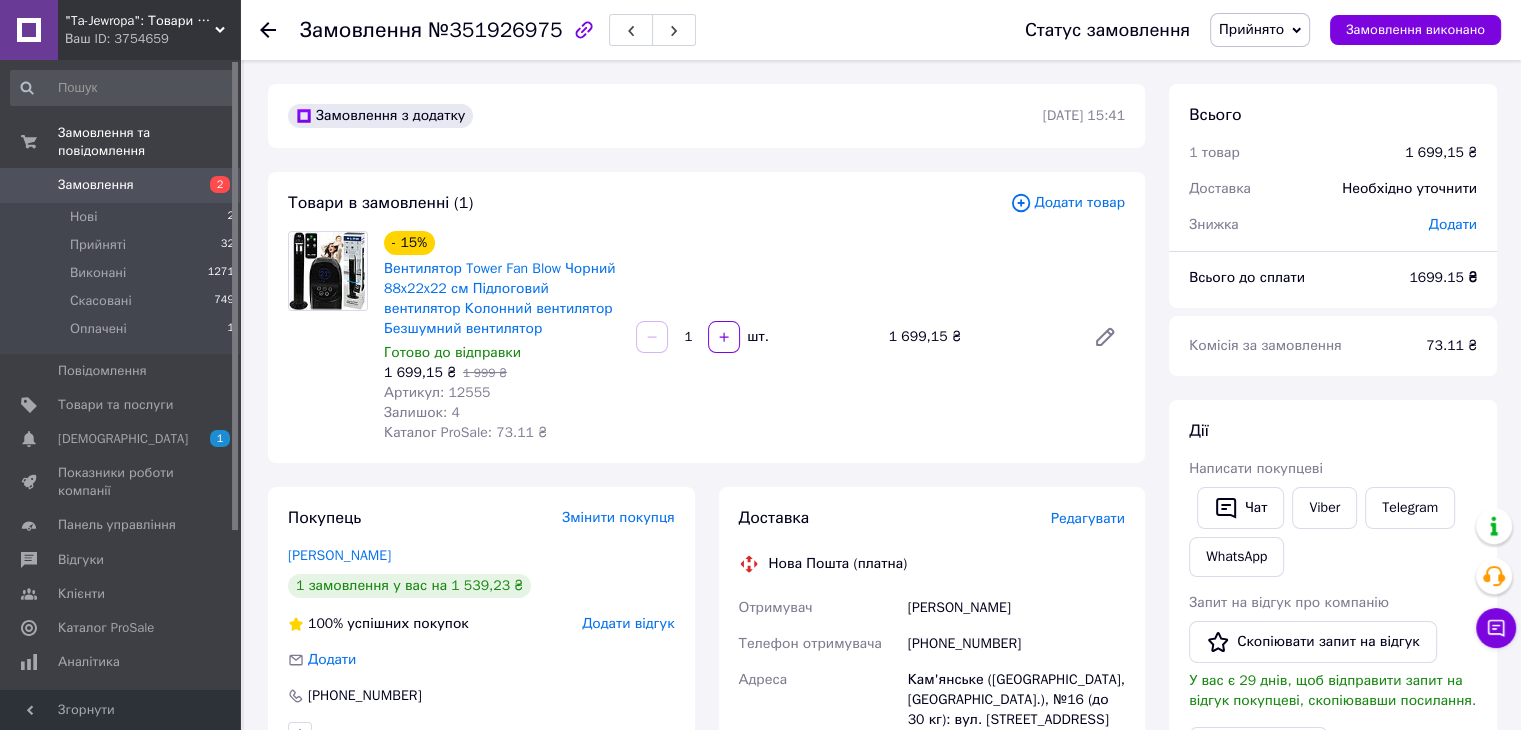 drag, startPoint x: 816, startPoint y: 445, endPoint x: 777, endPoint y: 431, distance: 41.4367 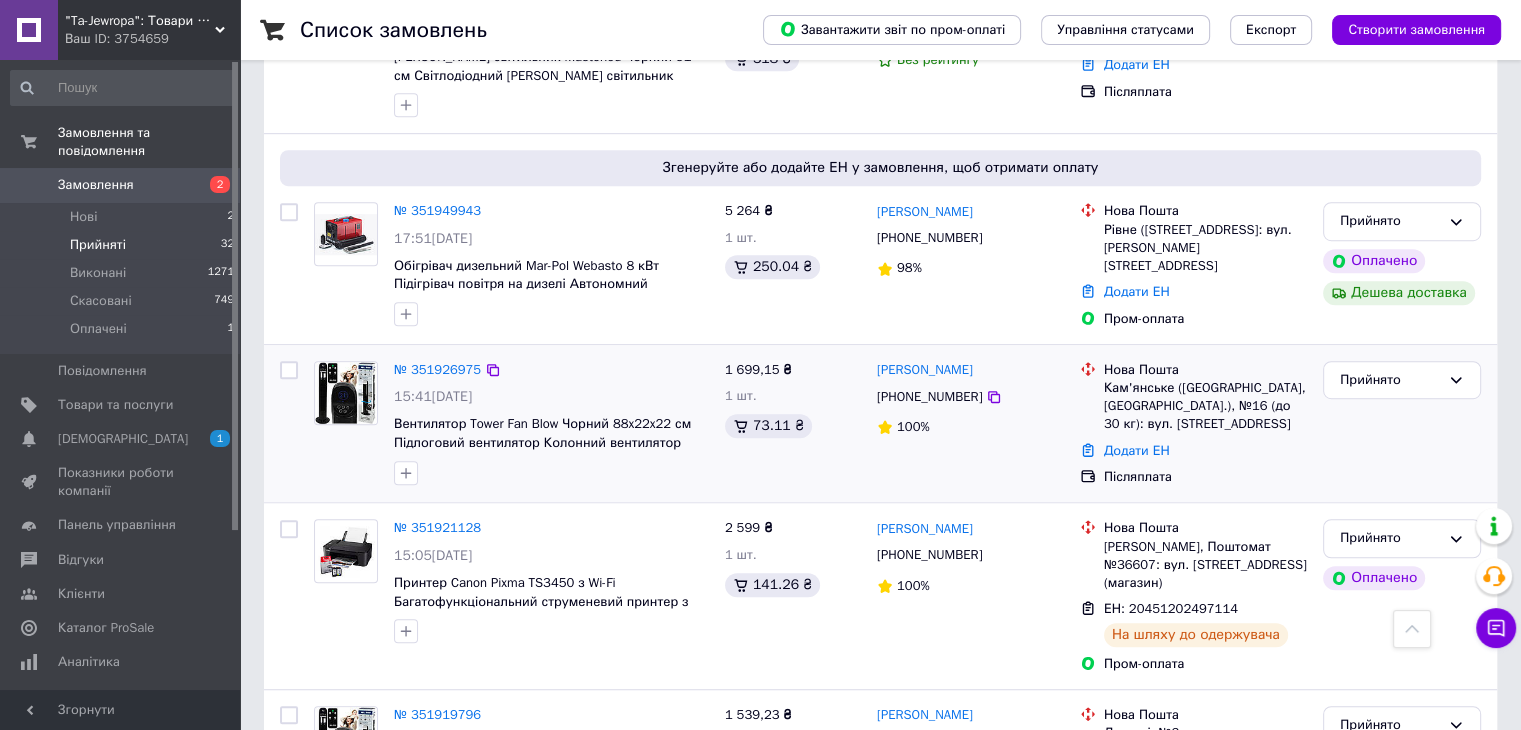 scroll, scrollTop: 1300, scrollLeft: 0, axis: vertical 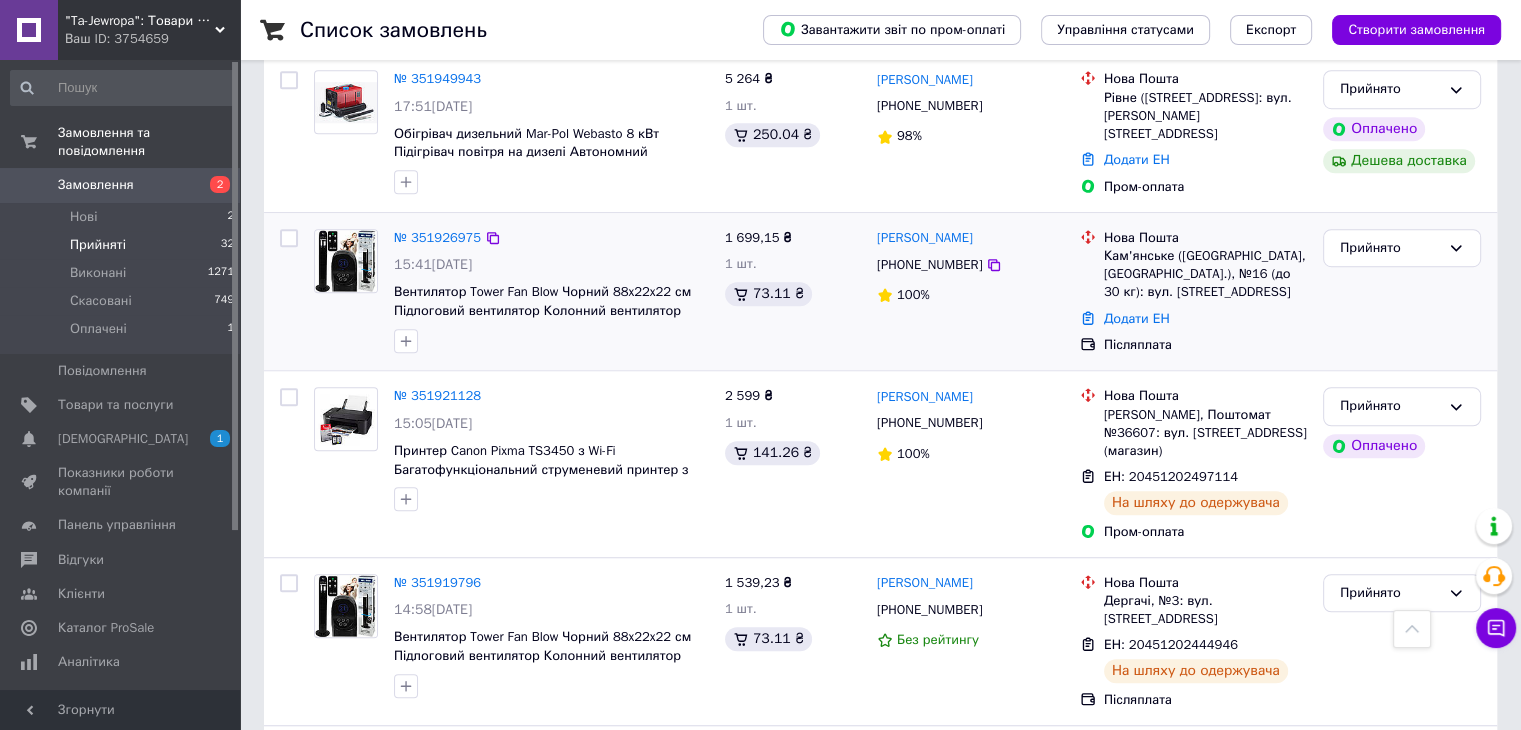 click on "№ 351926975" at bounding box center [551, 238] 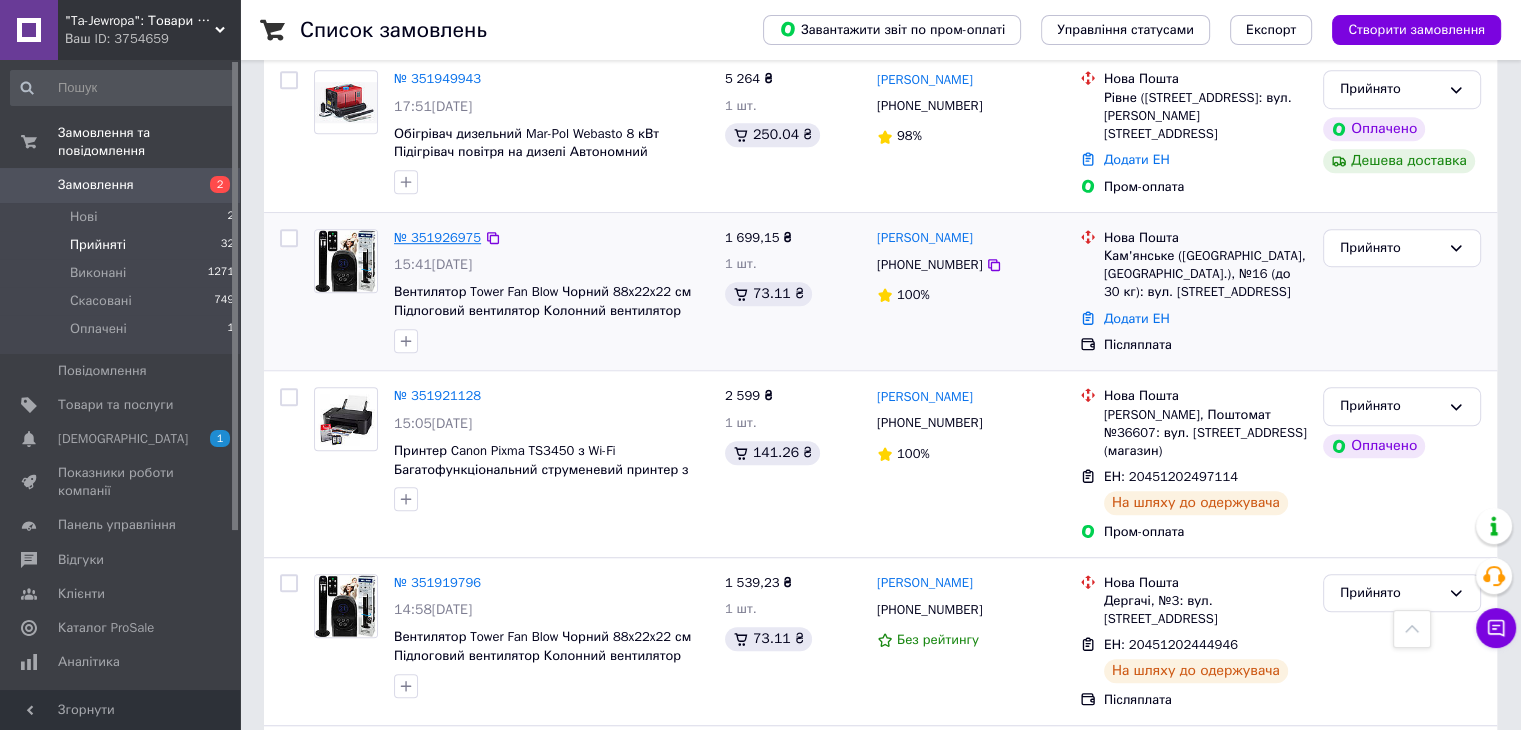 click on "№ 351926975" at bounding box center (437, 237) 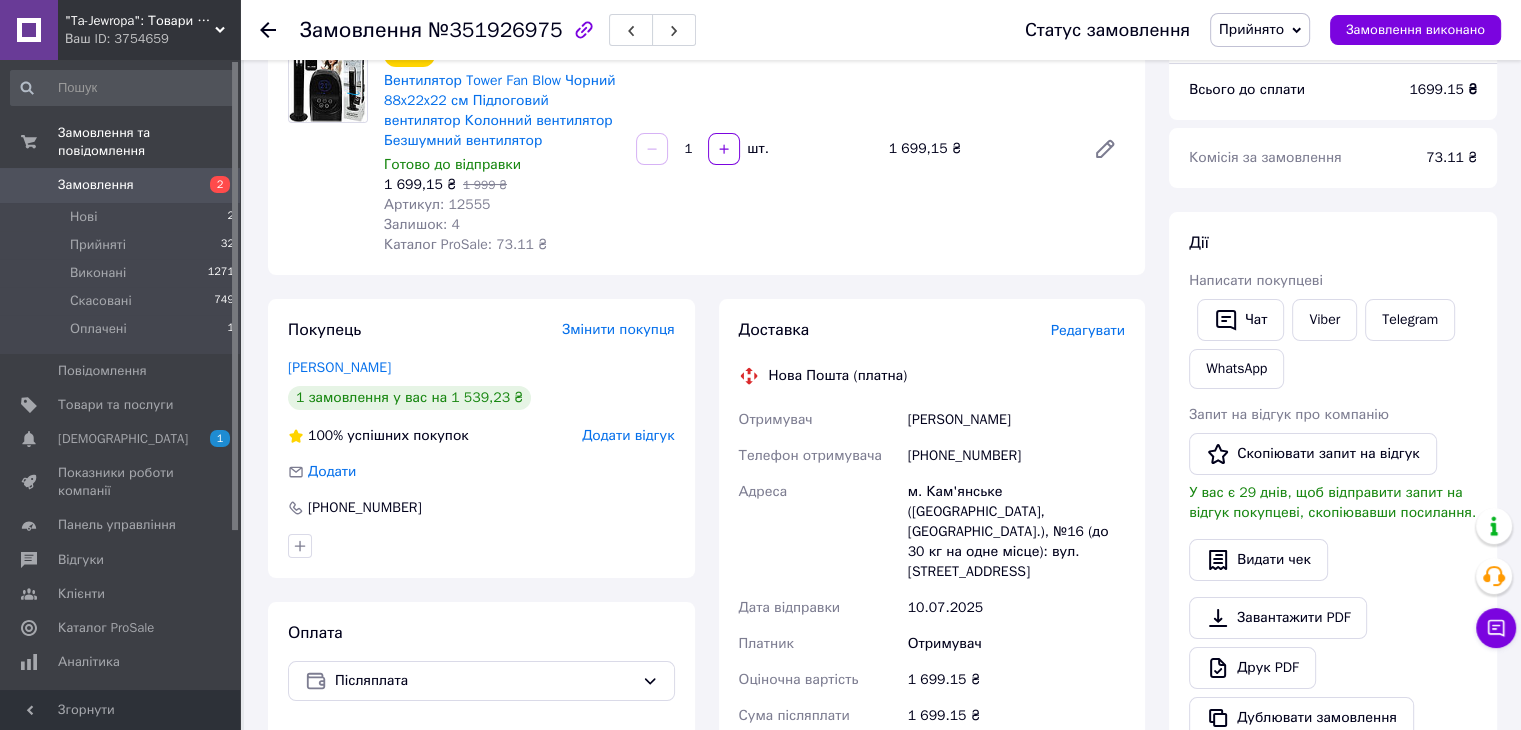 scroll, scrollTop: 100, scrollLeft: 0, axis: vertical 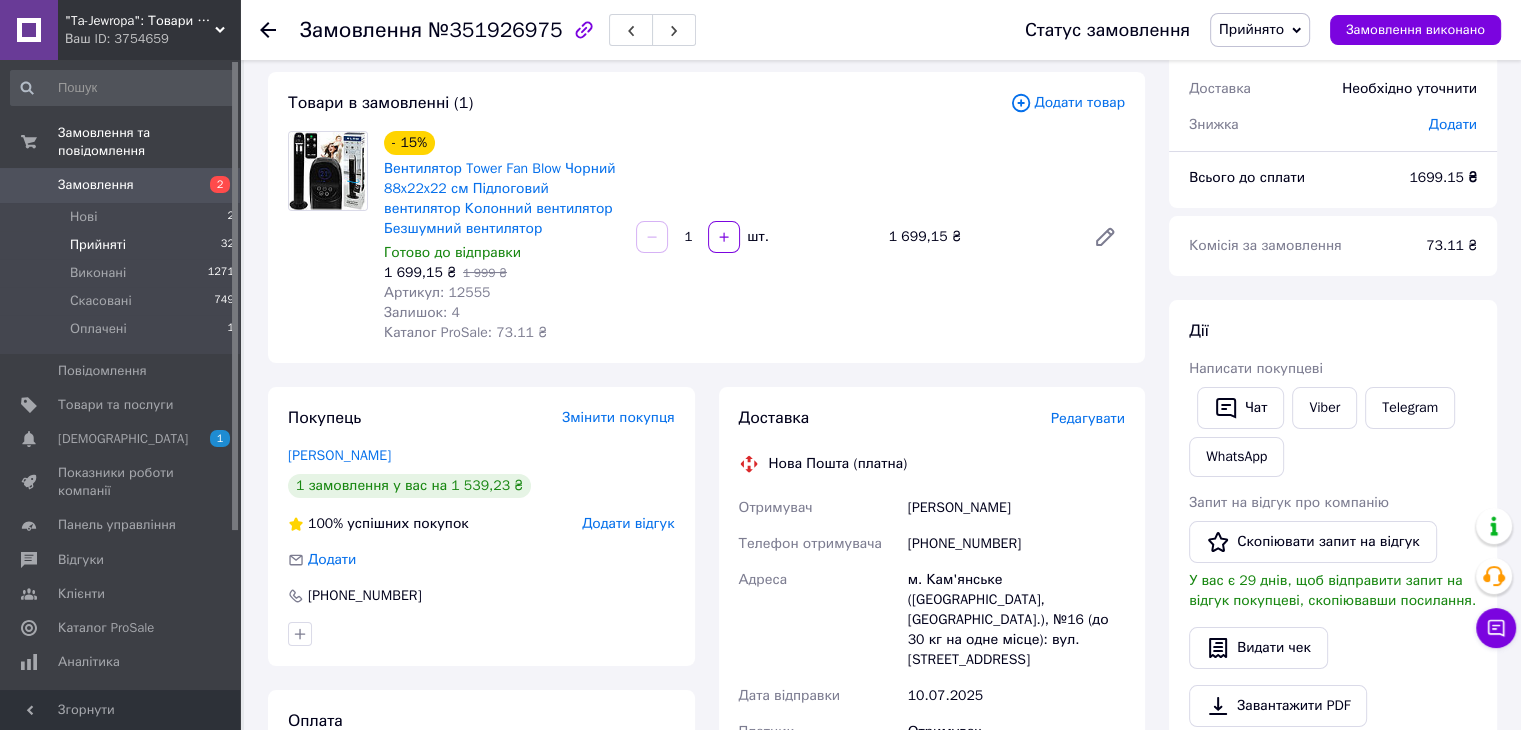 click on "Прийняті" at bounding box center [98, 245] 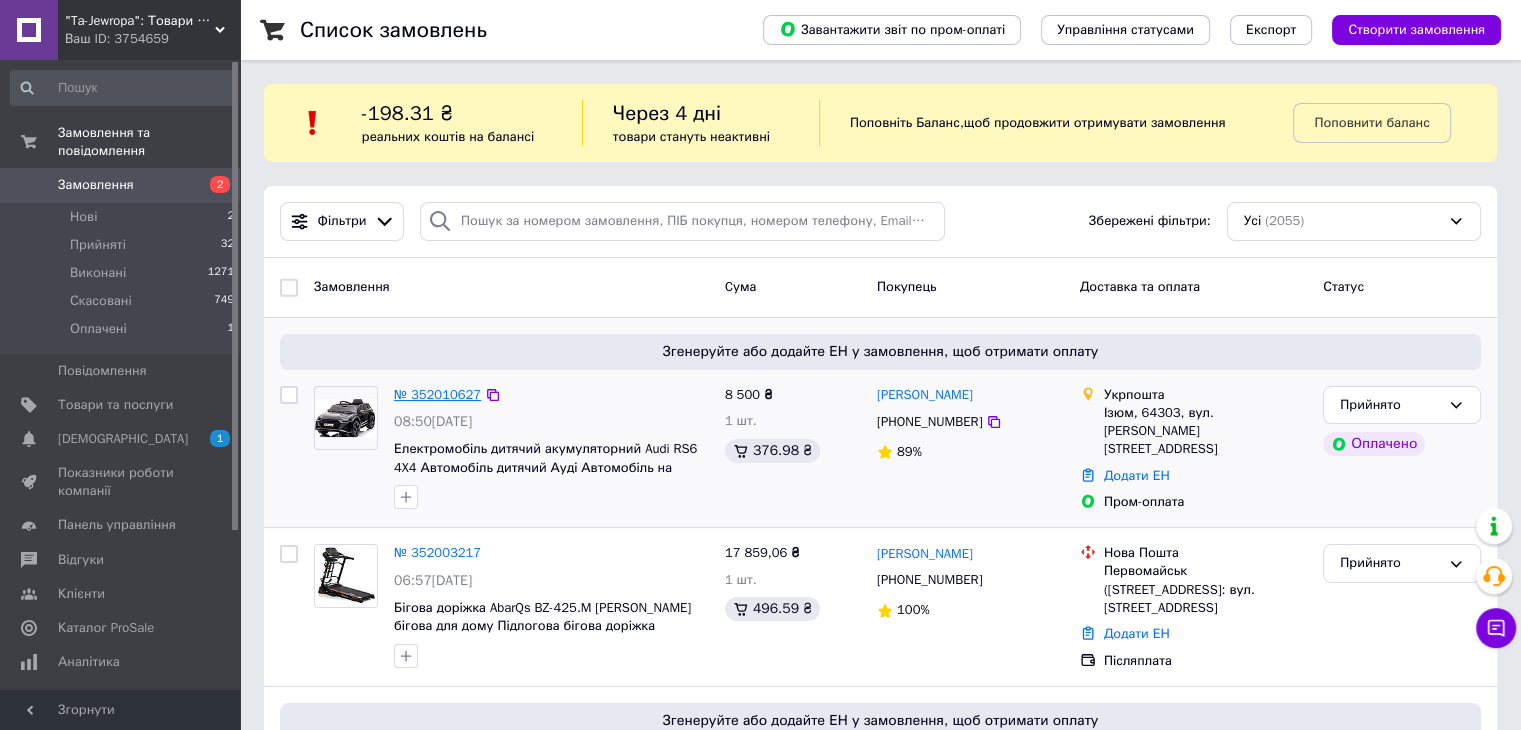 click on "№ 352010627" at bounding box center (437, 394) 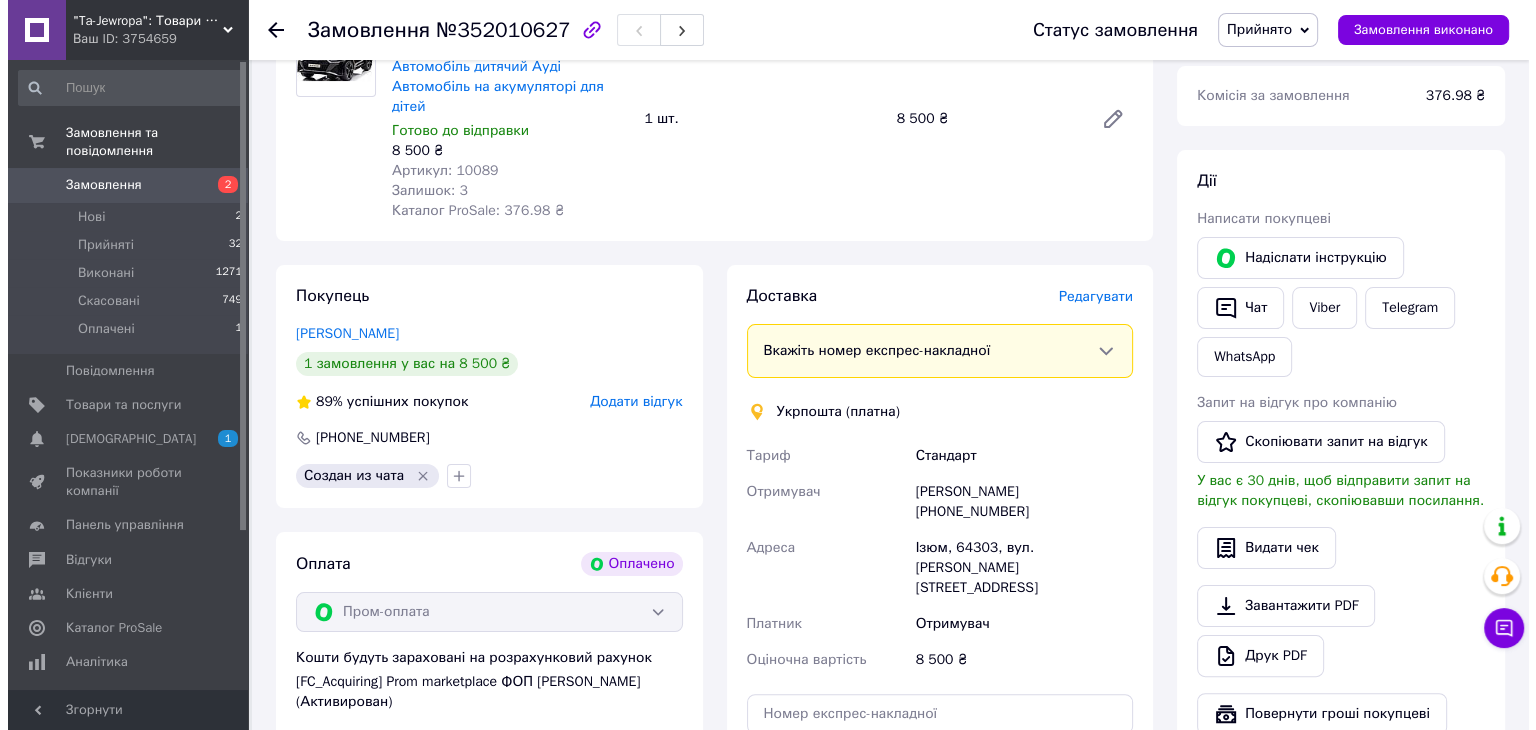scroll, scrollTop: 400, scrollLeft: 0, axis: vertical 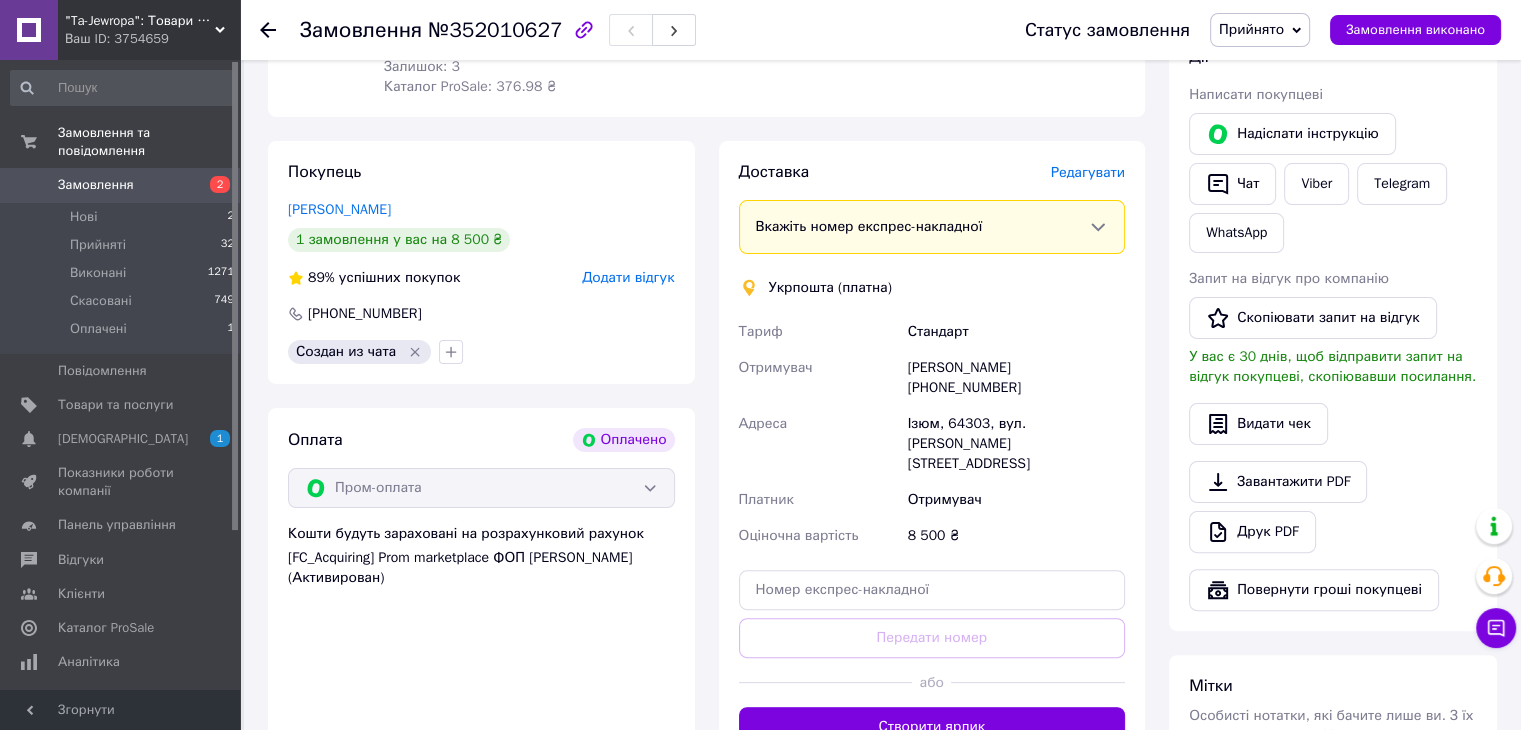 click on "Редагувати" at bounding box center (1088, 172) 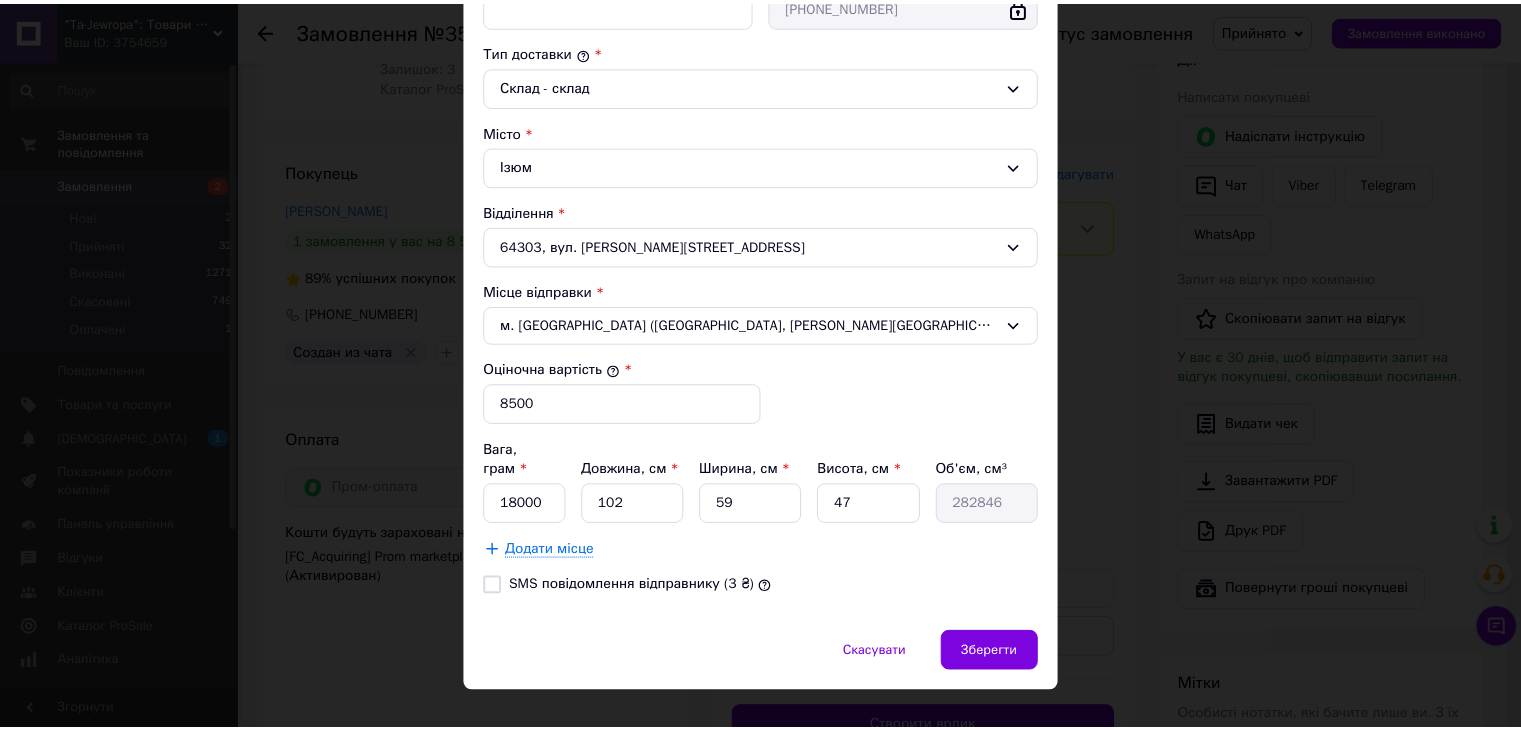scroll, scrollTop: 516, scrollLeft: 0, axis: vertical 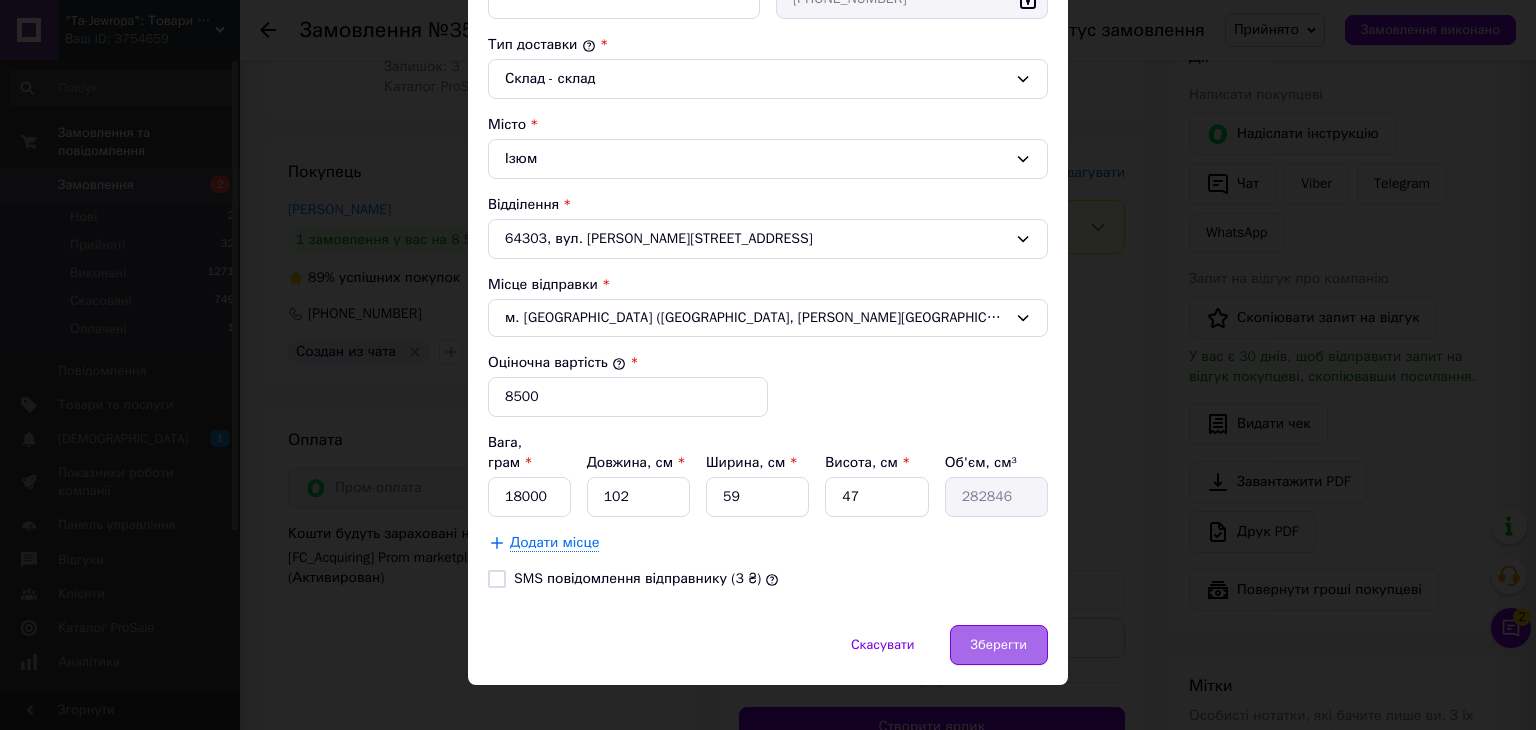 click on "Зберегти" at bounding box center [999, 645] 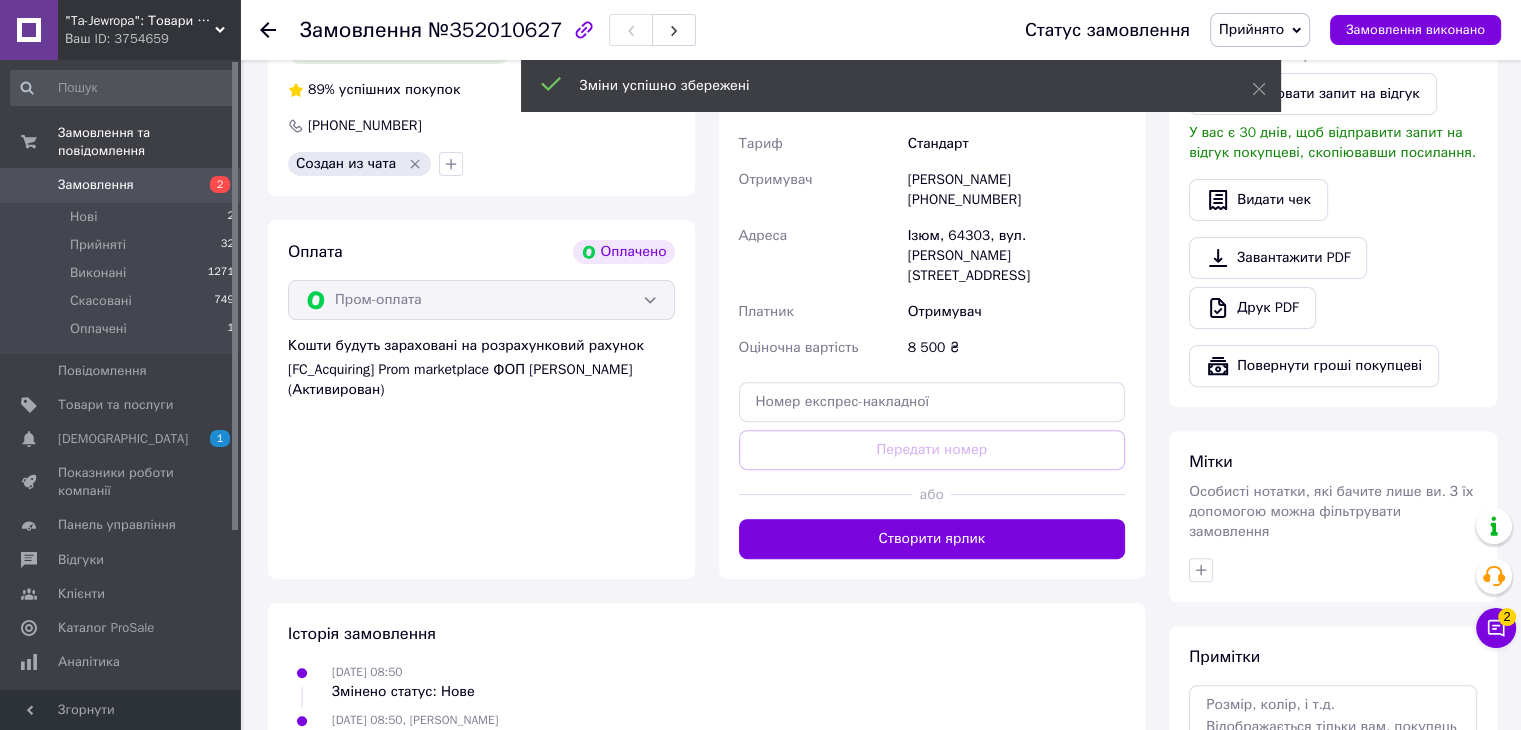 scroll, scrollTop: 600, scrollLeft: 0, axis: vertical 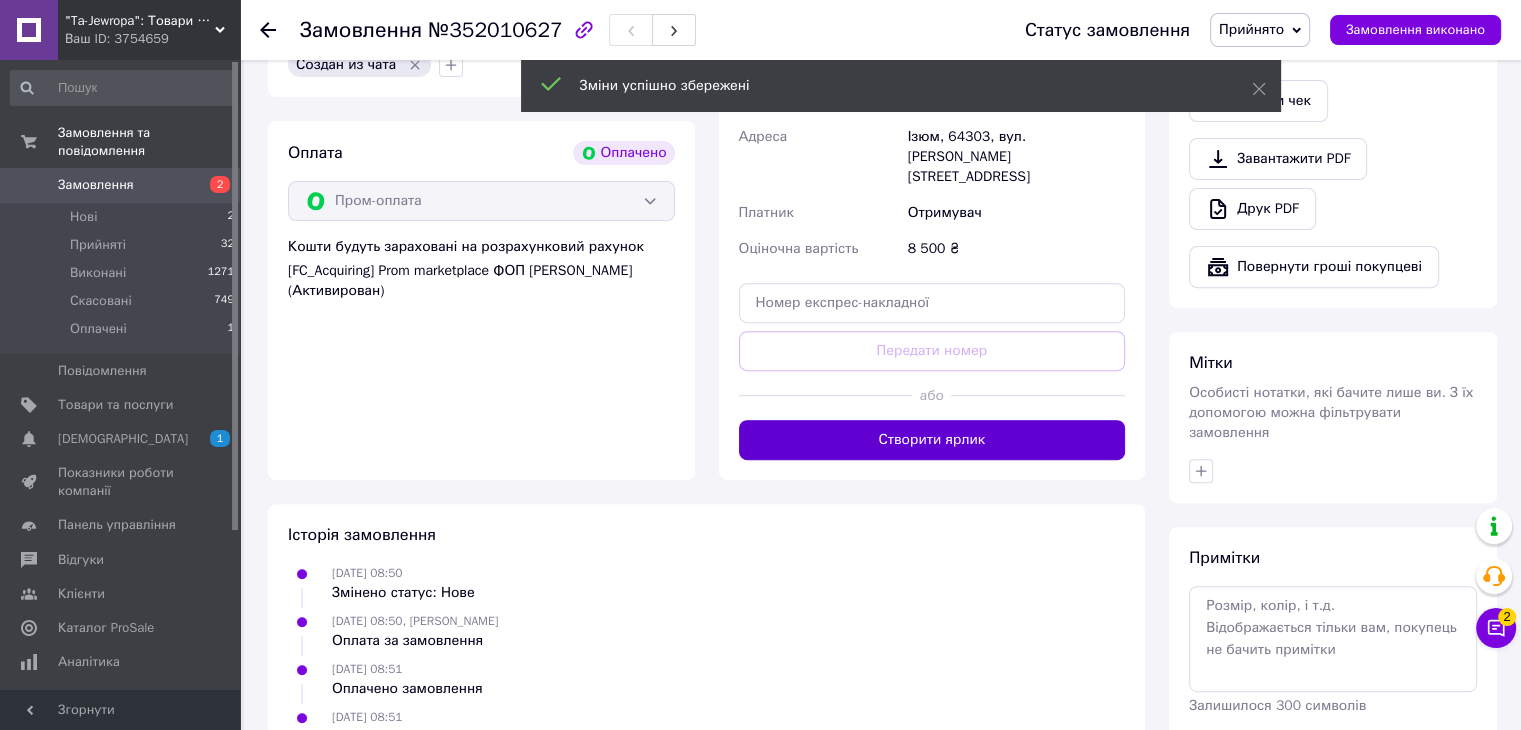 click on "Замовлення з додатку Оплачено [DATE] 08:50 Товари в замовленні (1) Електромобіль дитячий акумуляторний Audi RS6 4X4 Автомобіль дитячий Ауді Автомобіль на акумуляторі для дітей Готово до відправки 8 500 ₴ Артикул: 10089 Залишок: 3 Каталог ProSale: 376.98 ₴  1 шт. 8 500 ₴ Покупець [PERSON_NAME] 1 замовлення у вас на 8 500 ₴ 89%   успішних покупок Додати відгук [PHONE_NUMBER] Создан из чата   Оплата Оплачено Пром-оплата Кошти будуть зараховані на розрахунковий рахунок [FC_Acquiring] Prom marketplace ФОП [PERSON_NAME] (Активирован) Доставка Редагувати Вкажіть номер експрес-накладної Тариф або" at bounding box center [706, 181] 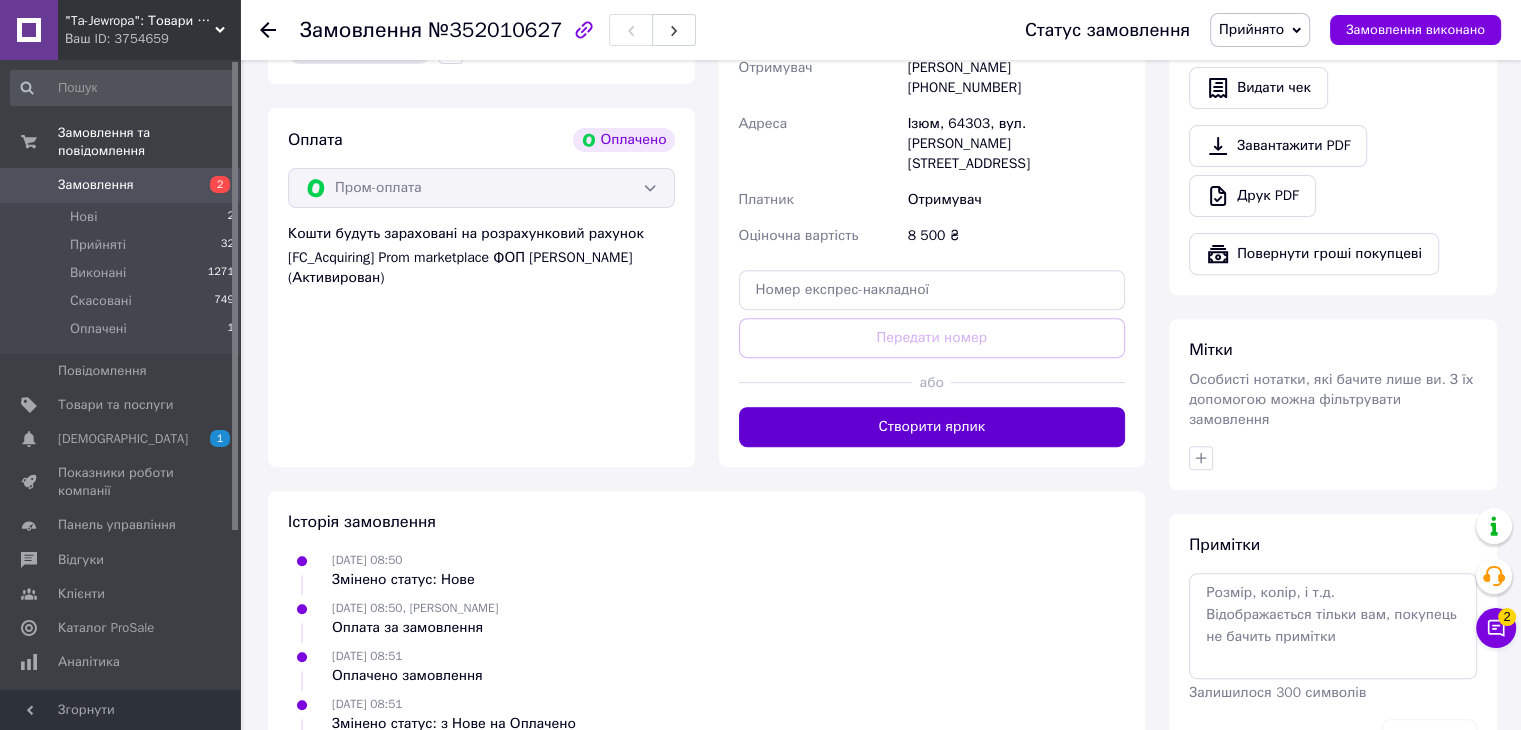 click on "Створити ярлик" at bounding box center (932, 427) 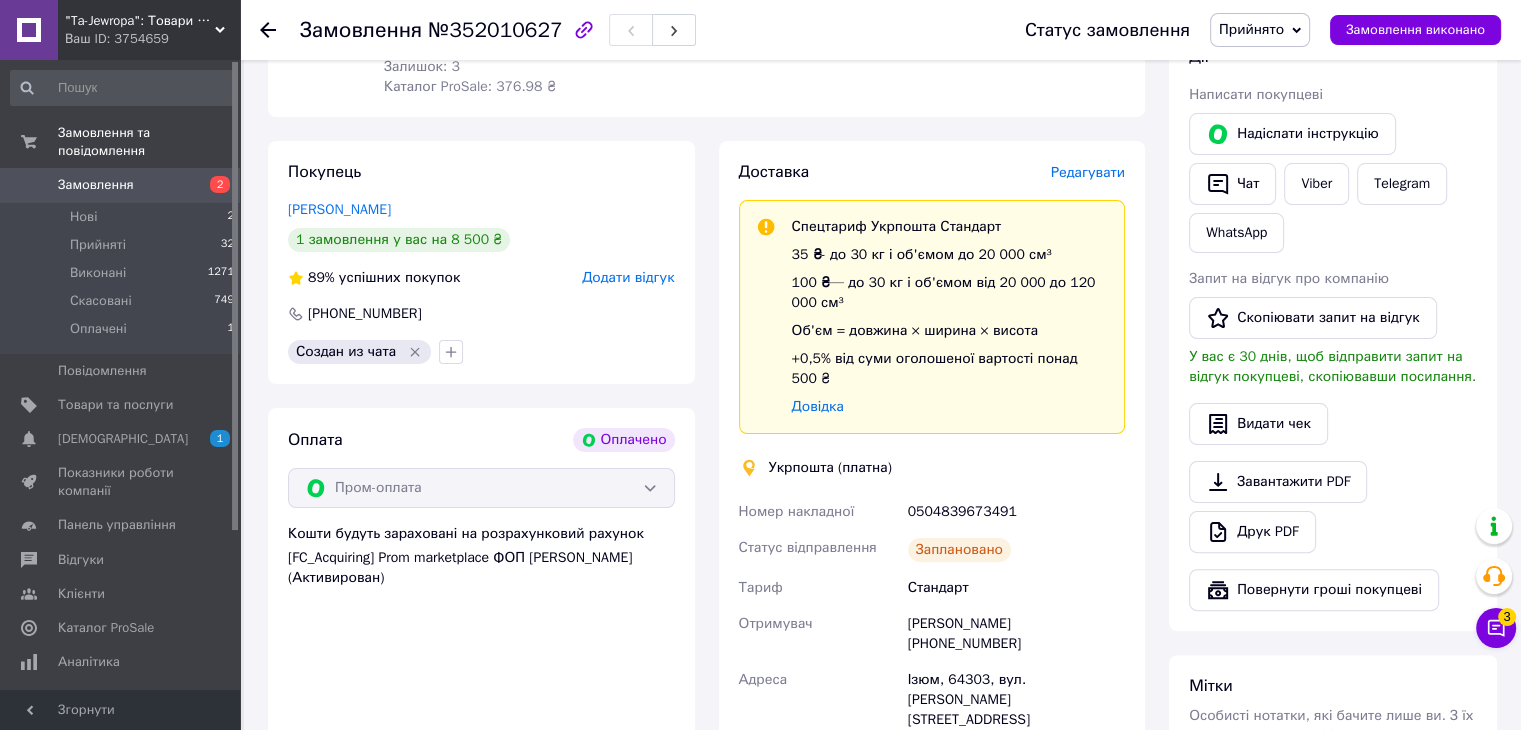 scroll, scrollTop: 400, scrollLeft: 0, axis: vertical 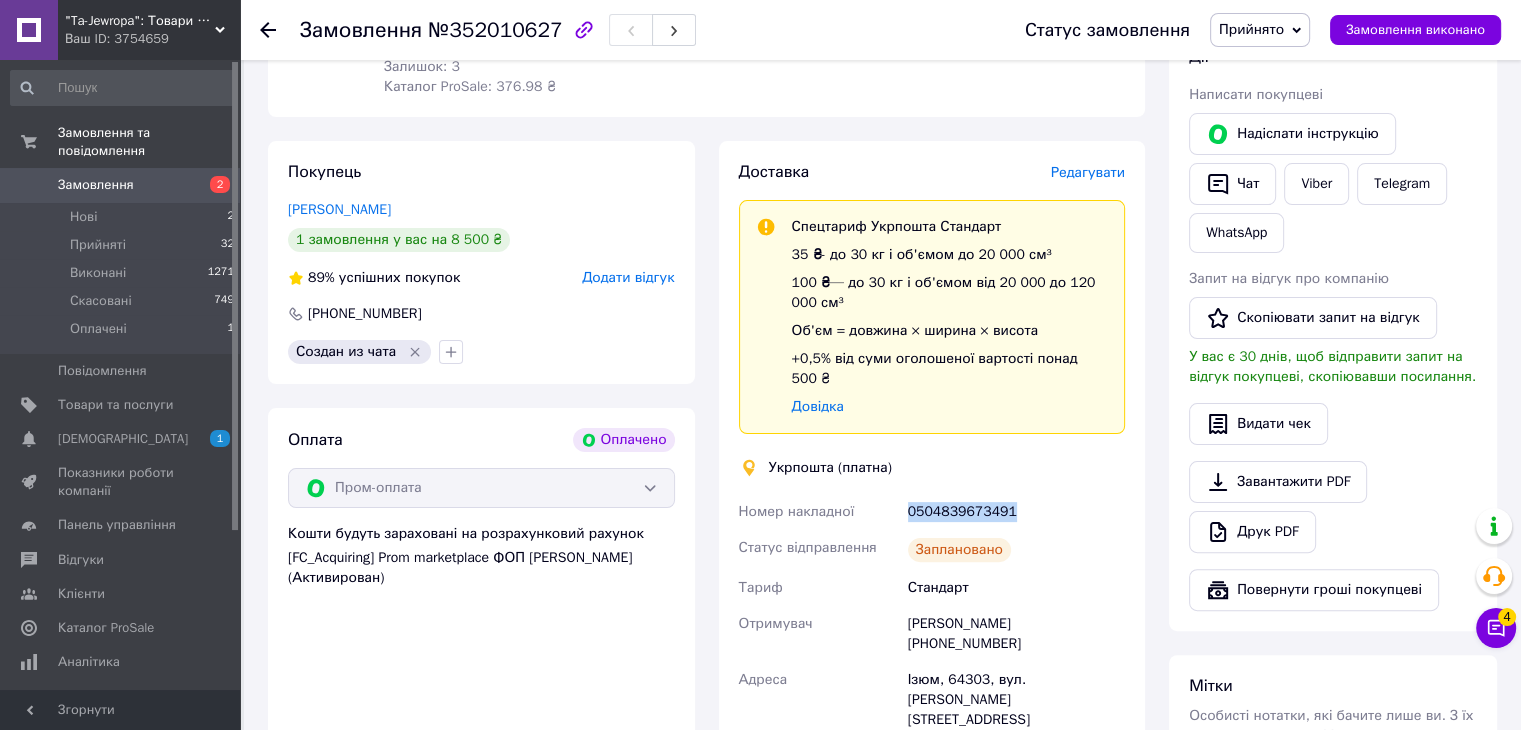 drag, startPoint x: 1017, startPoint y: 498, endPoint x: 904, endPoint y: 493, distance: 113.110565 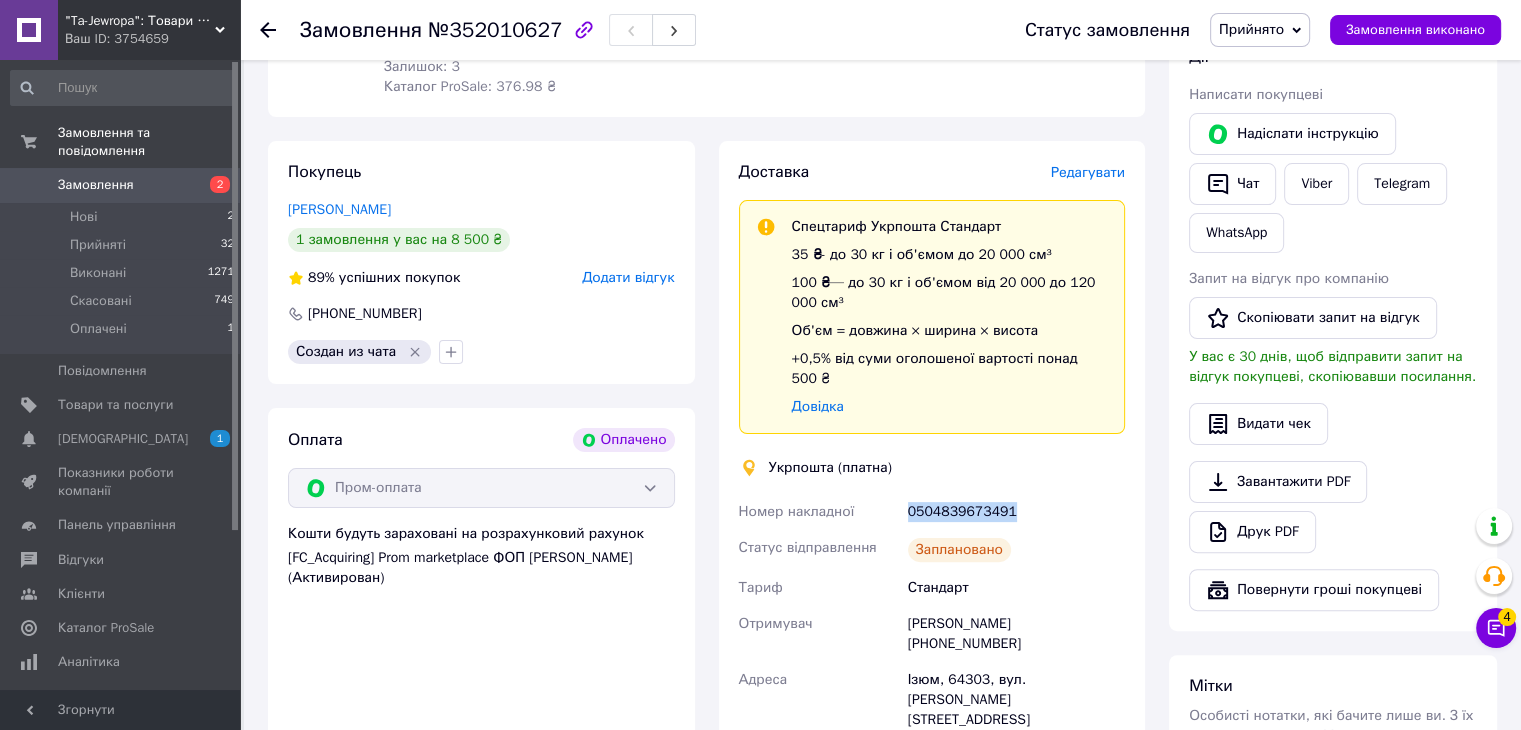 copy on "0504839673491" 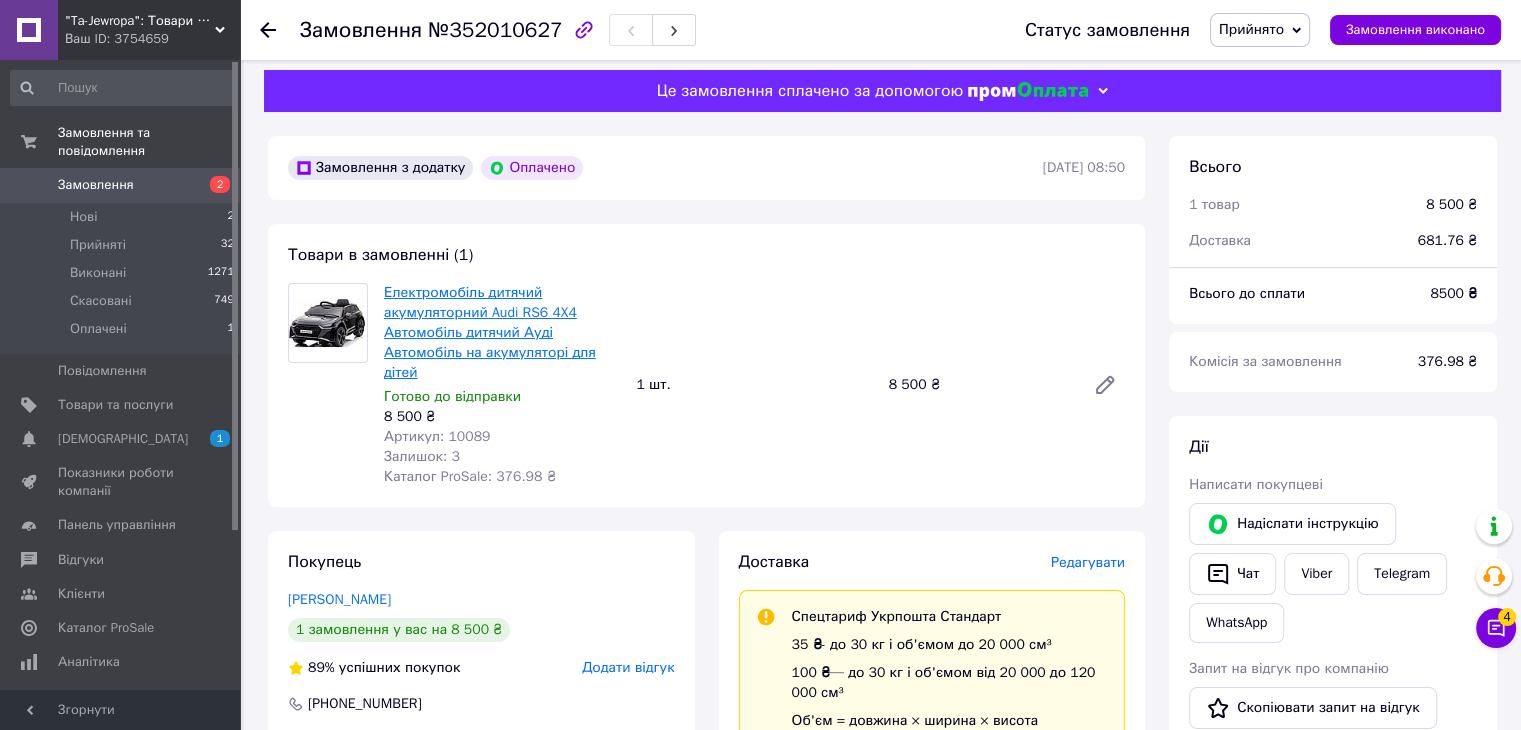 scroll, scrollTop: 0, scrollLeft: 0, axis: both 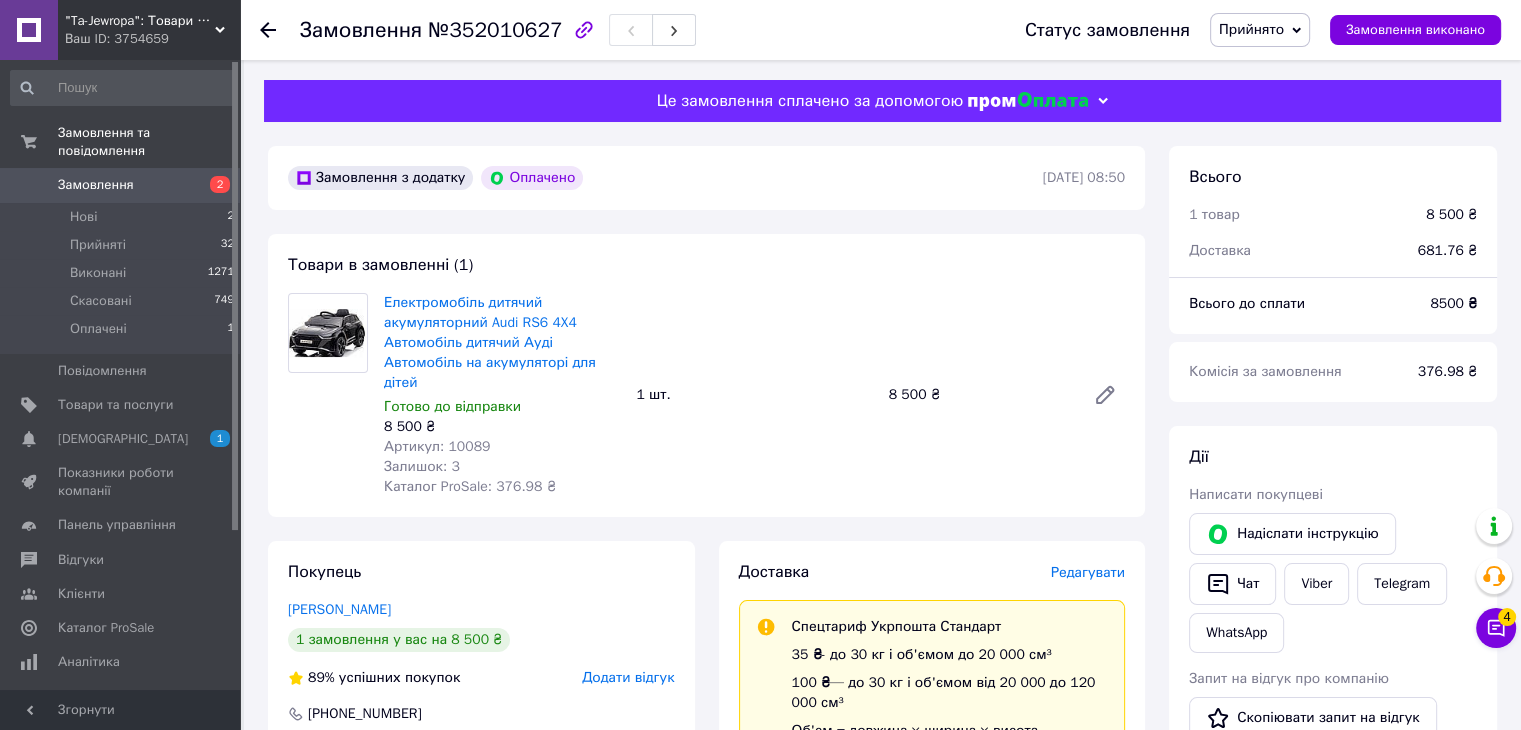 click 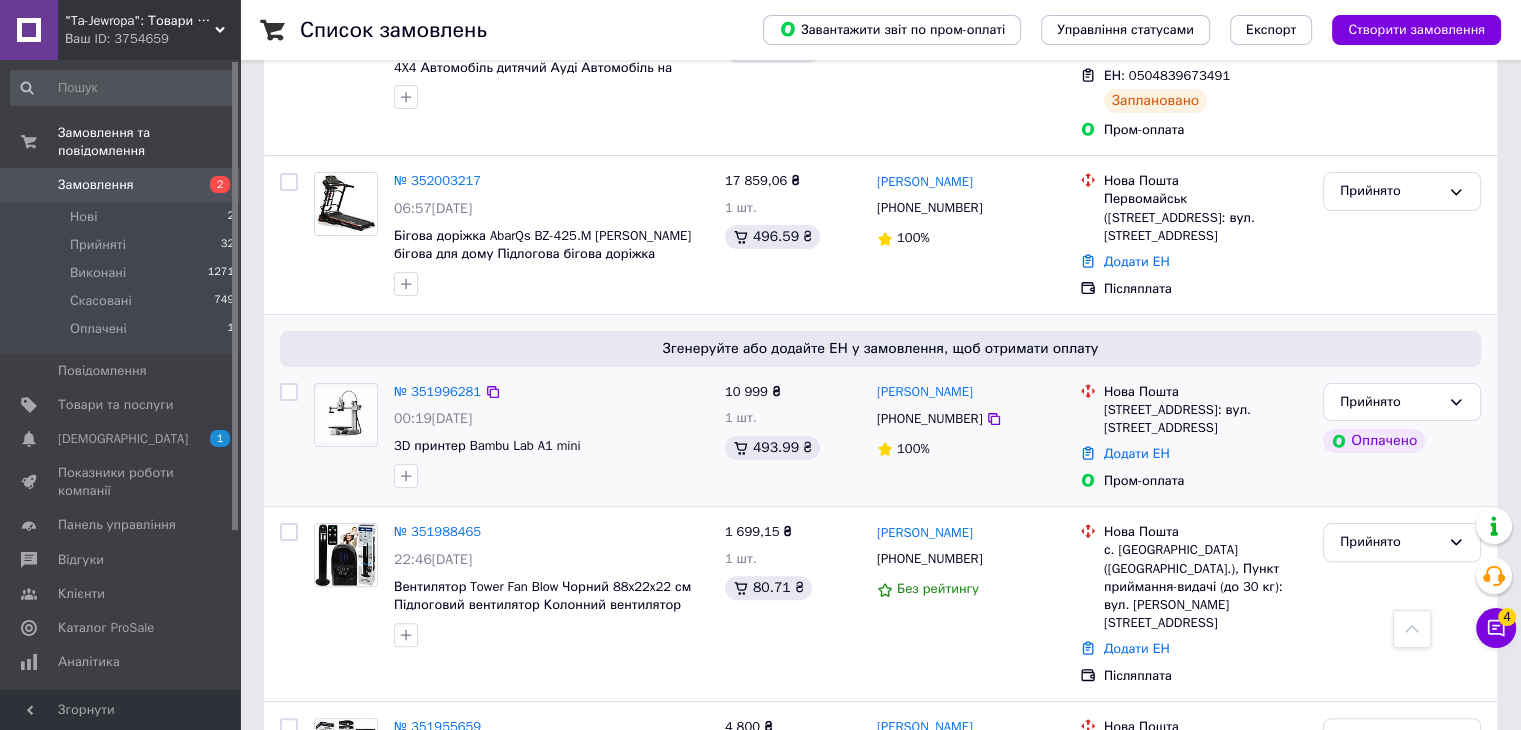 scroll, scrollTop: 500, scrollLeft: 0, axis: vertical 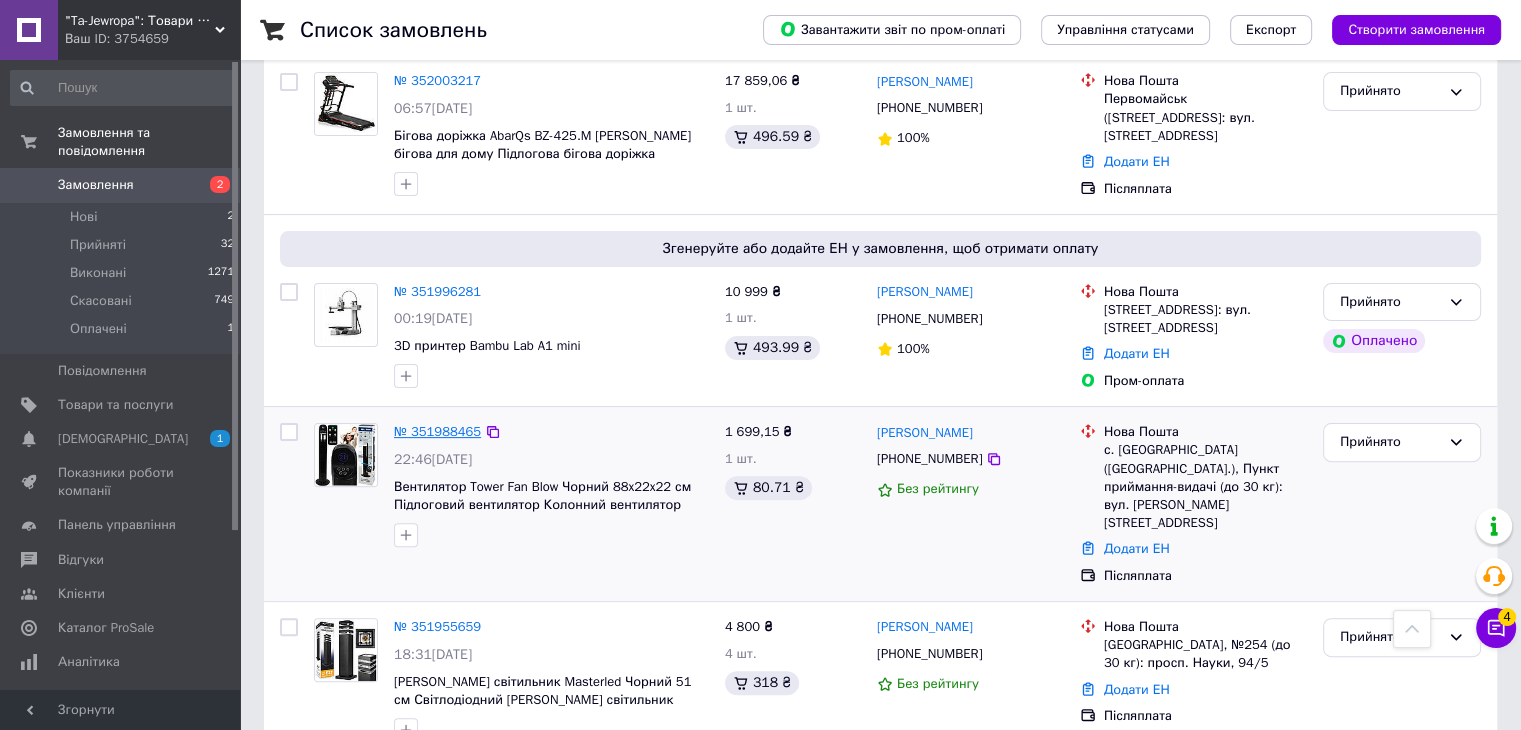 click on "№ 351988465" at bounding box center (437, 431) 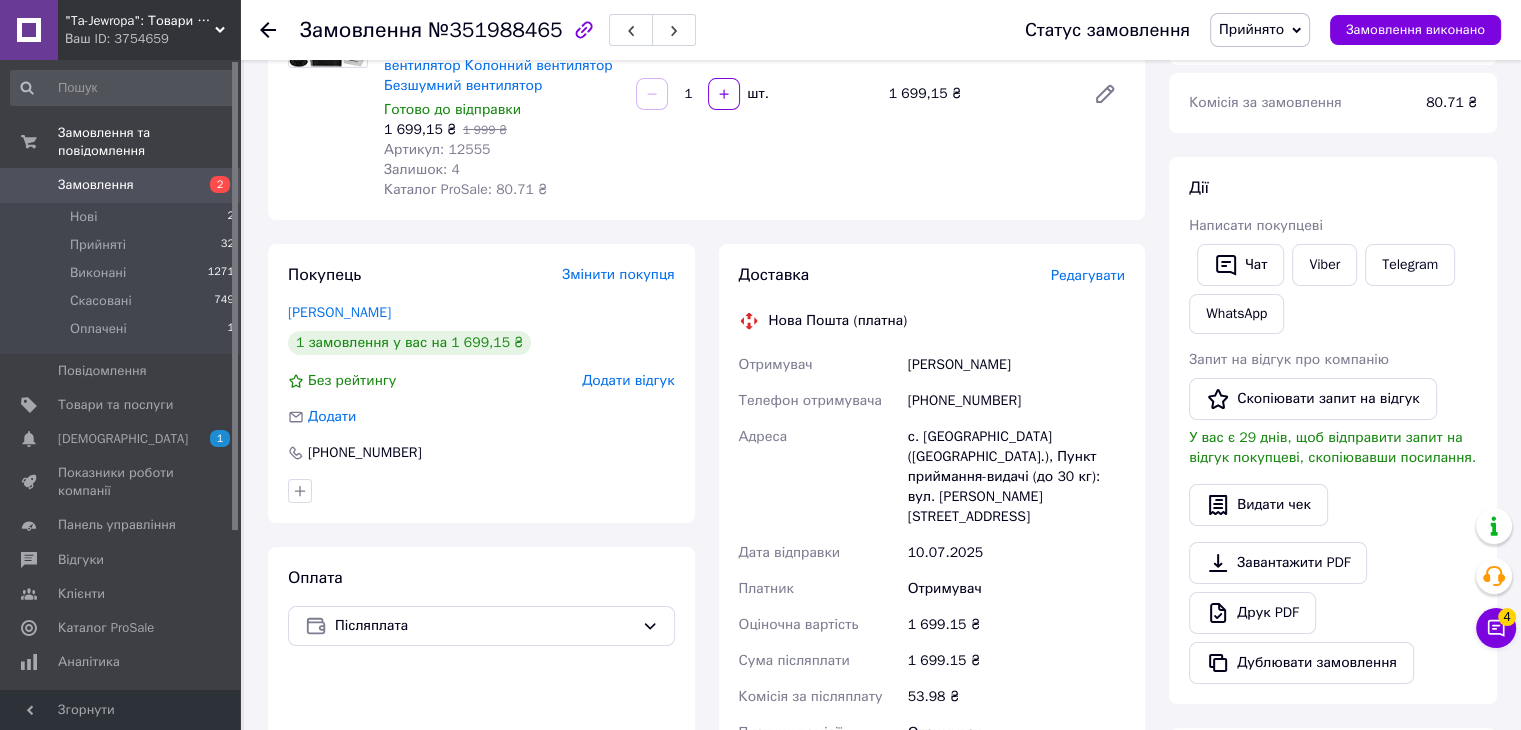 scroll, scrollTop: 200, scrollLeft: 0, axis: vertical 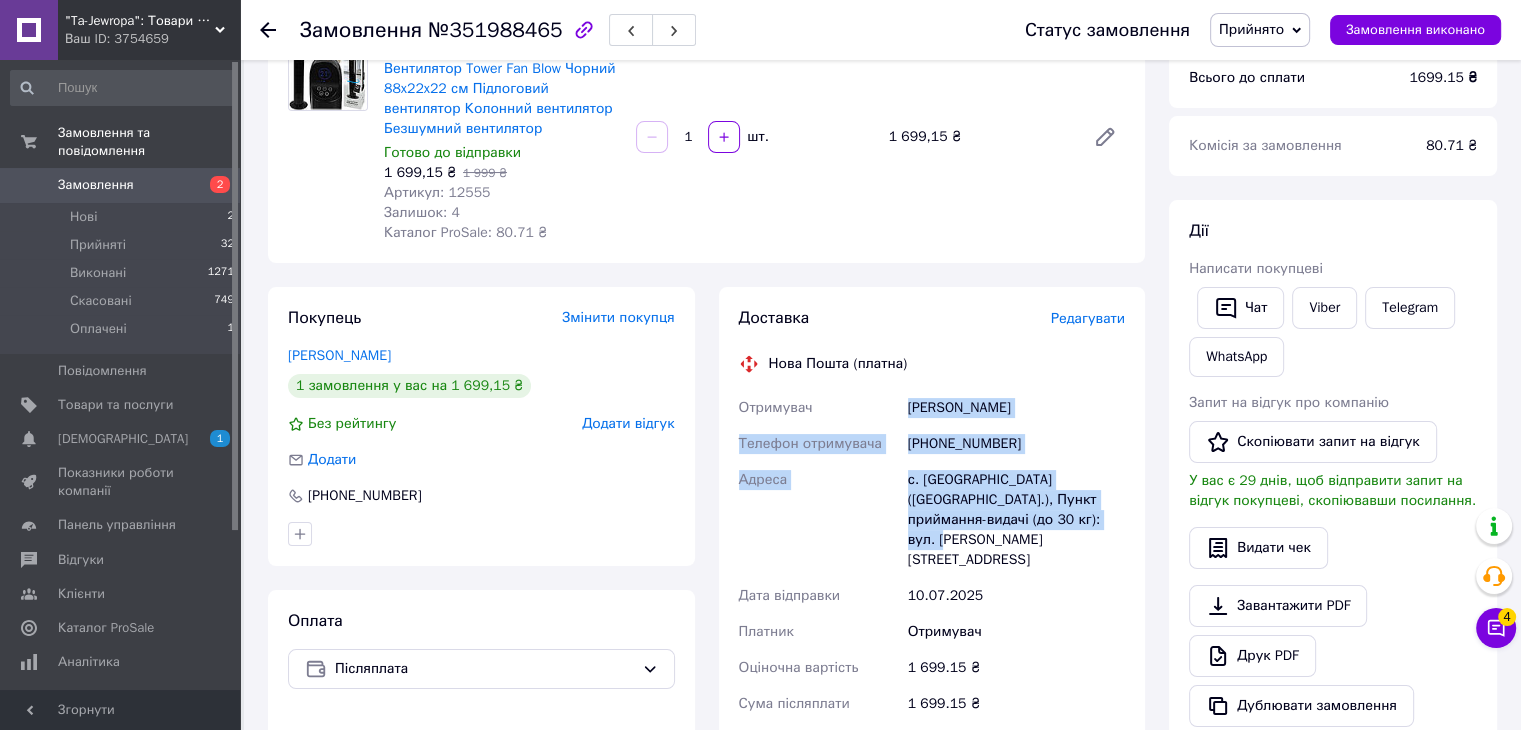 drag, startPoint x: 898, startPoint y: 397, endPoint x: 1082, endPoint y: 522, distance: 222.44325 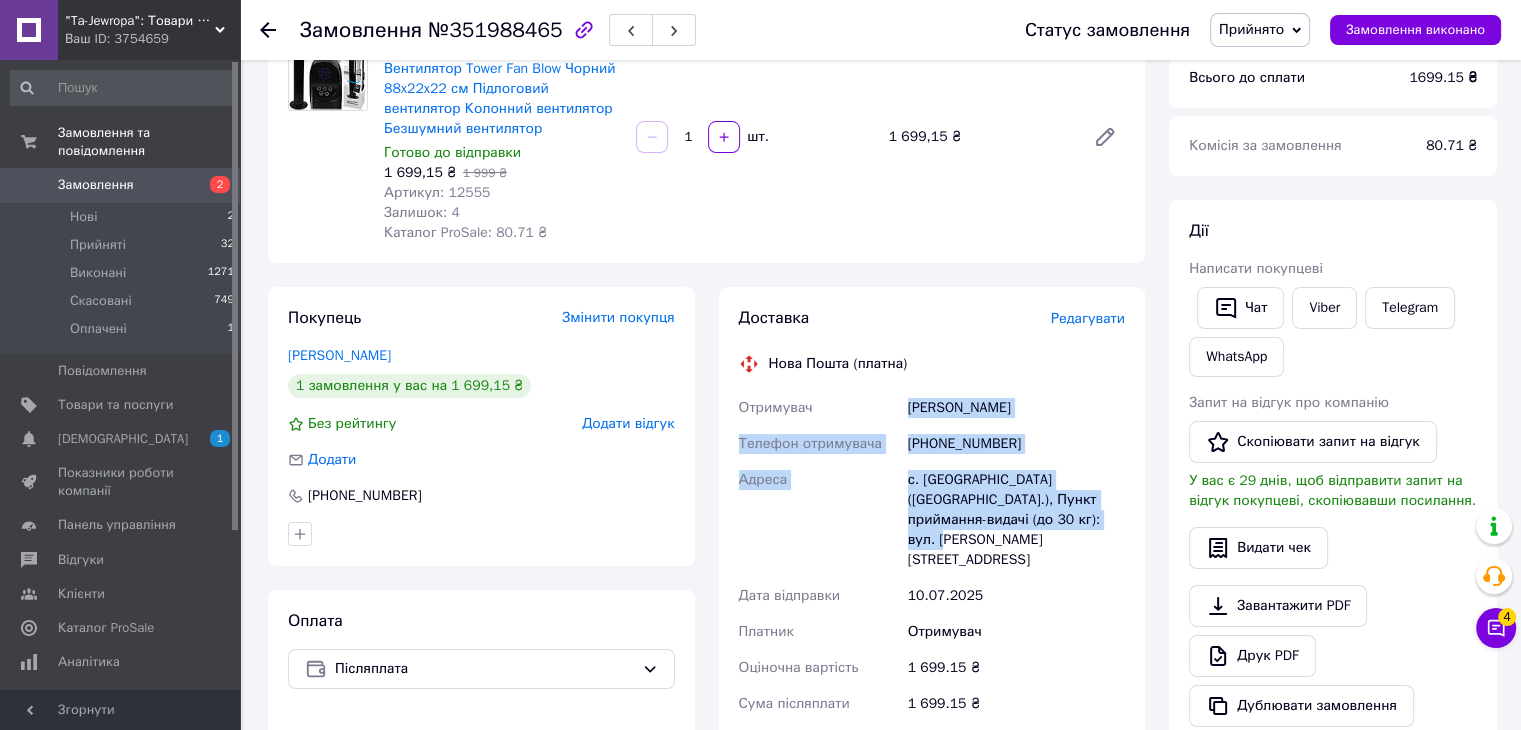 click on "Отримувач [PERSON_NAME] Телефон отримувача [PHONE_NUMBER] Адреса с. [GEOGRAPHIC_DATA] ([GEOGRAPHIC_DATA].), Пункт приймання-видачі (до 30 кг): вул. [PERSON_NAME], 2а Дата відправки [DATE] Платник Отримувач Оціночна вартість 1 699.15 ₴ Сума післяплати 1 699.15 ₴ Комісія за післяплату 53.98 ₴ Платник комісії післяплати Отримувач" at bounding box center [932, 602] 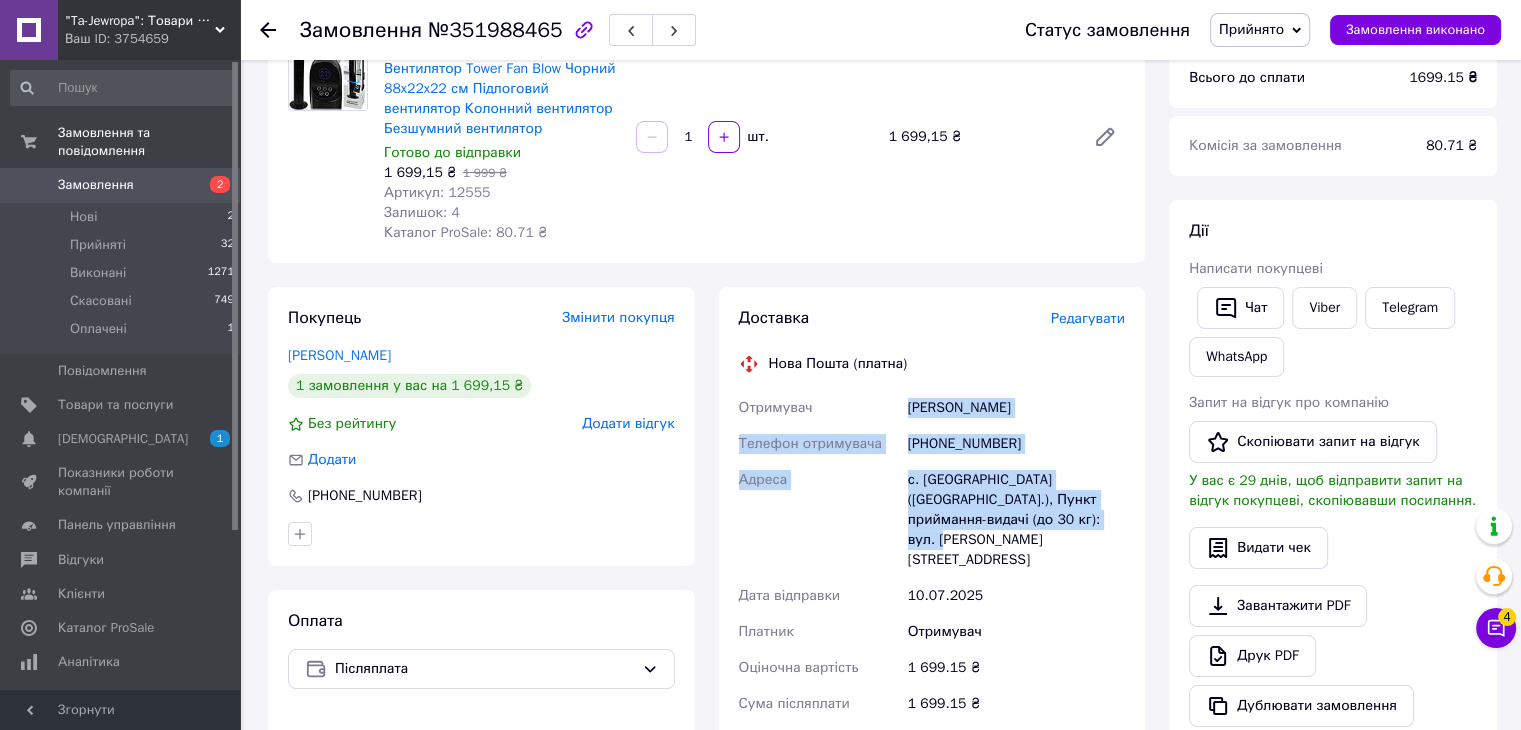 copy on "Отримувач [PERSON_NAME] Телефон отримувача [PHONE_NUMBER] Адреса с. [GEOGRAPHIC_DATA] ([GEOGRAPHIC_DATA].), Пункт приймання-видачі (до 30 кг): вул. [PERSON_NAME][STREET_ADDRESS]" 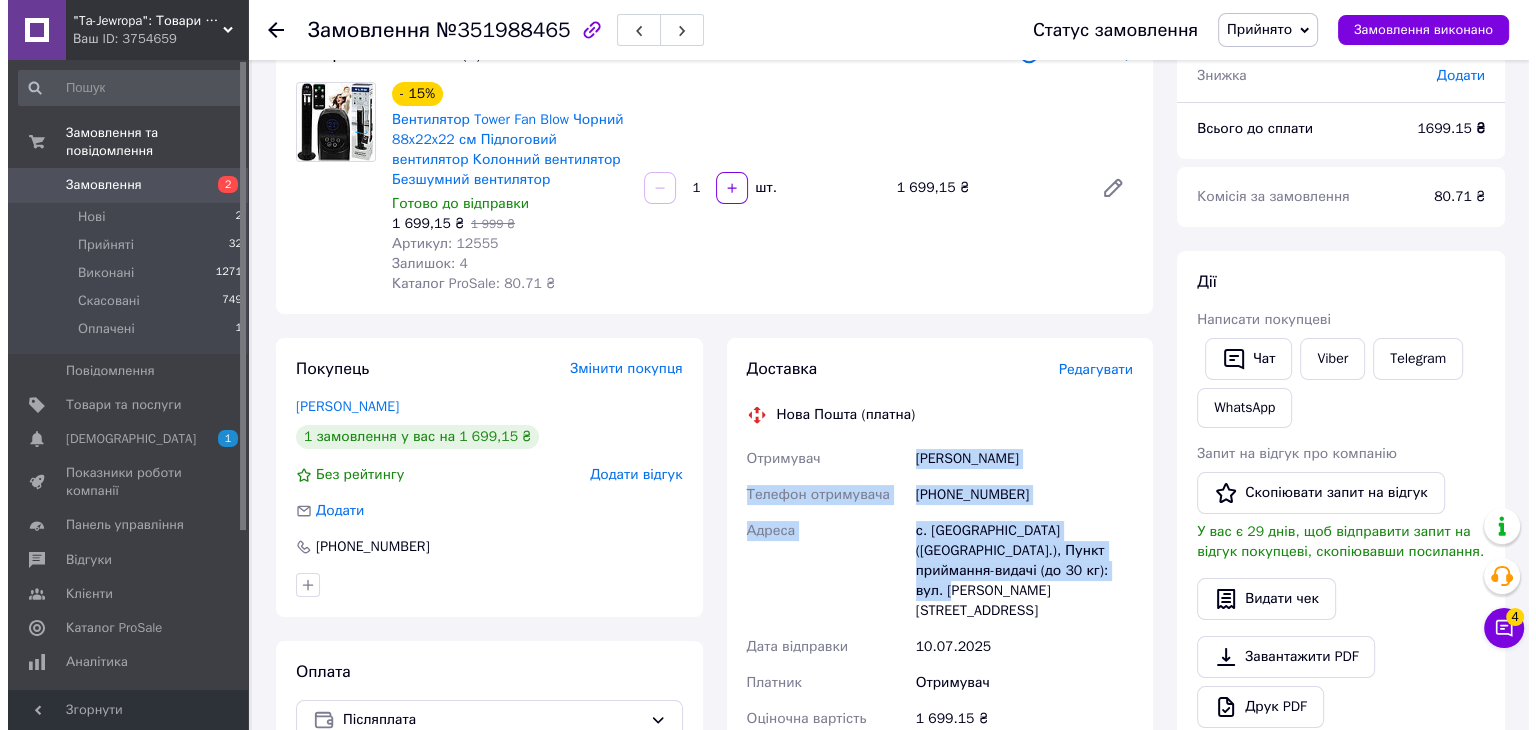 scroll, scrollTop: 100, scrollLeft: 0, axis: vertical 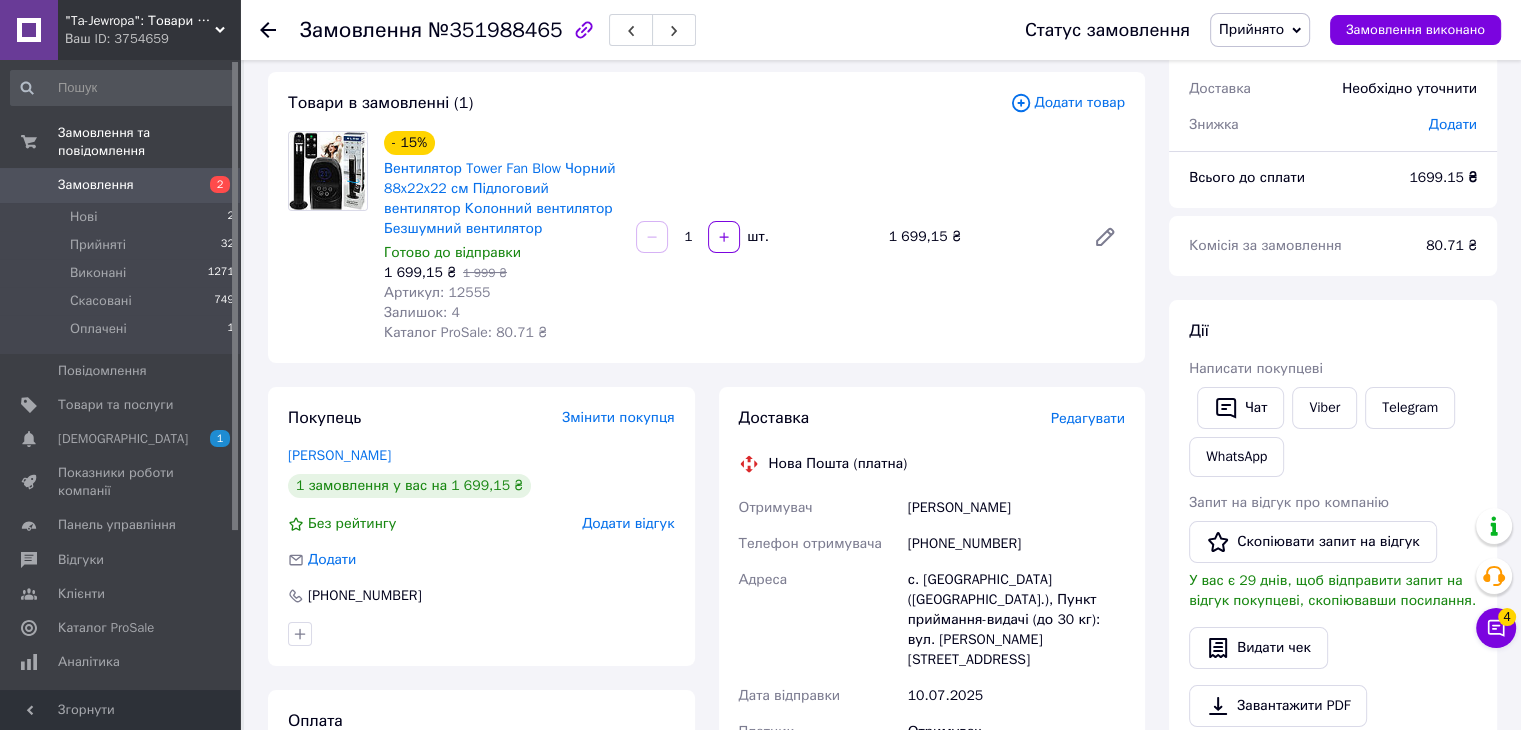 click on "Редагувати" at bounding box center [1088, 418] 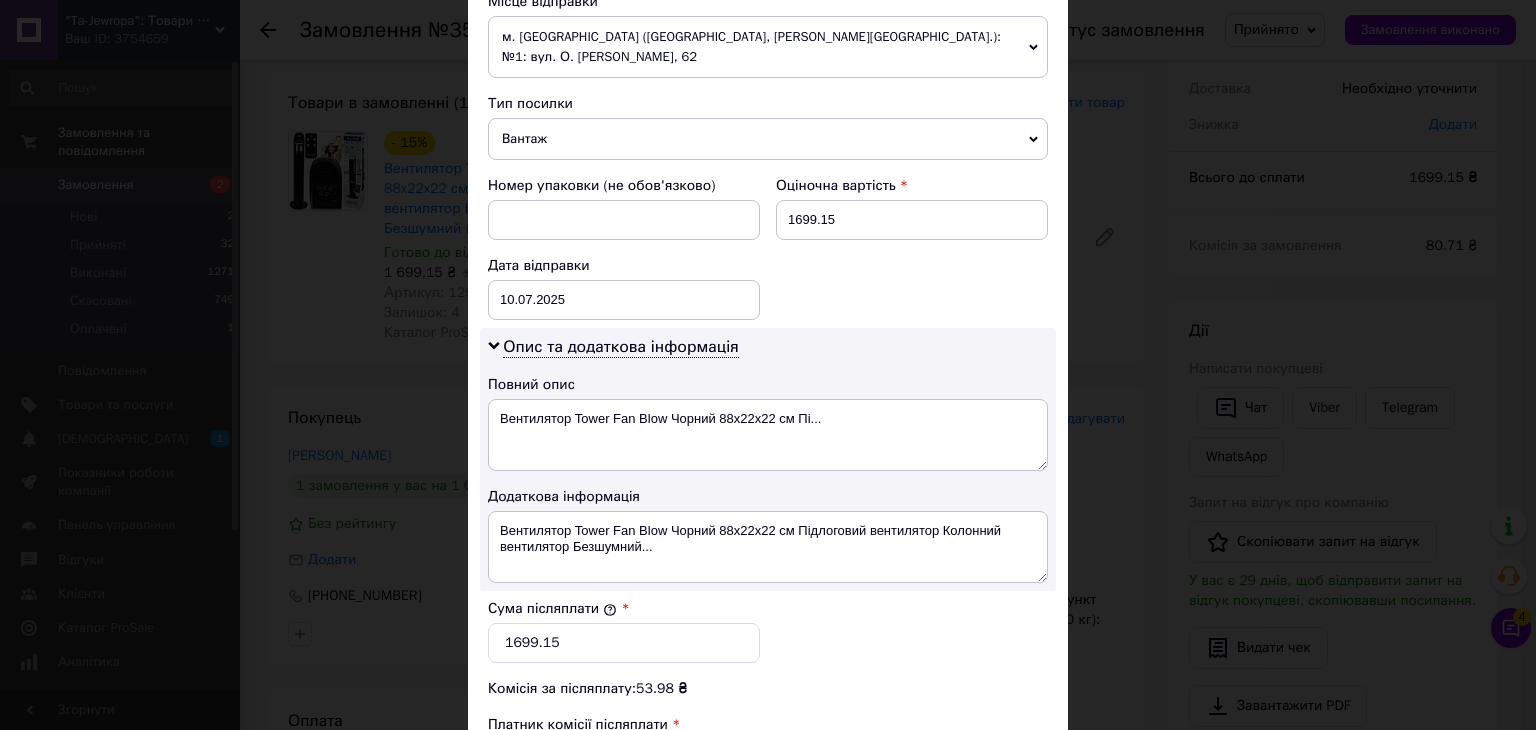 scroll, scrollTop: 713, scrollLeft: 0, axis: vertical 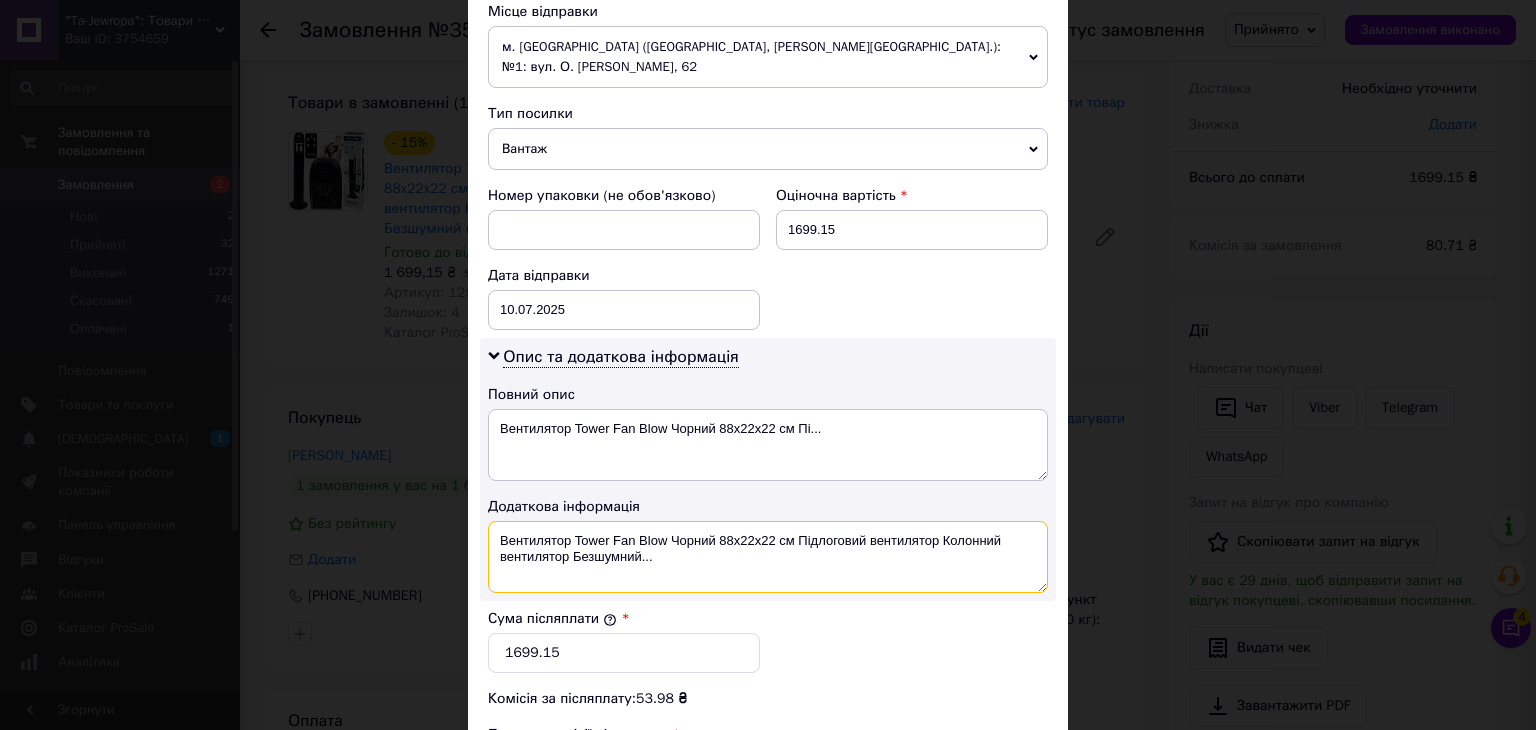 click on "Вентилятор Tower Fan Blow Чорний 88x22x22 см Підлоговий вентилятор Колонний вентилятор Безшумний..." at bounding box center [768, 557] 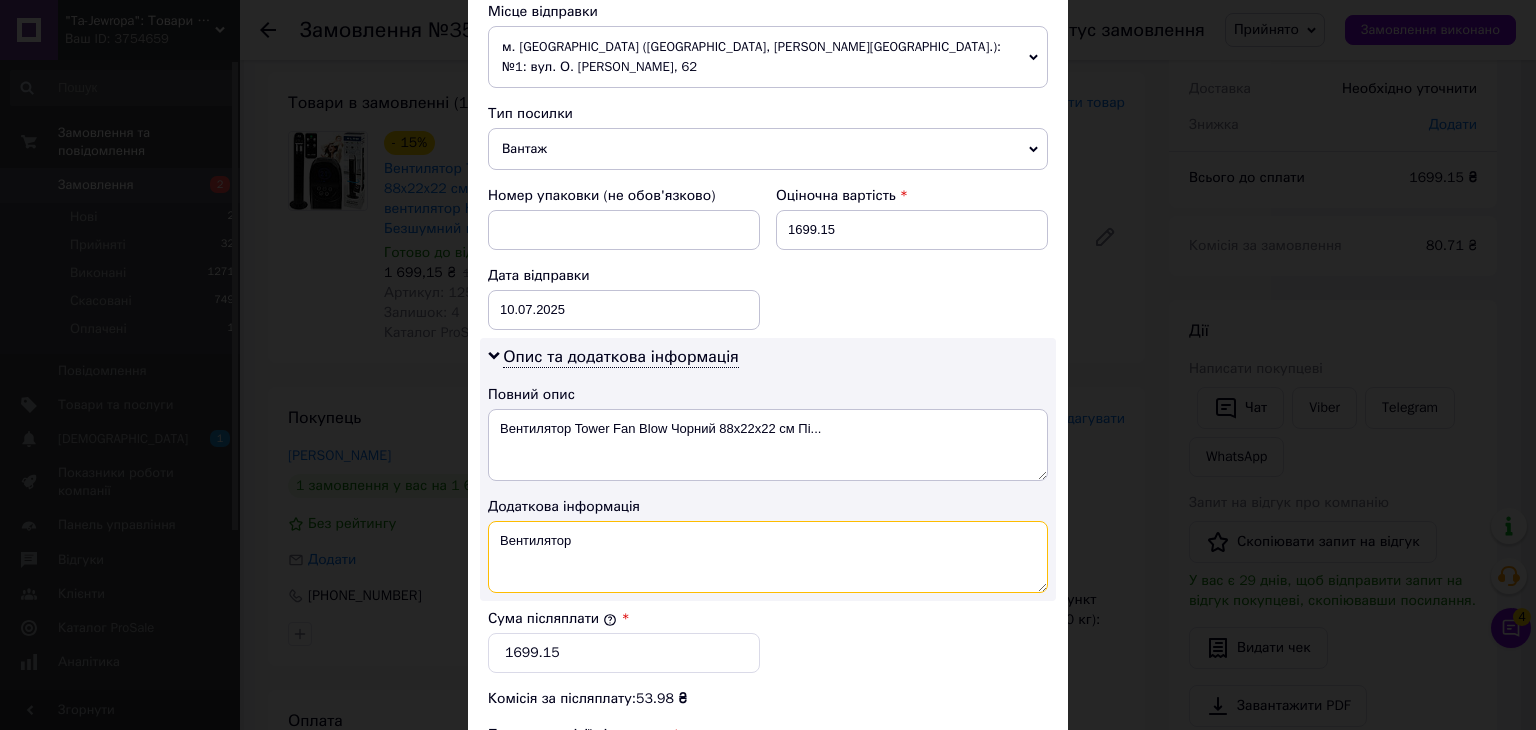 type on "Вентилятор" 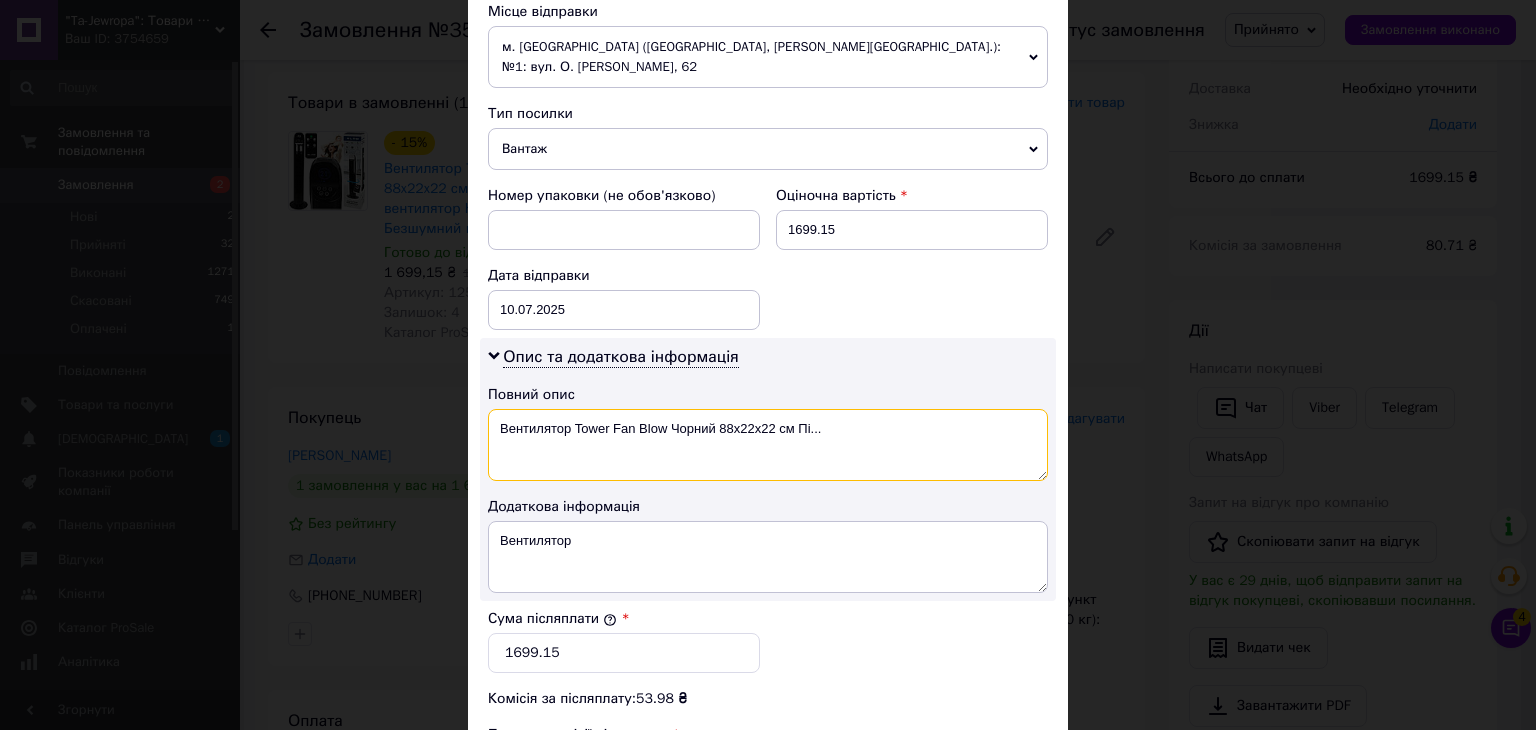 click on "Вентилятор Tower Fan Blow Чорний 88x22x22 см Пі..." at bounding box center (768, 445) 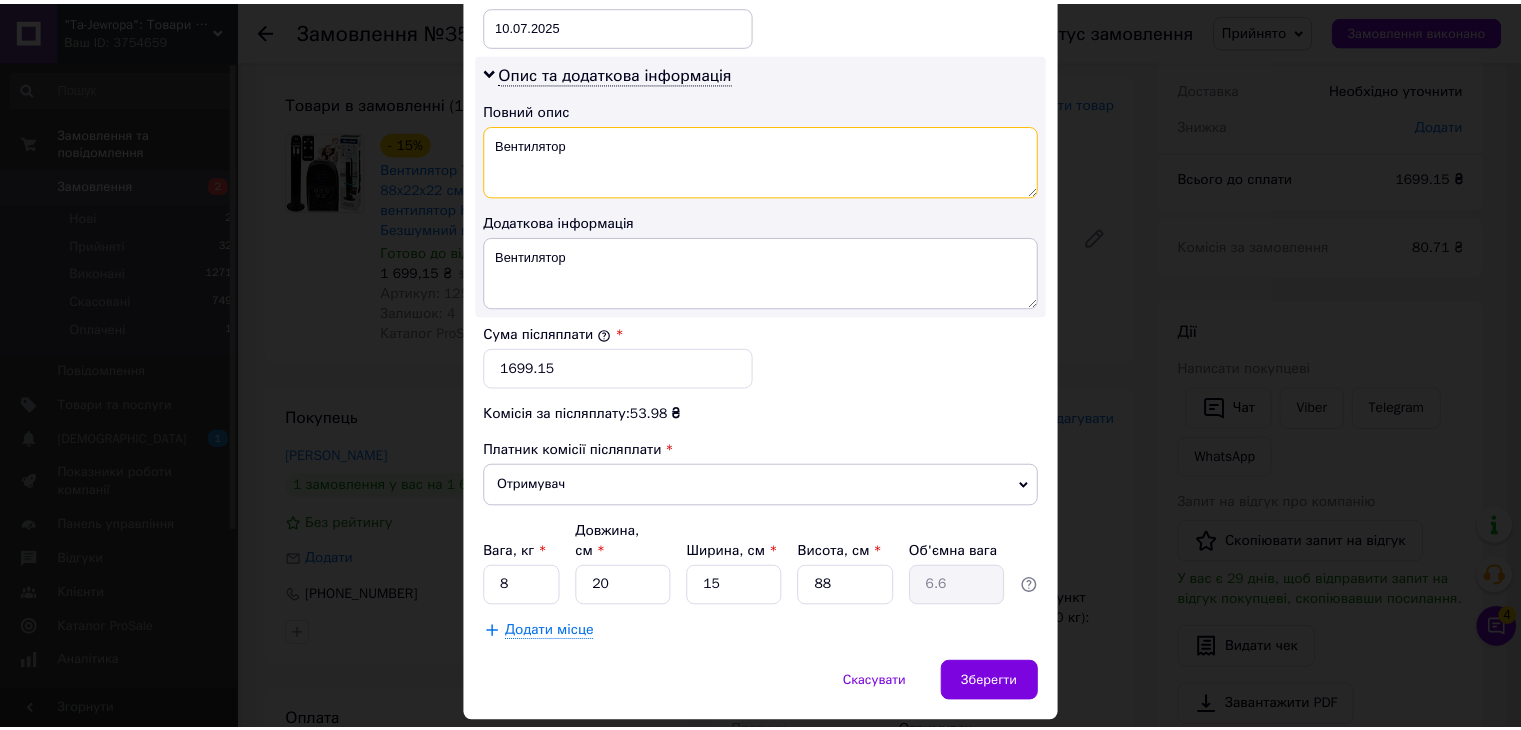 scroll, scrollTop: 1013, scrollLeft: 0, axis: vertical 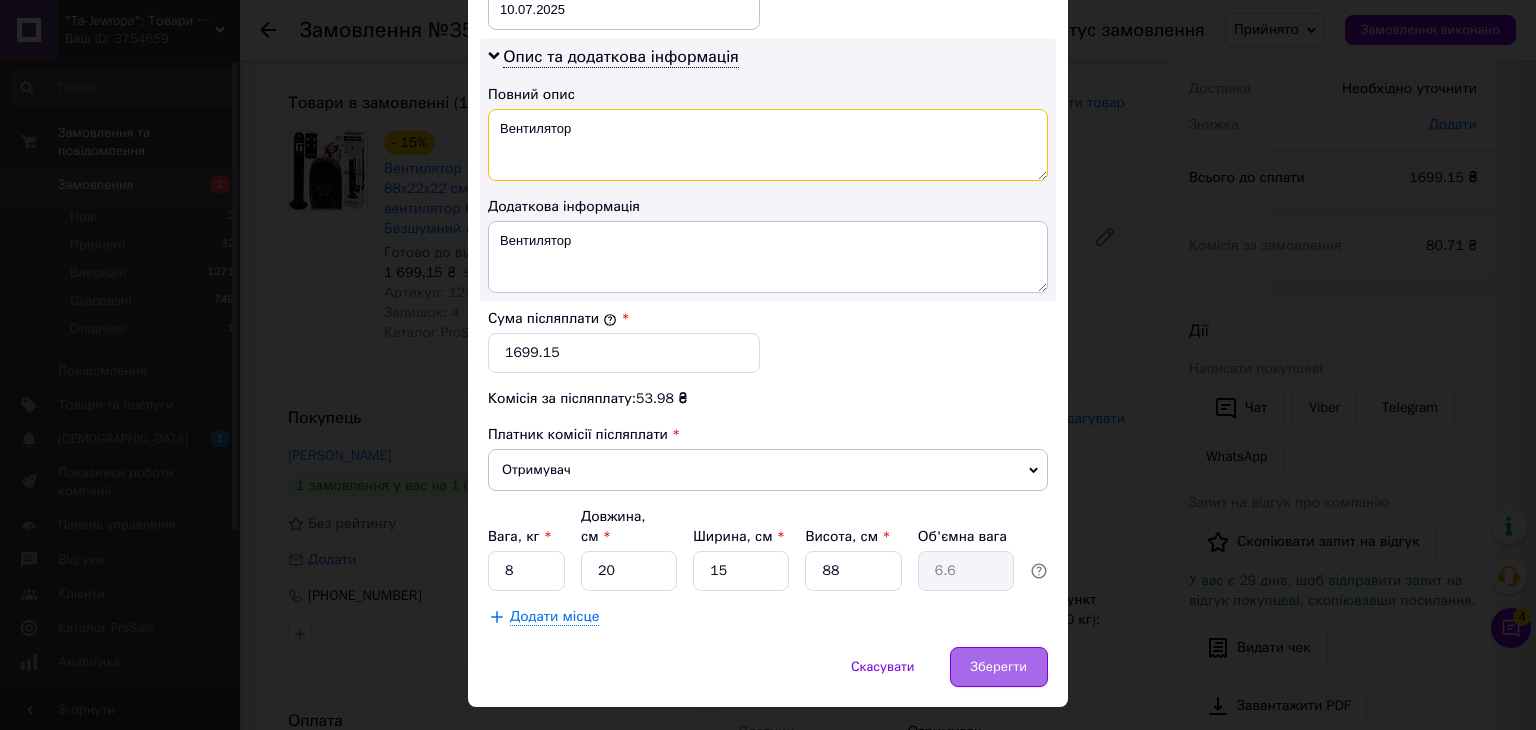 type on "Вентилятор" 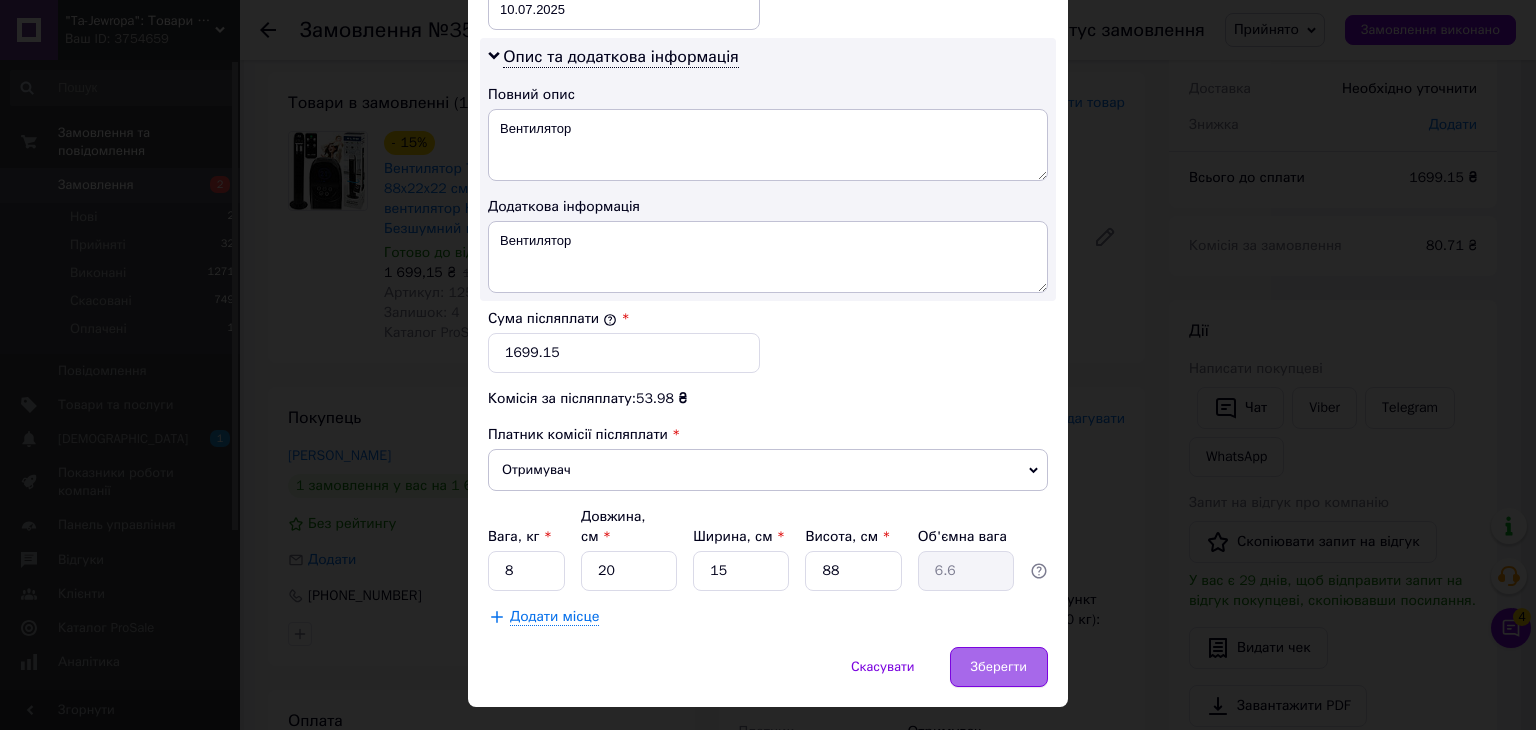 click on "Зберегти" at bounding box center [999, 667] 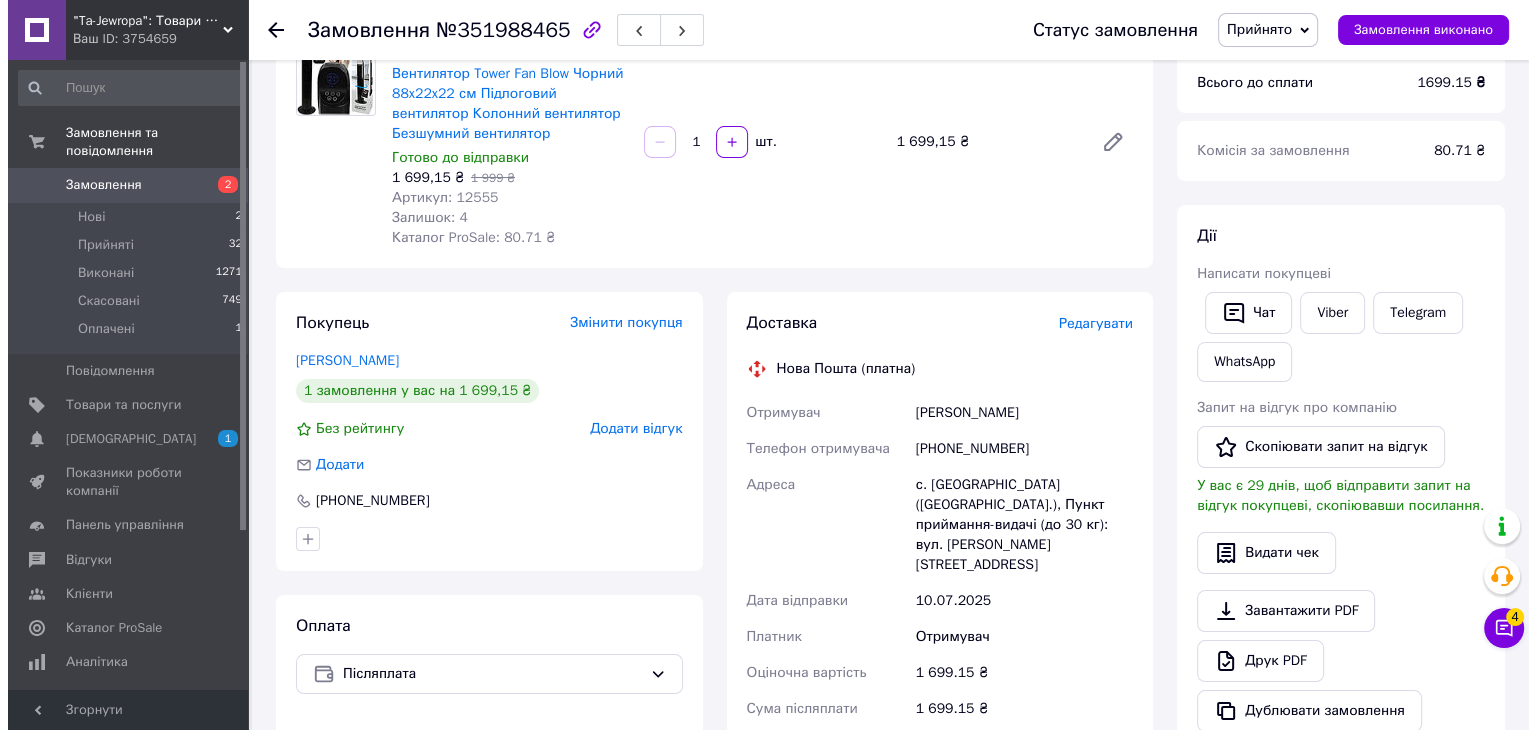scroll, scrollTop: 300, scrollLeft: 0, axis: vertical 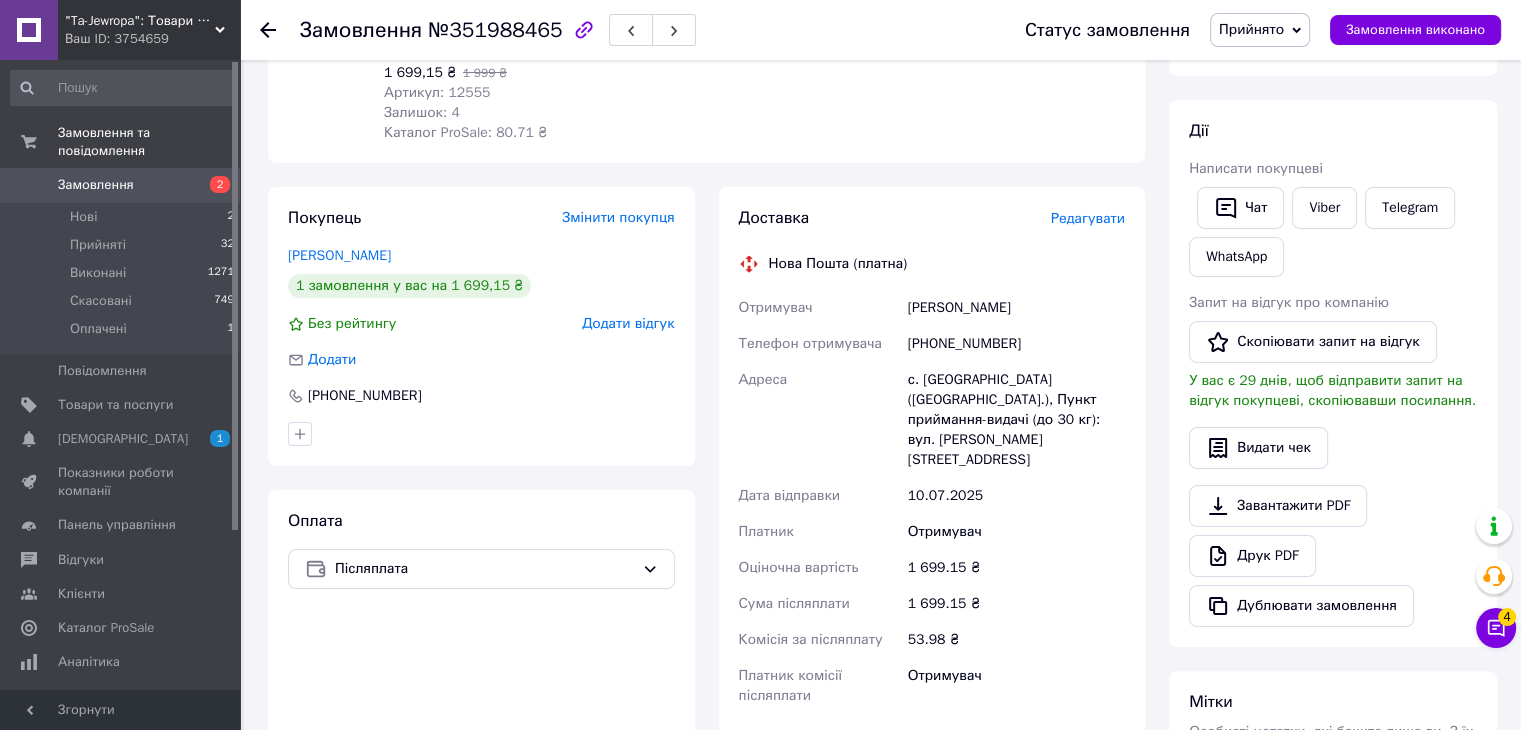 click on "Редагувати" at bounding box center [1088, 218] 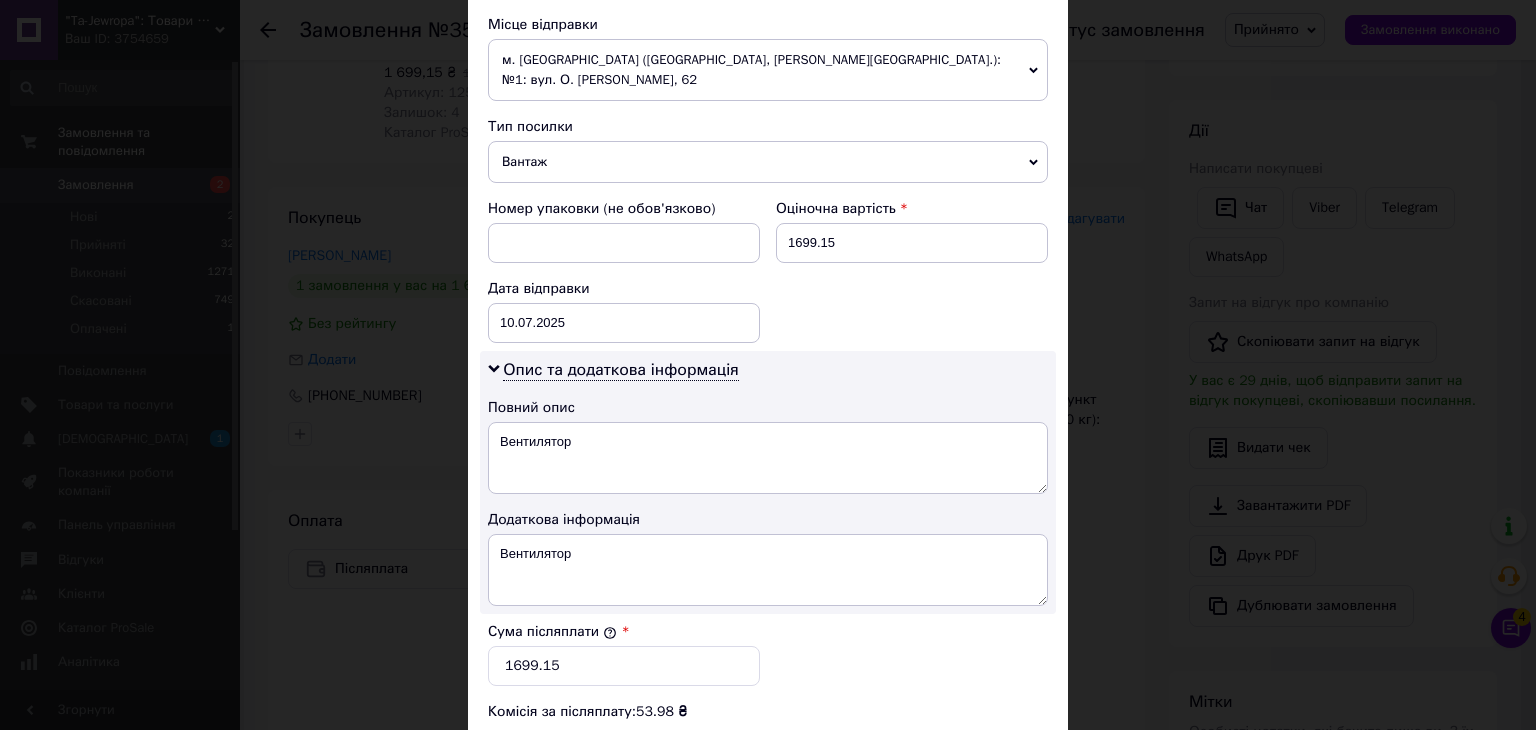 scroll, scrollTop: 800, scrollLeft: 0, axis: vertical 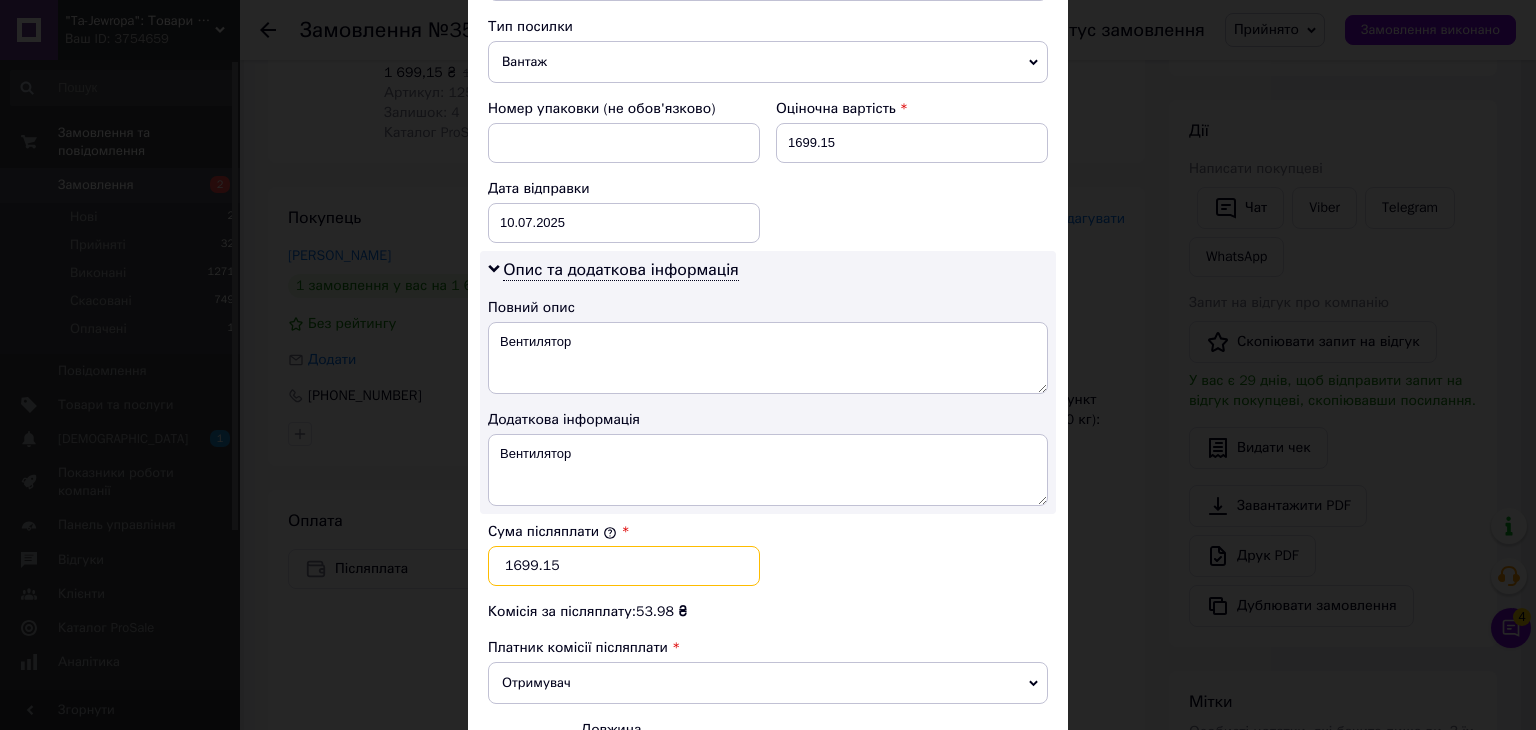 click on "1699.15" at bounding box center (624, 566) 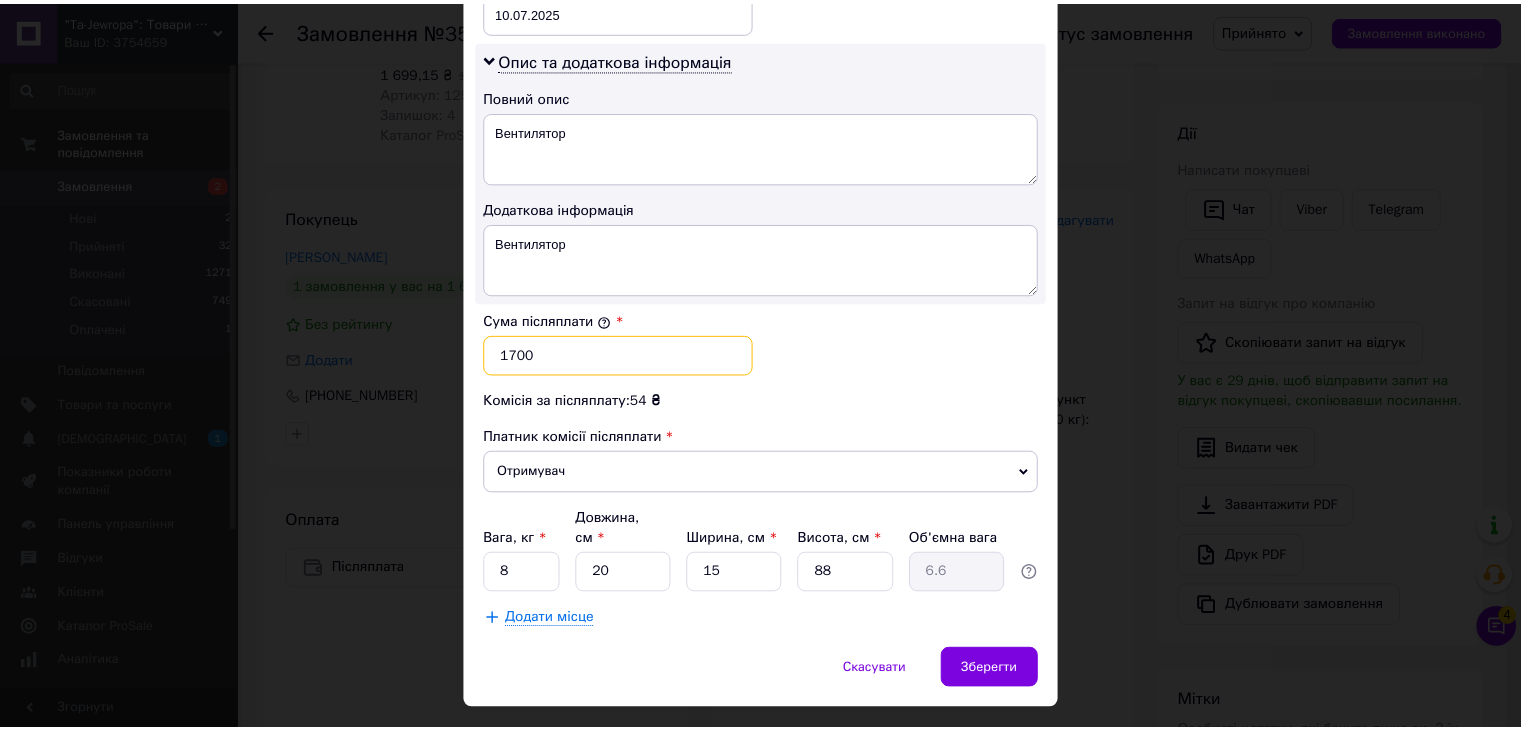 scroll, scrollTop: 1013, scrollLeft: 0, axis: vertical 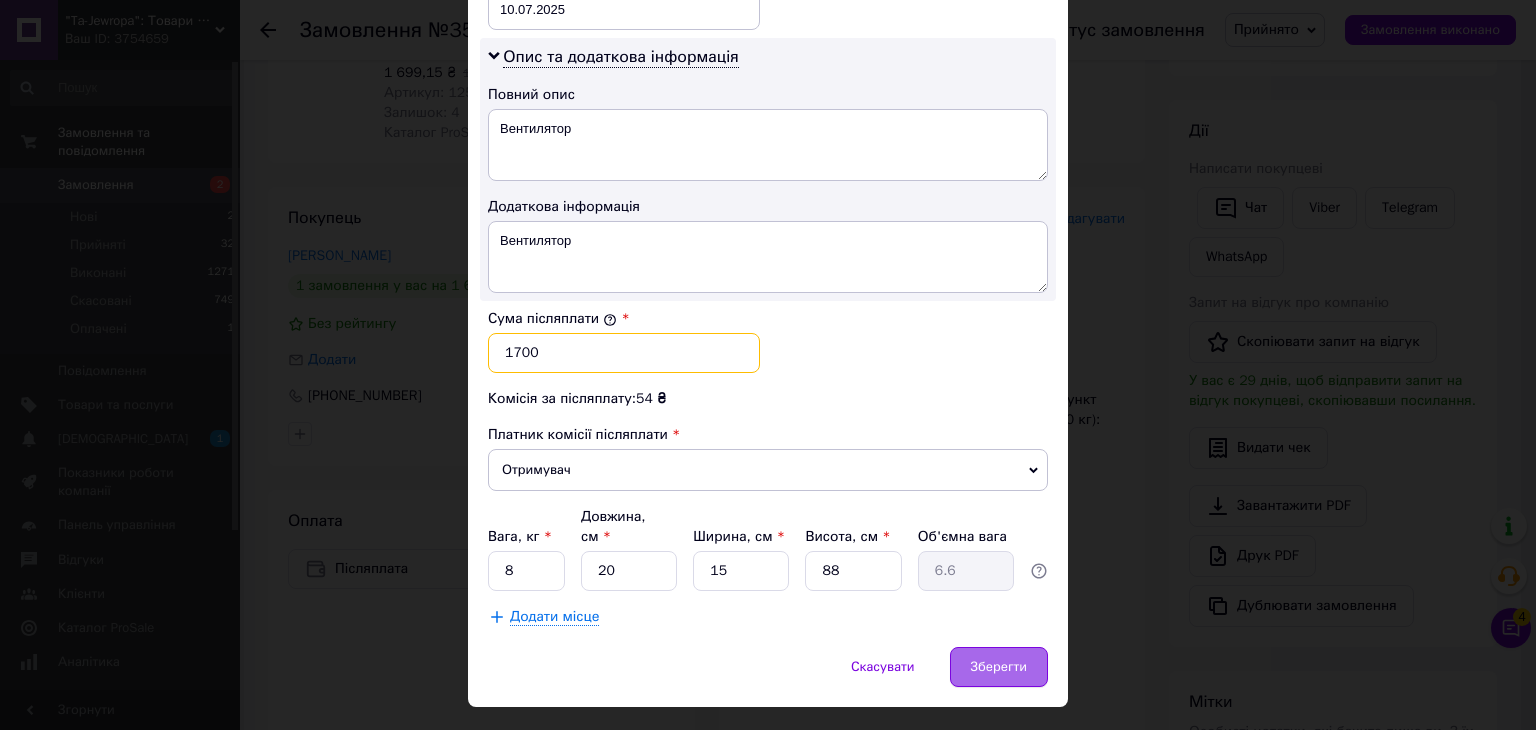 type on "1700" 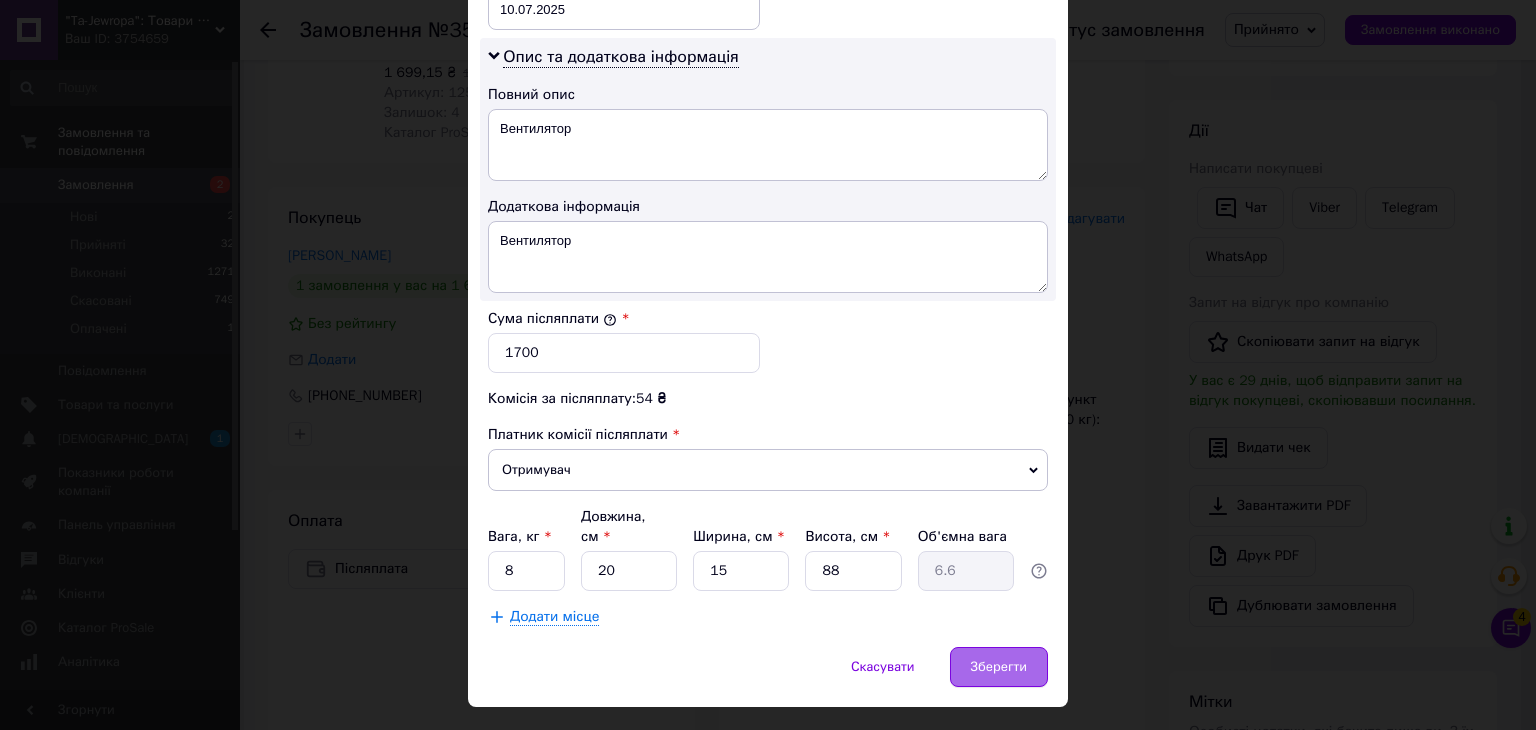 click on "Зберегти" at bounding box center [999, 667] 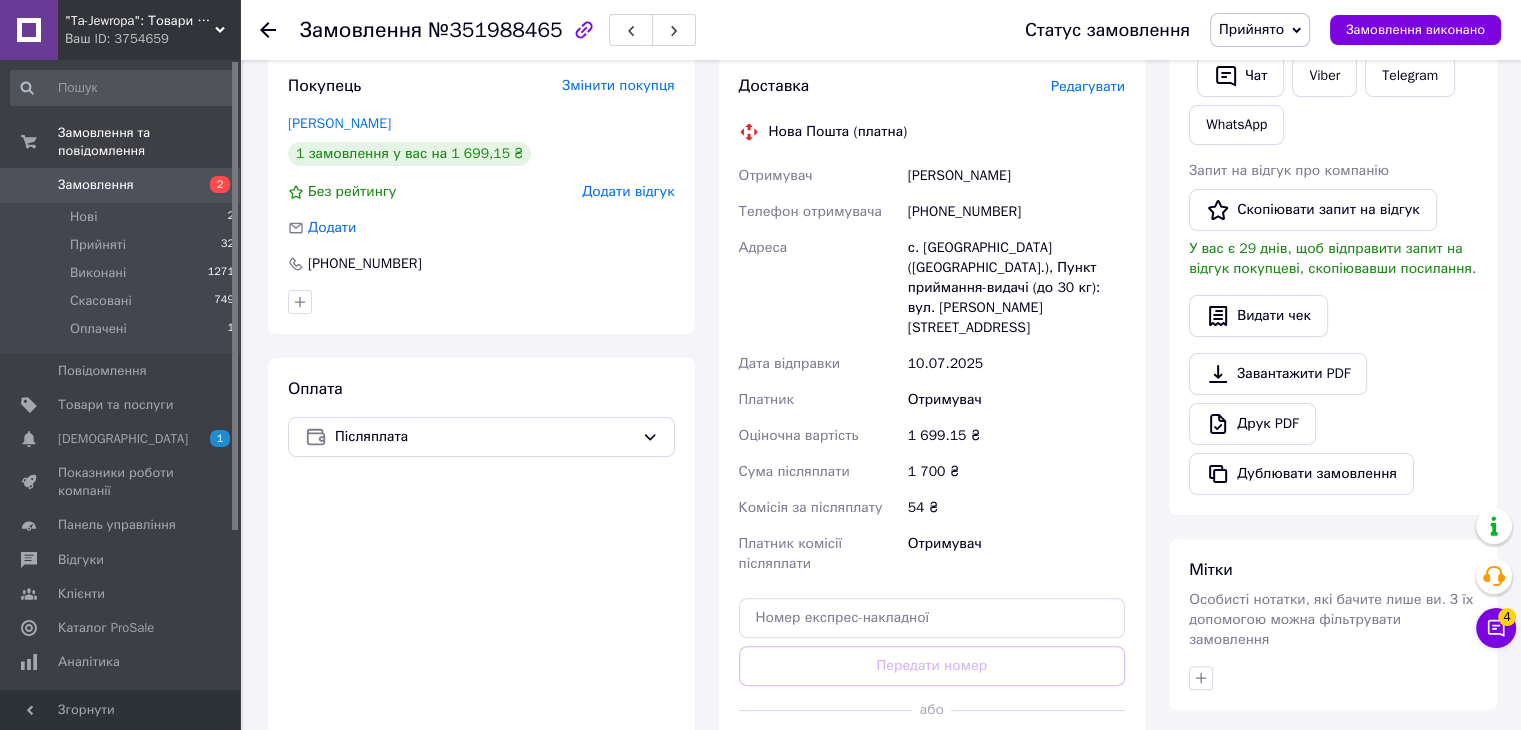 scroll, scrollTop: 600, scrollLeft: 0, axis: vertical 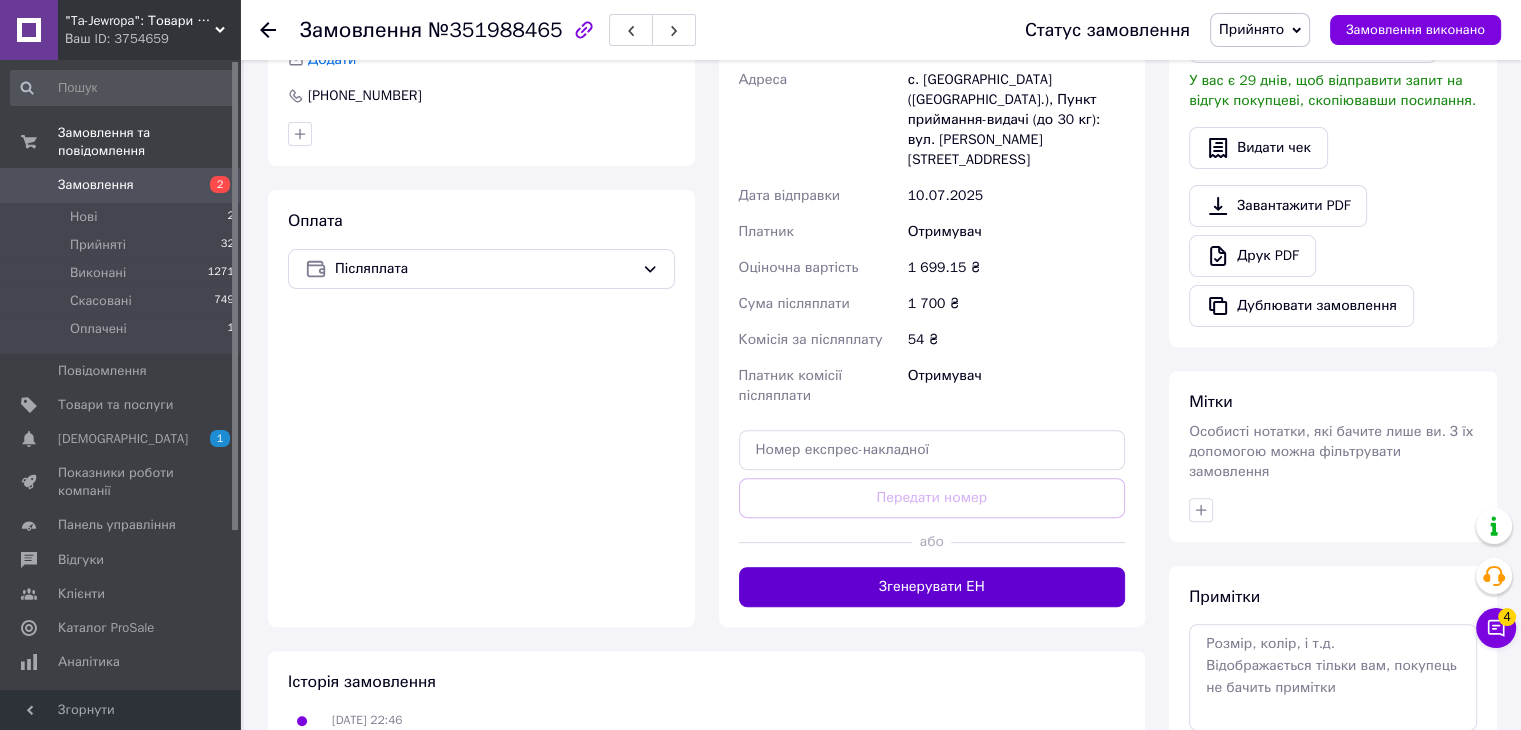 click on "Згенерувати ЕН" at bounding box center [932, 587] 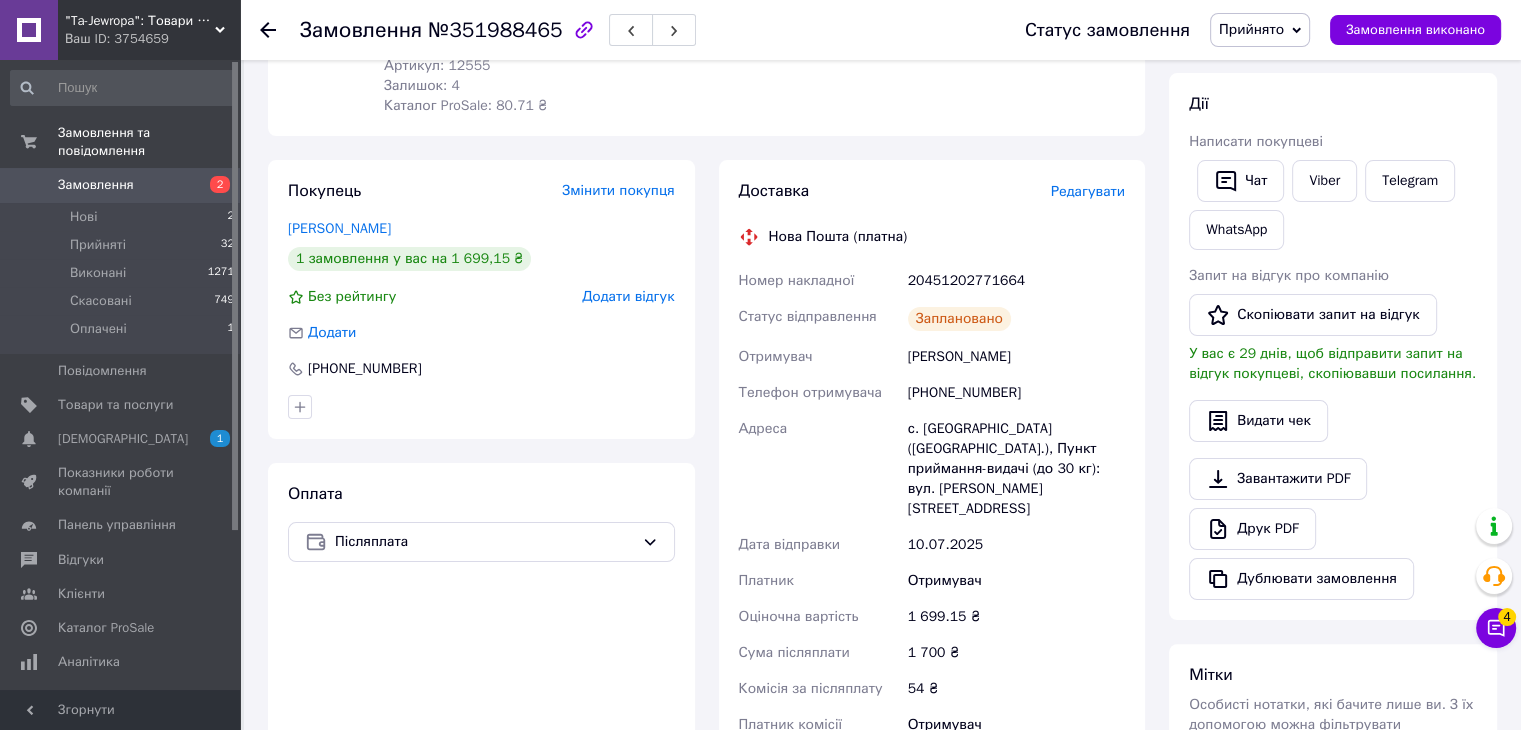 scroll, scrollTop: 400, scrollLeft: 0, axis: vertical 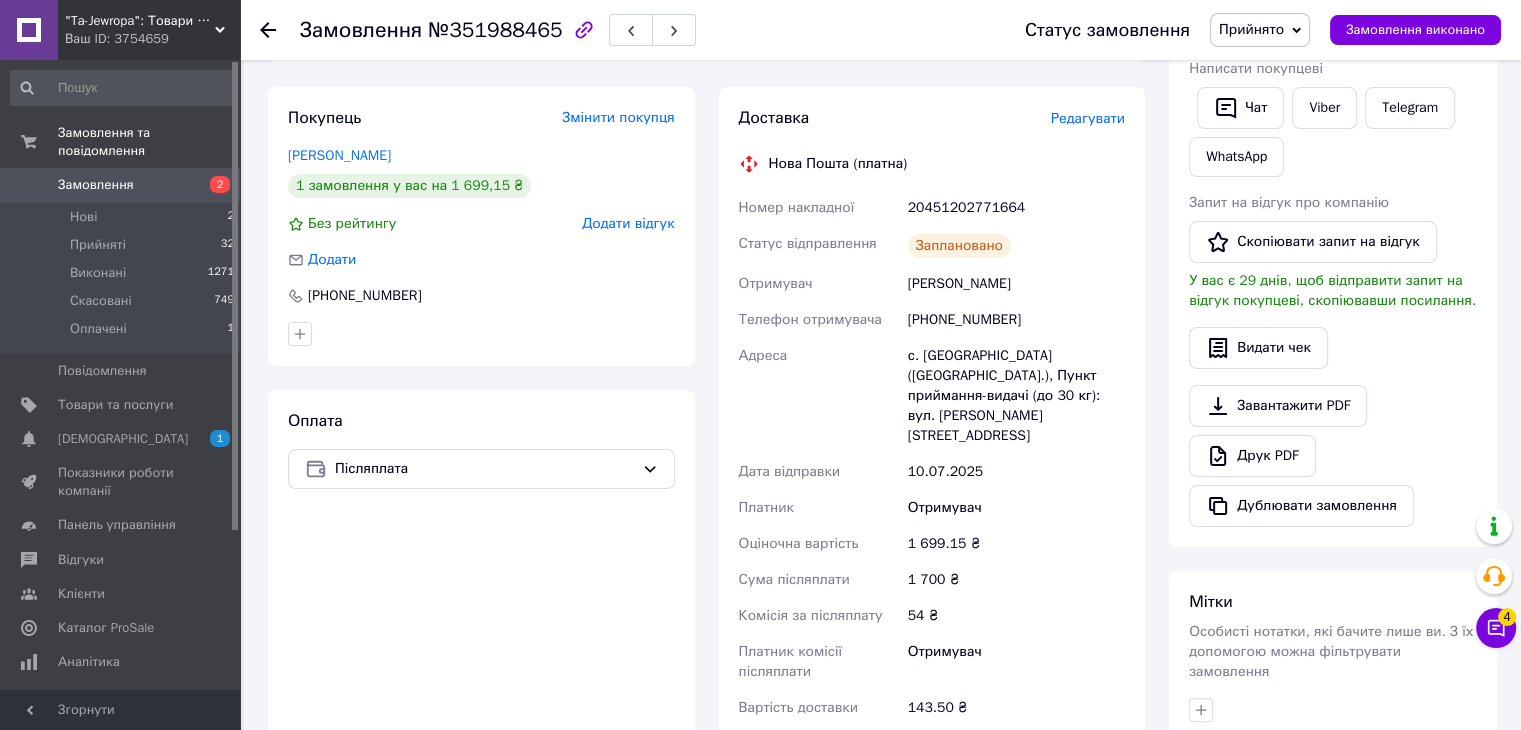 click on "Роздрукувати ЕН" at bounding box center [932, 762] 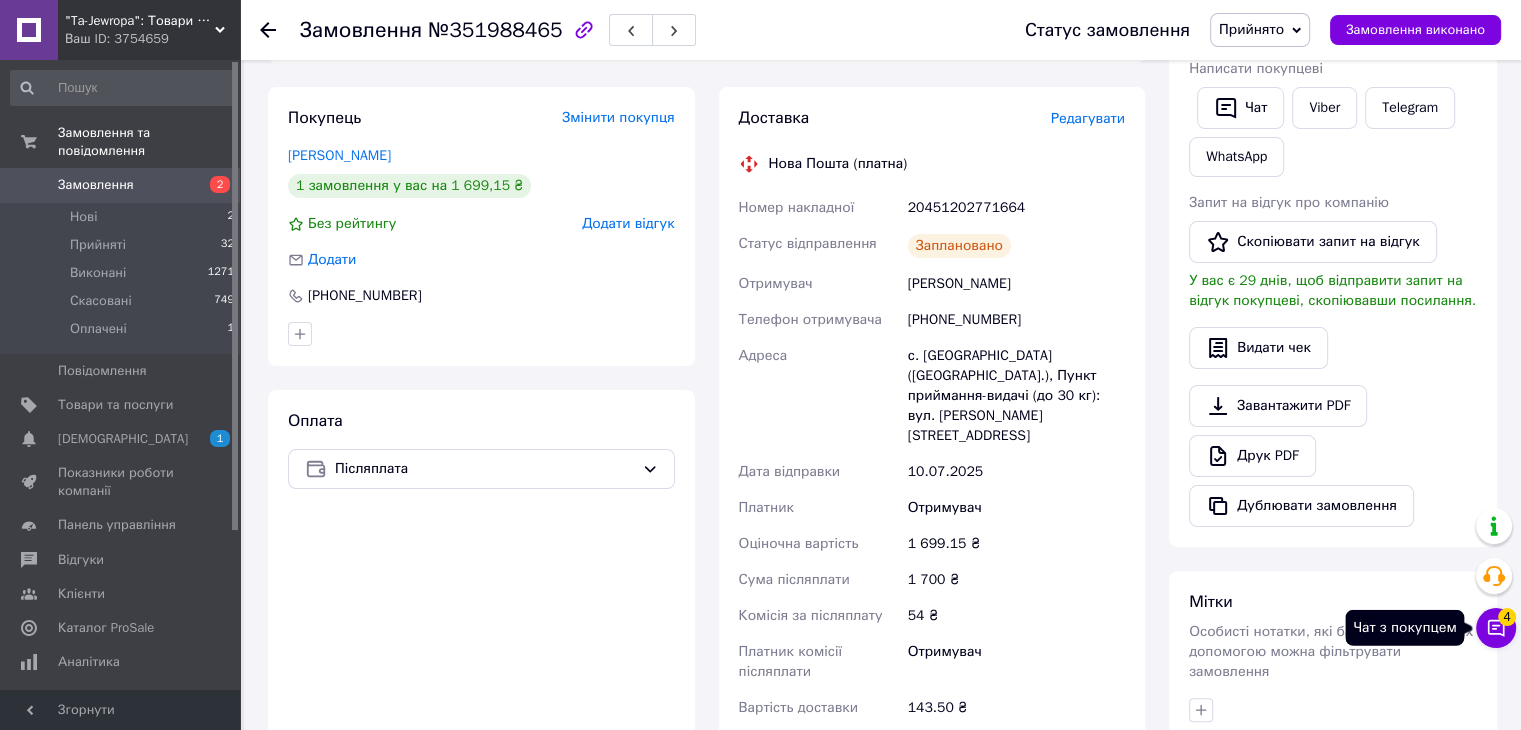 click 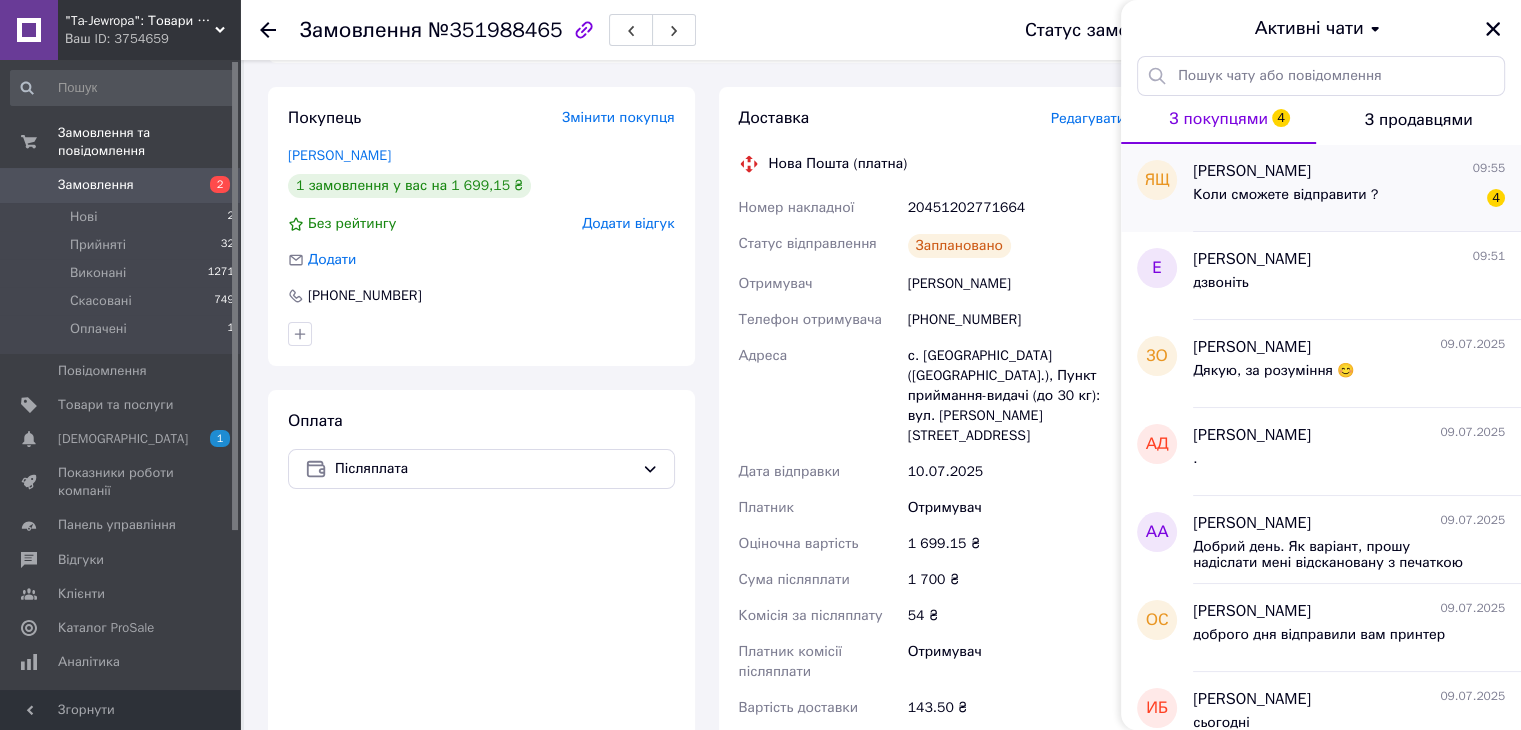 click on "Коли сможете відправити ?" at bounding box center [1285, 201] 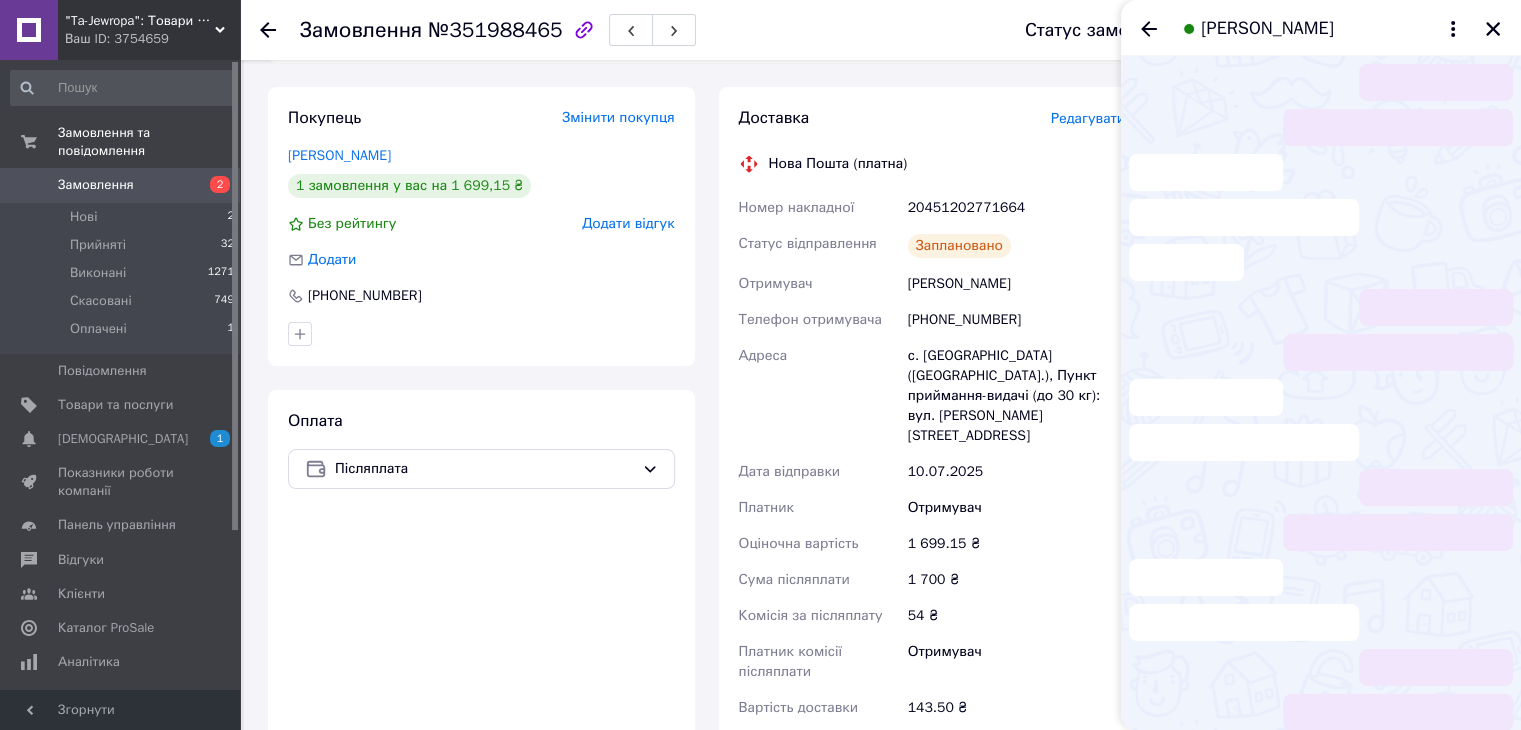 scroll, scrollTop: 23, scrollLeft: 0, axis: vertical 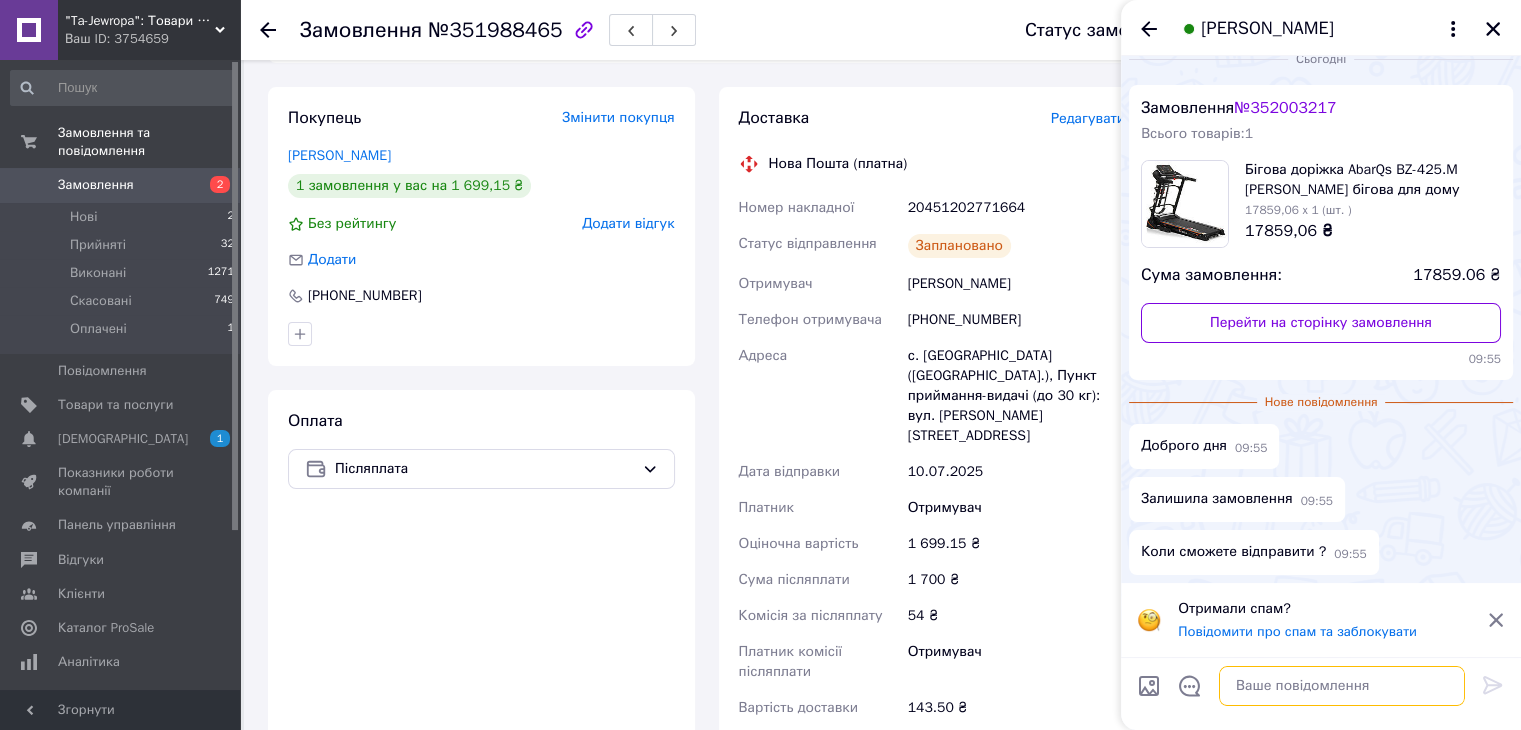 click at bounding box center (1342, 686) 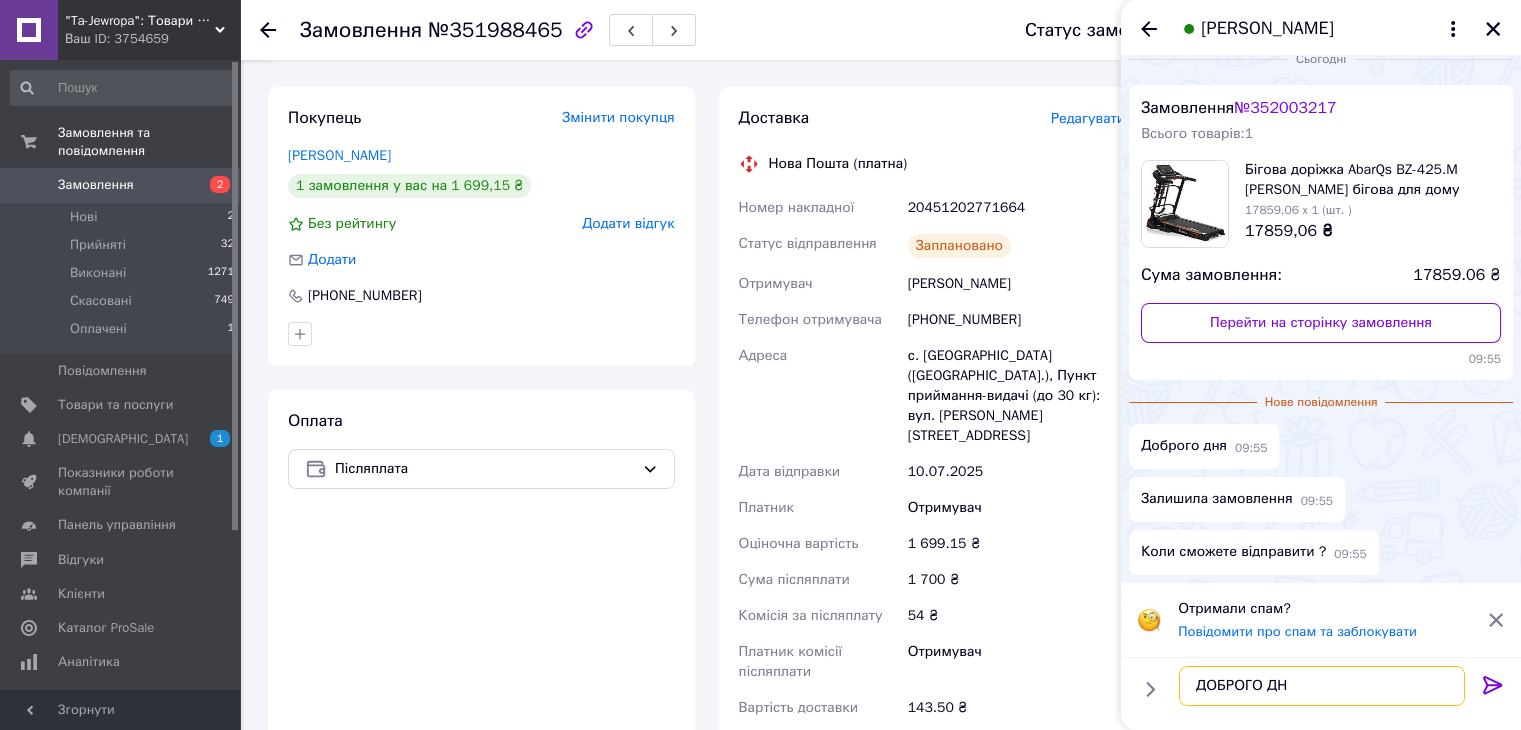 type on "ДОБРОГО ДНЯ" 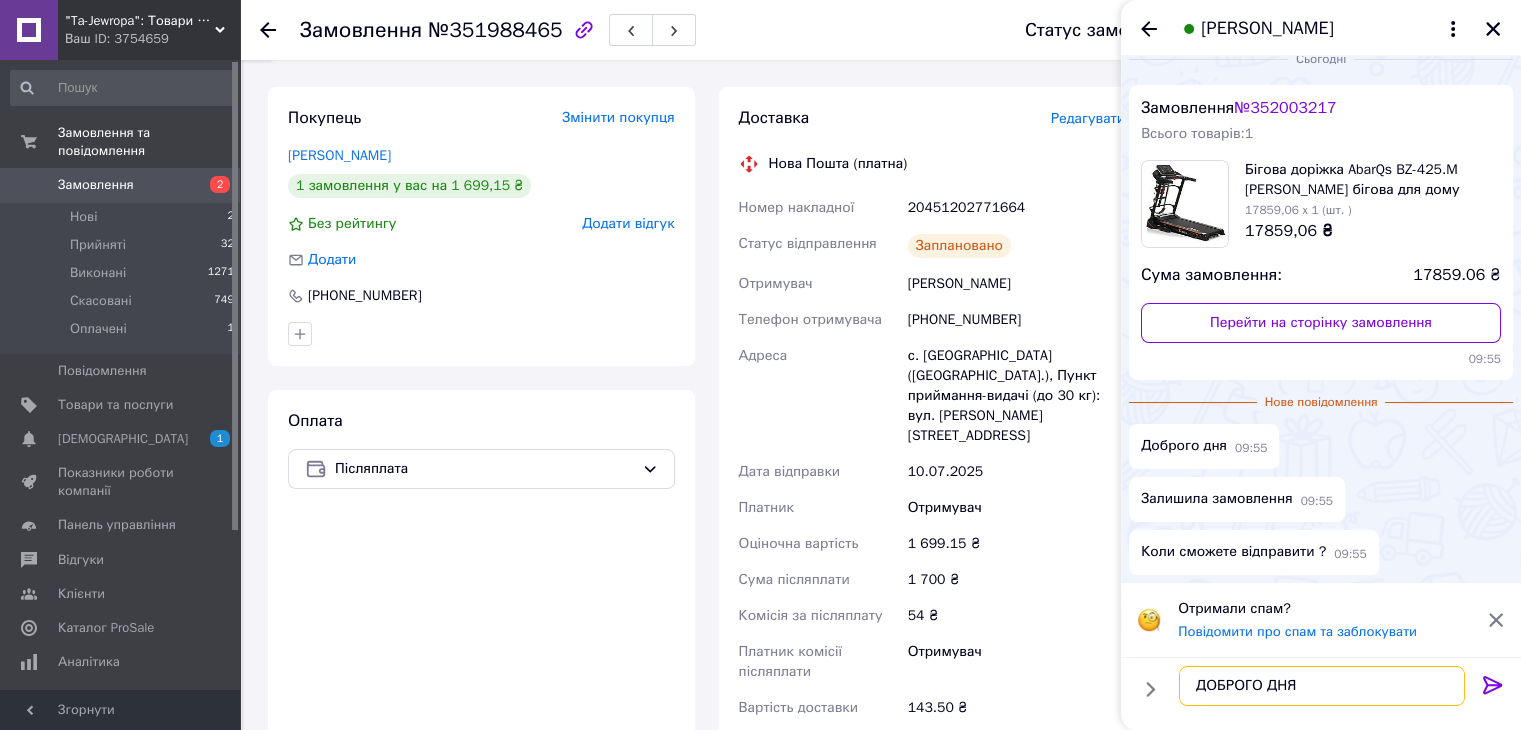 type 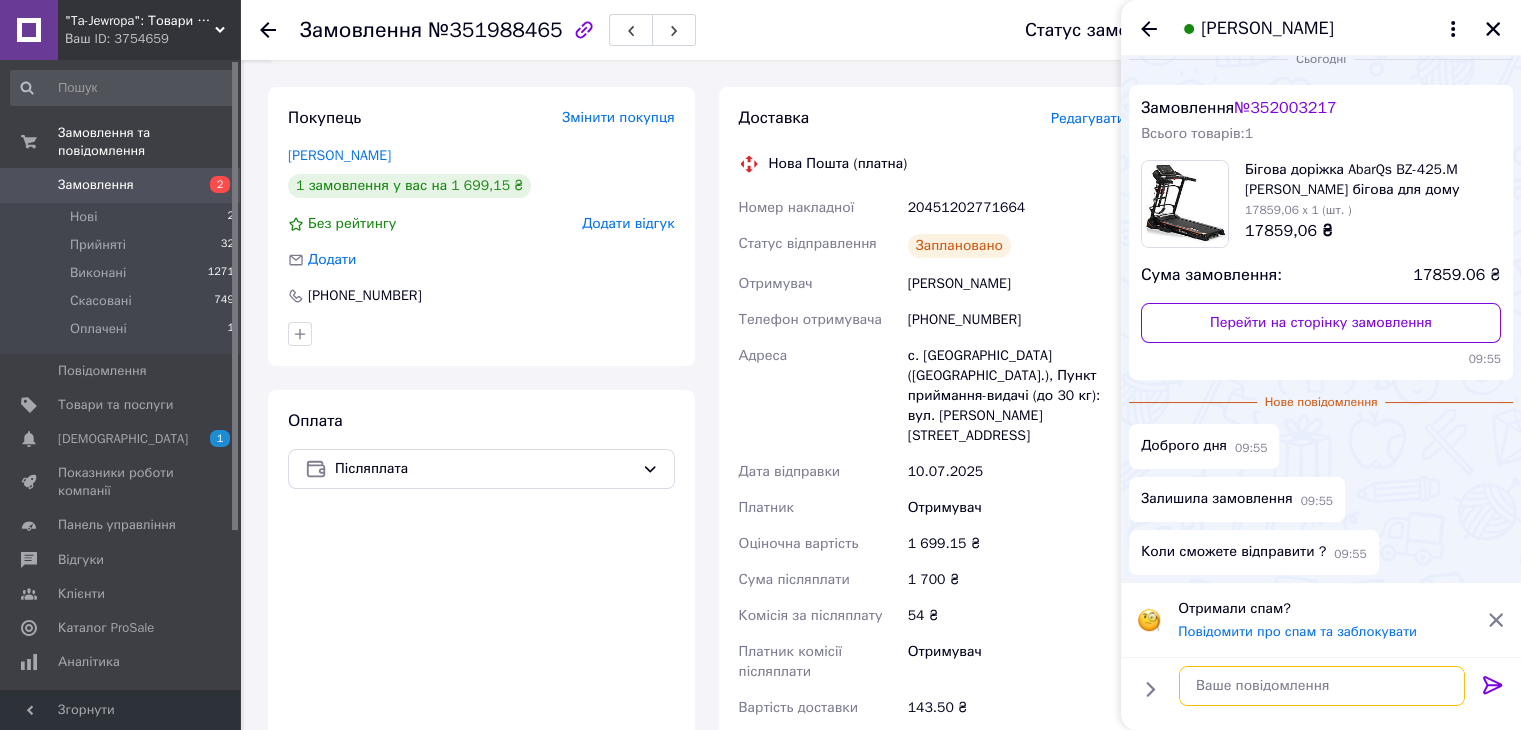 scroll, scrollTop: 0, scrollLeft: 0, axis: both 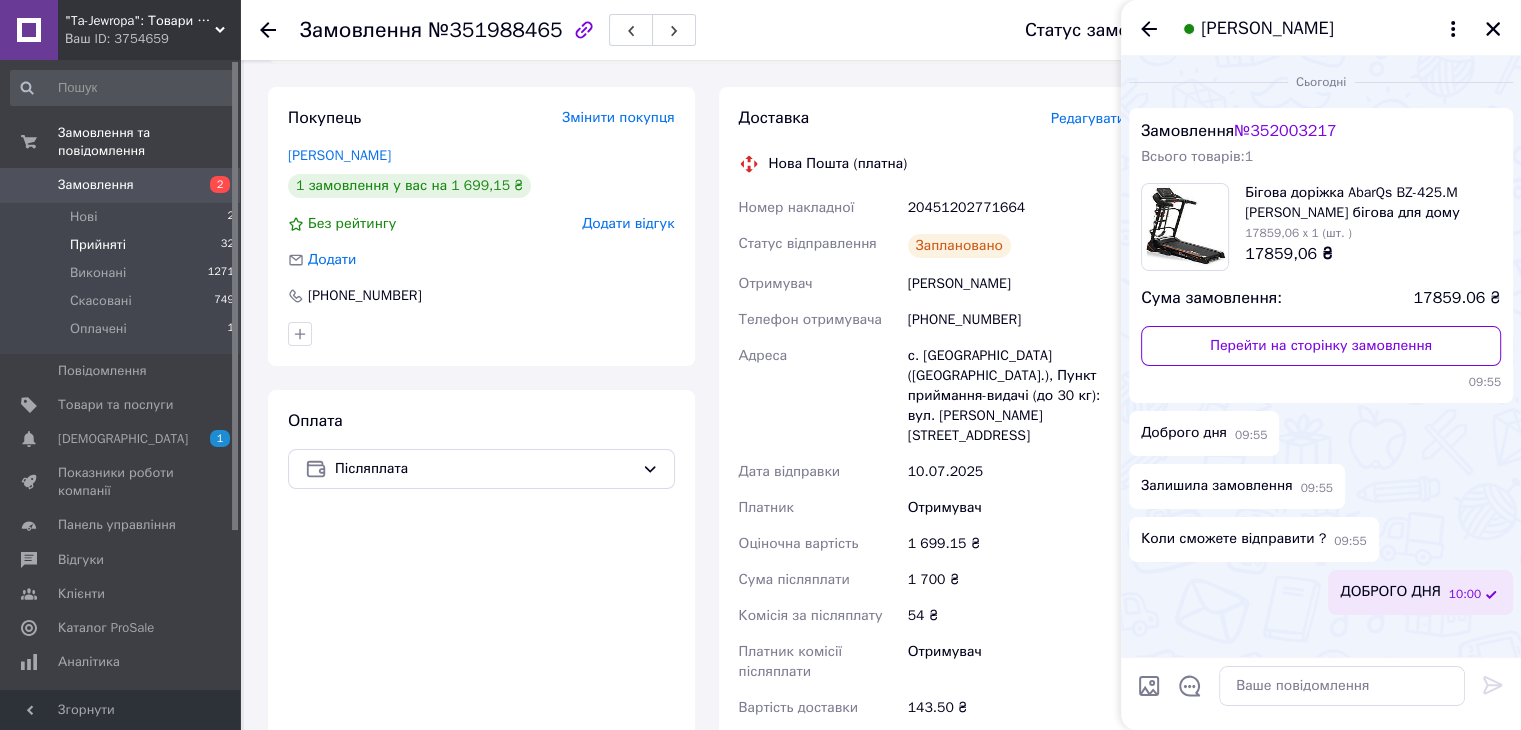 click on "Прийняті" at bounding box center [98, 245] 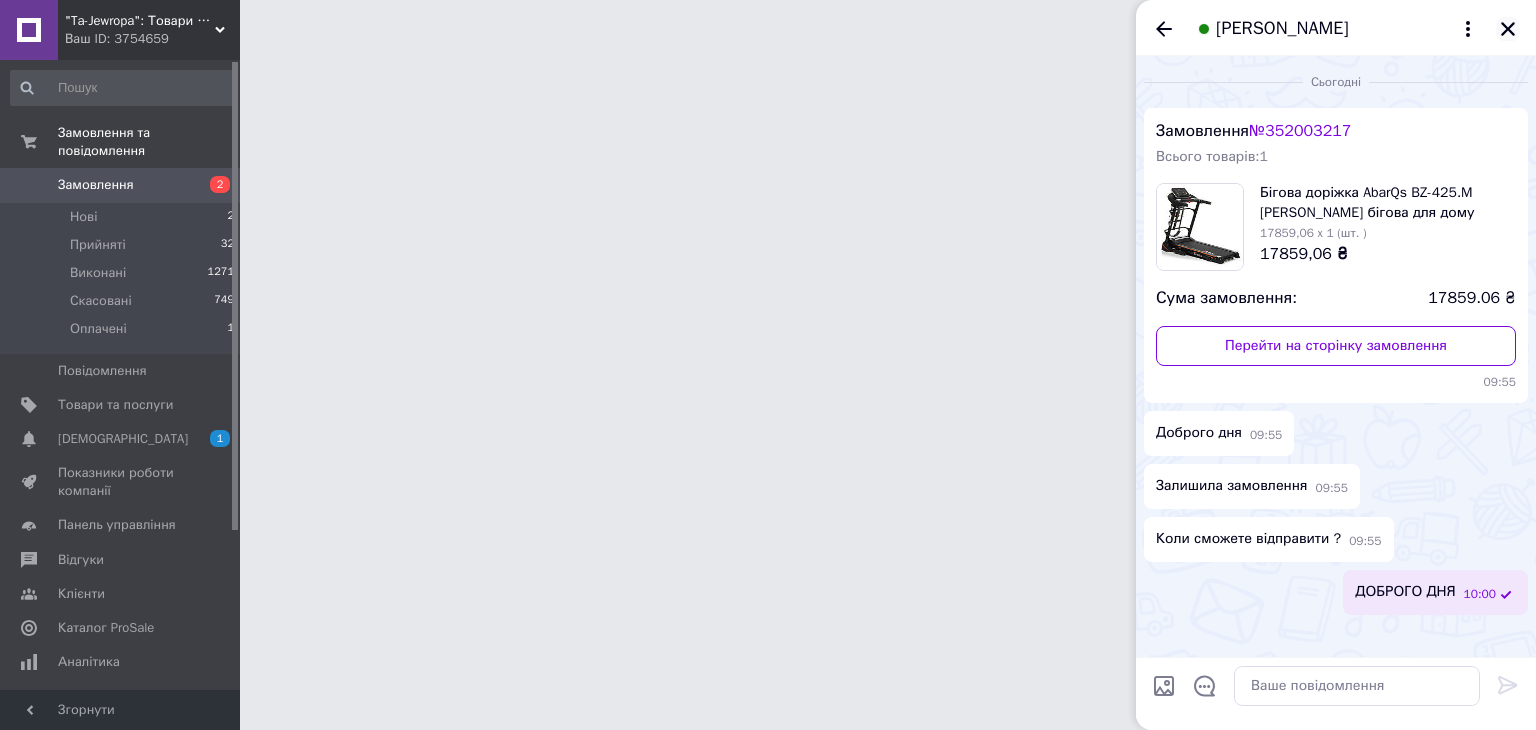 click 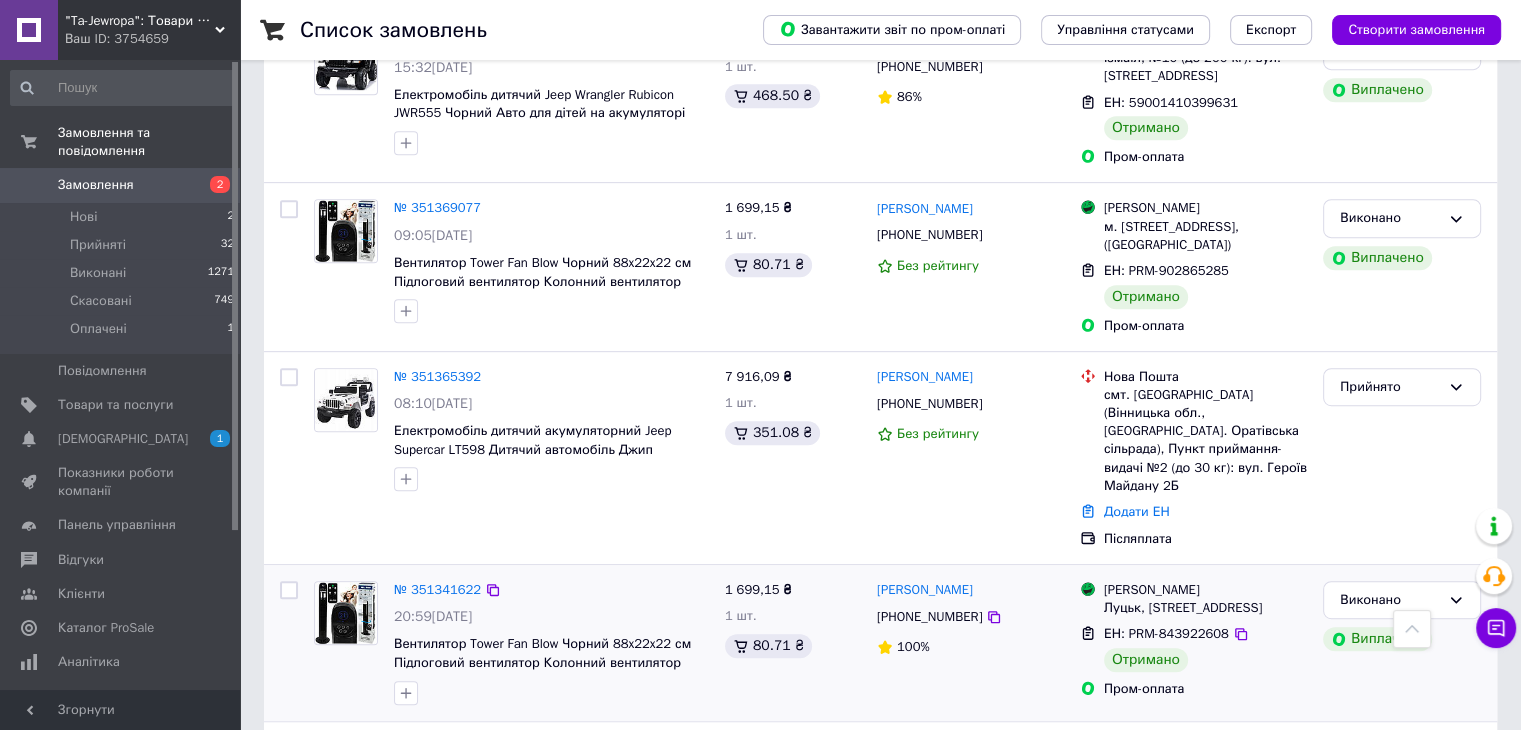 scroll, scrollTop: 8600, scrollLeft: 0, axis: vertical 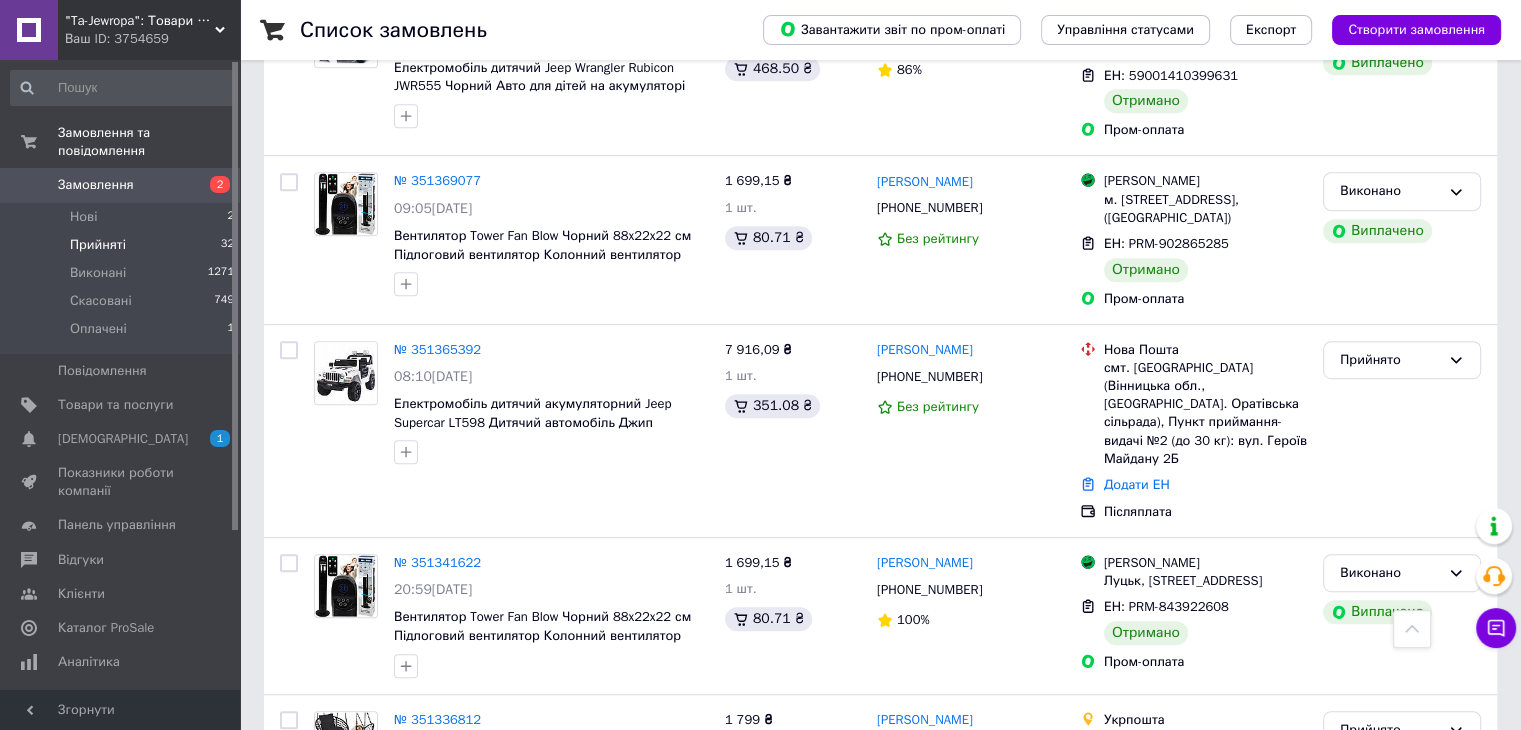 click on "Прийняті" at bounding box center [98, 245] 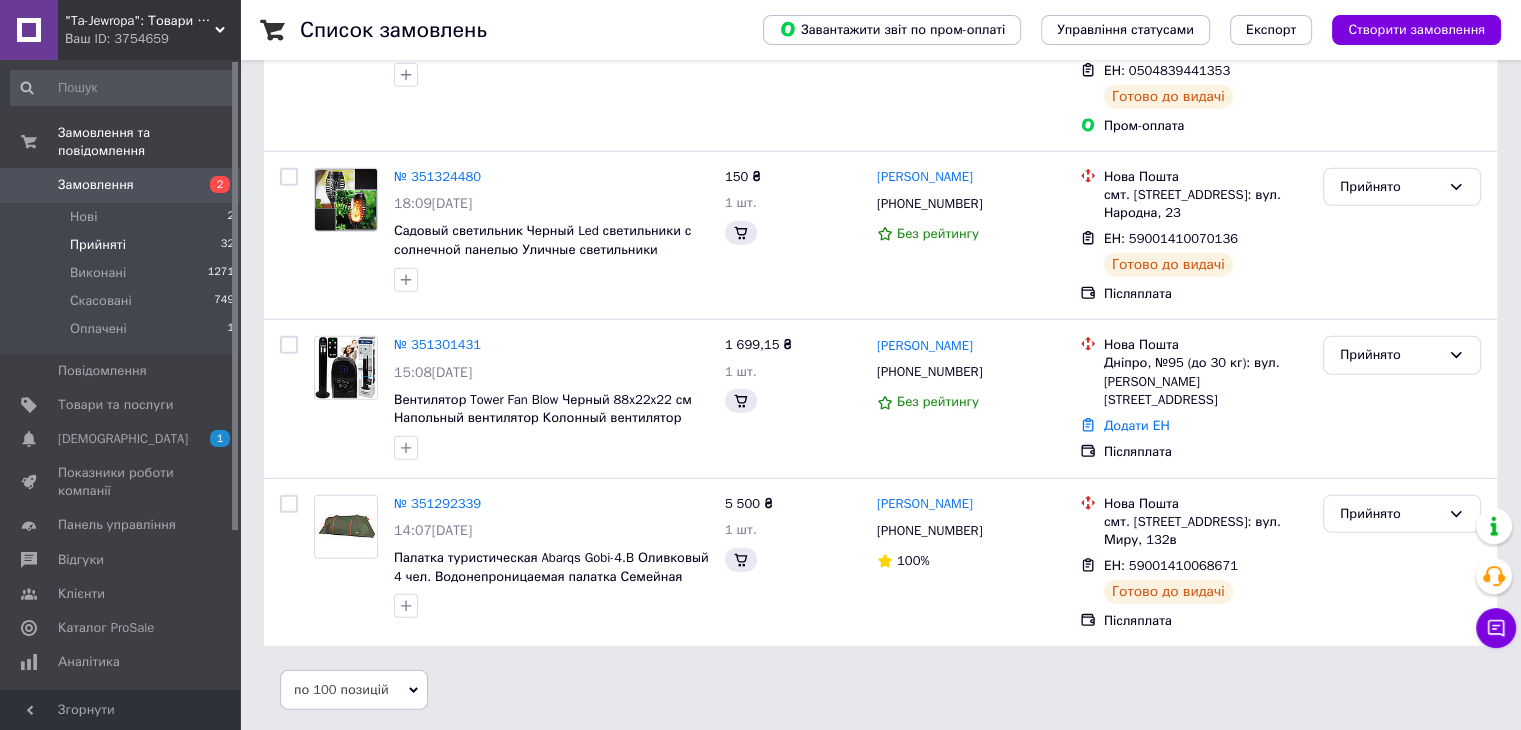 scroll, scrollTop: 0, scrollLeft: 0, axis: both 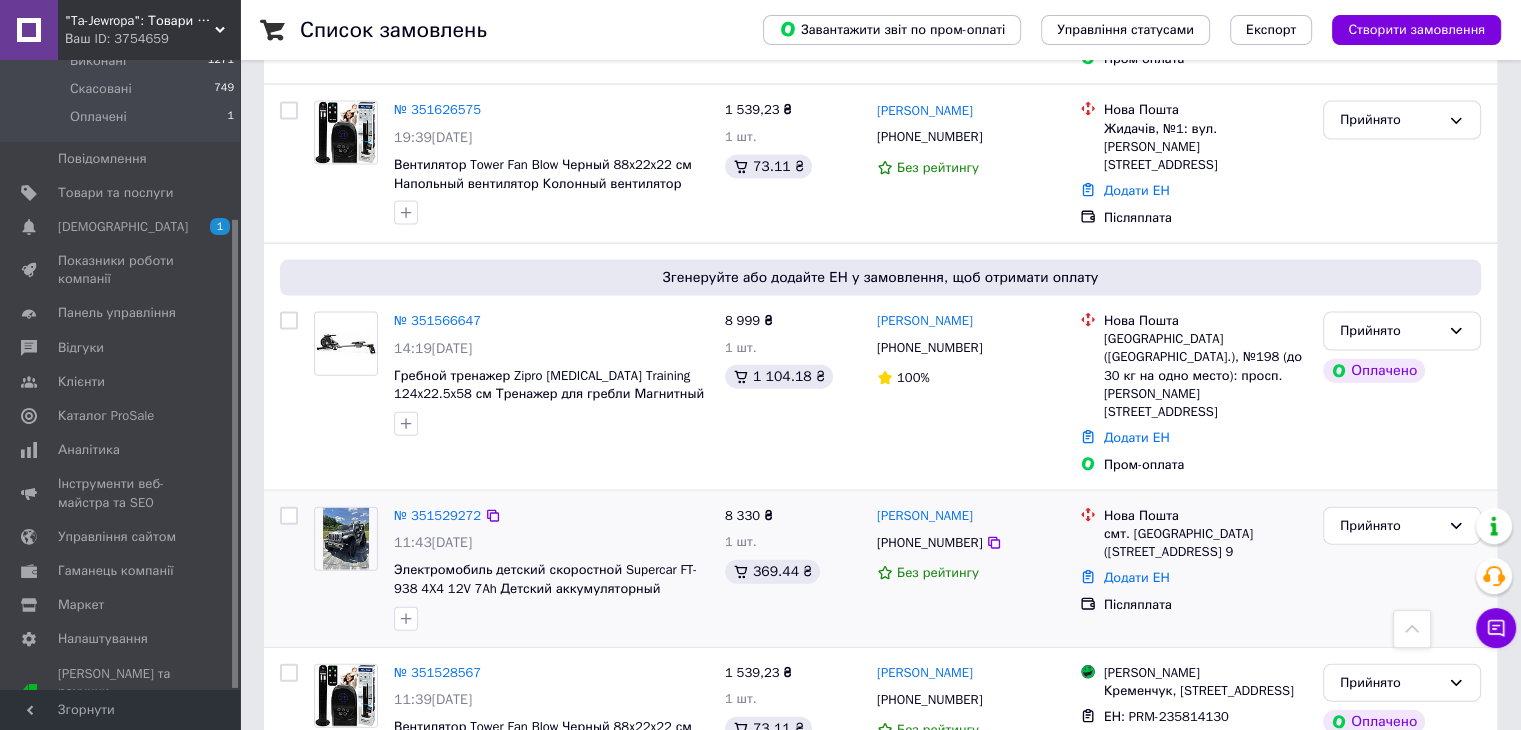 click on "11:43[DATE]" at bounding box center [551, 543] 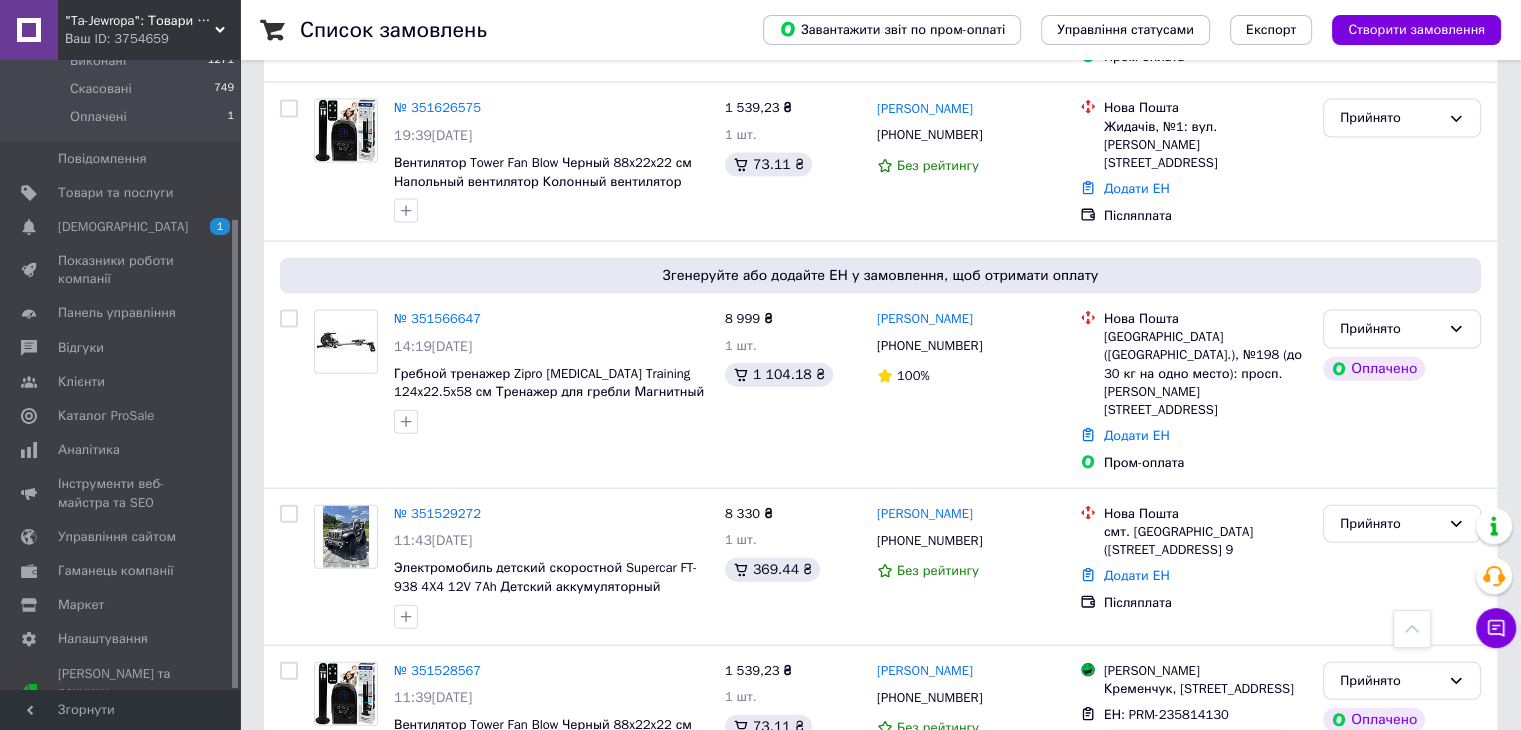 scroll, scrollTop: 4389, scrollLeft: 0, axis: vertical 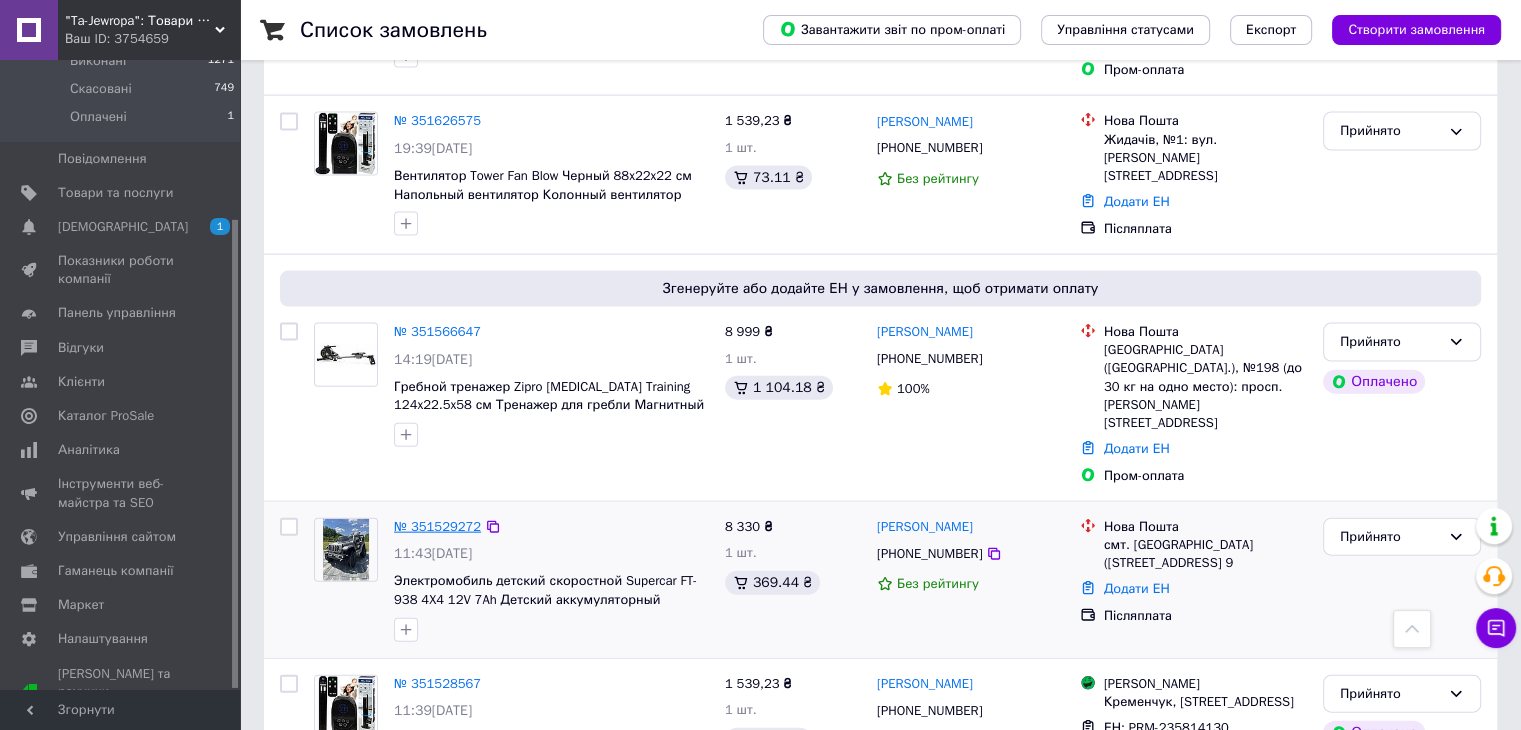 click on "№ 351529272" at bounding box center (437, 526) 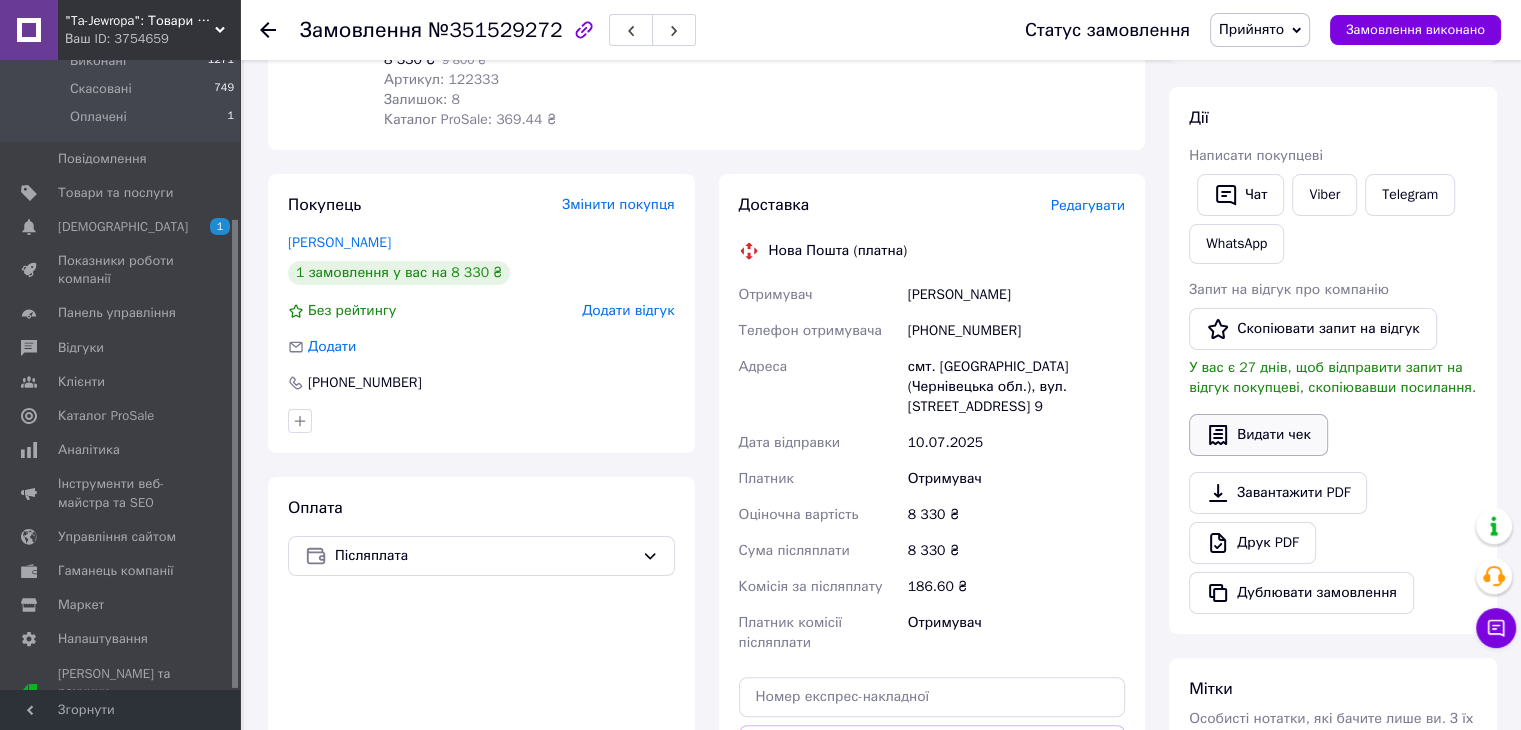 scroll, scrollTop: 302, scrollLeft: 0, axis: vertical 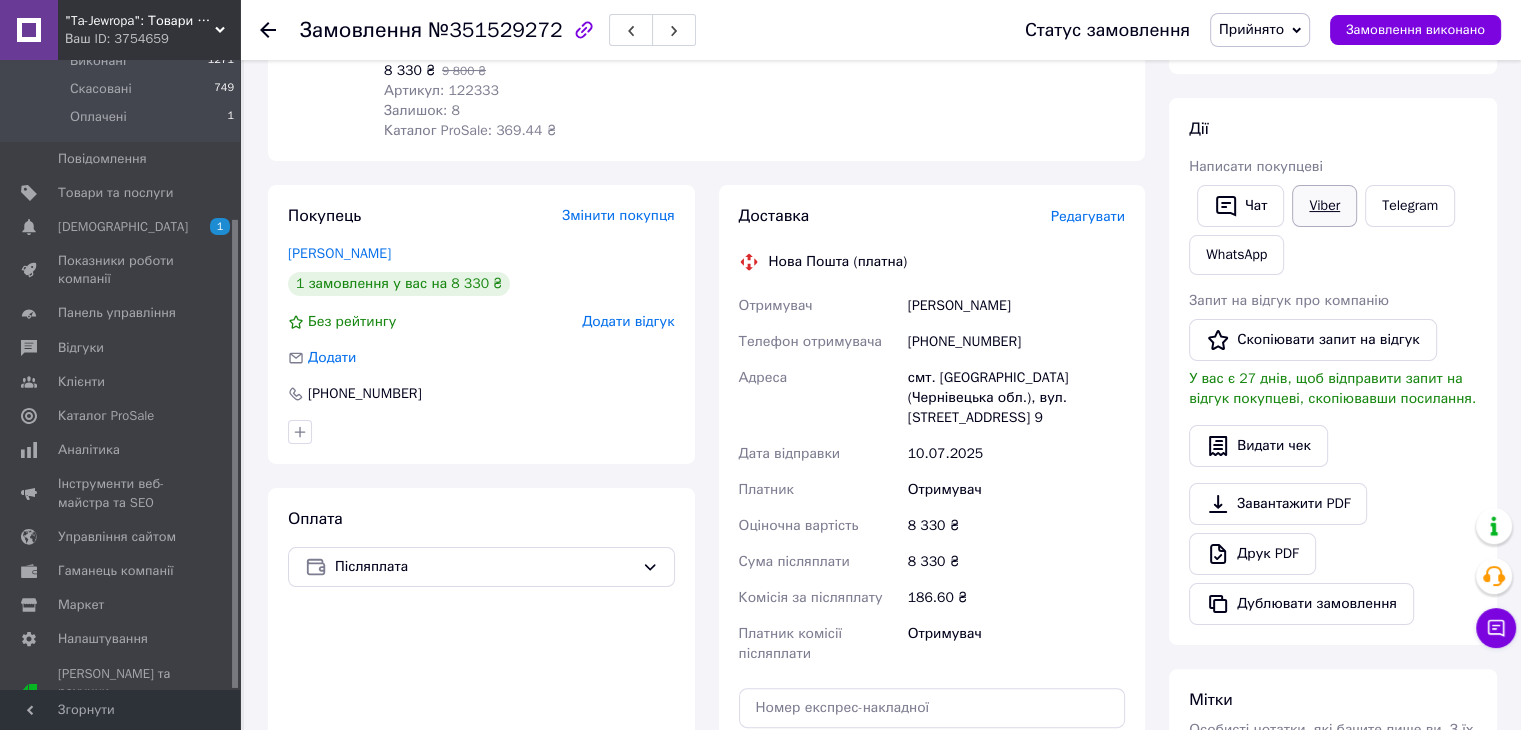 click on "Viber" at bounding box center (1324, 206) 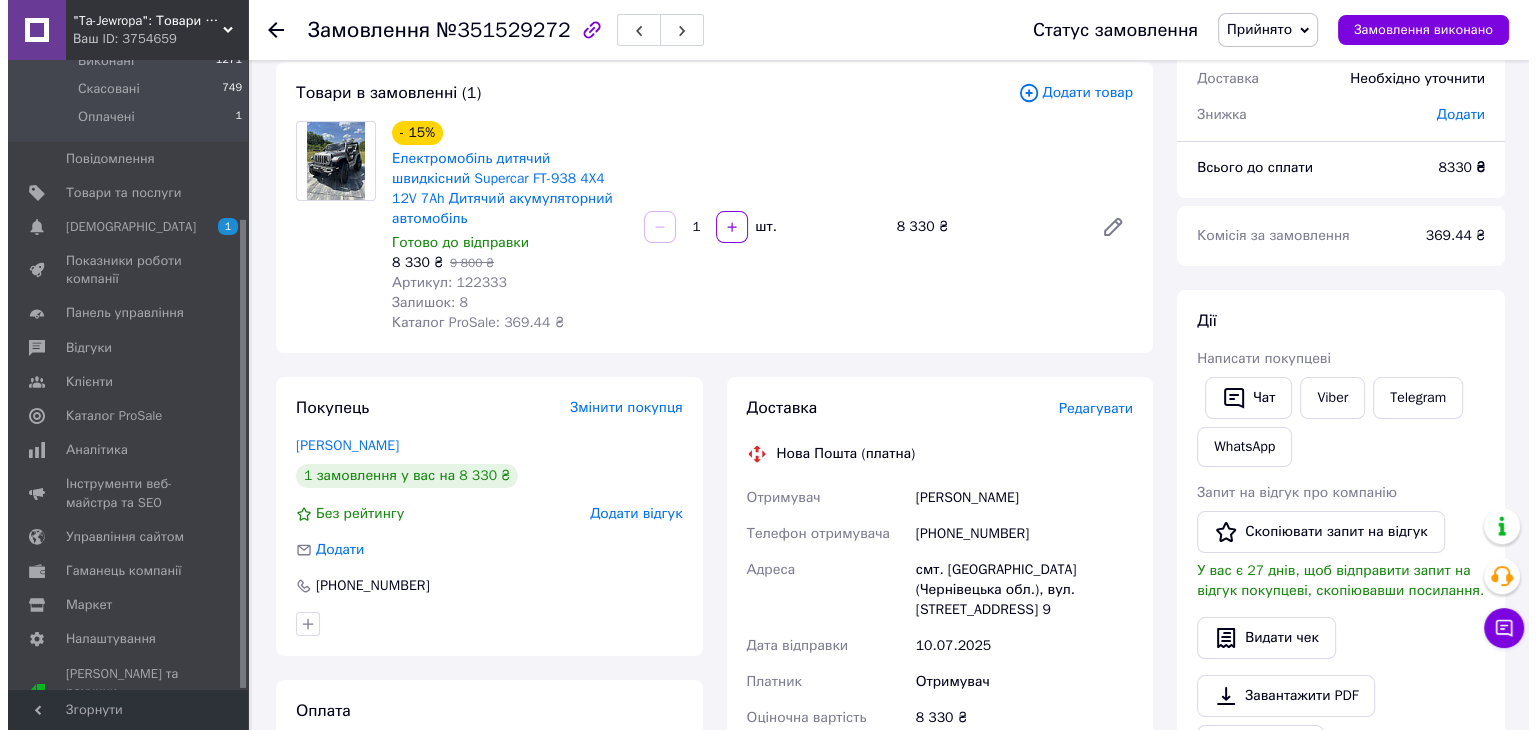 scroll, scrollTop: 100, scrollLeft: 0, axis: vertical 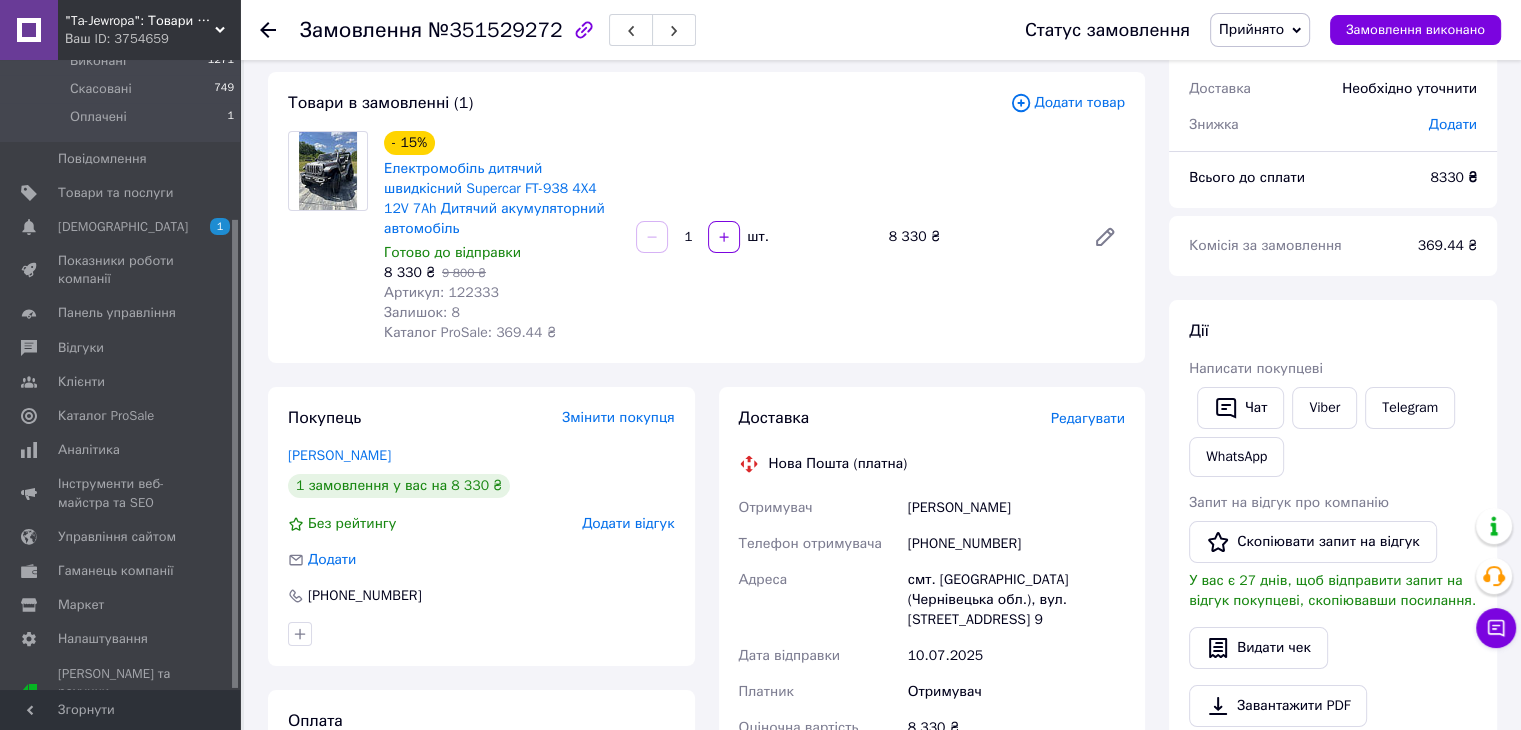 click on "Редагувати" at bounding box center (1088, 418) 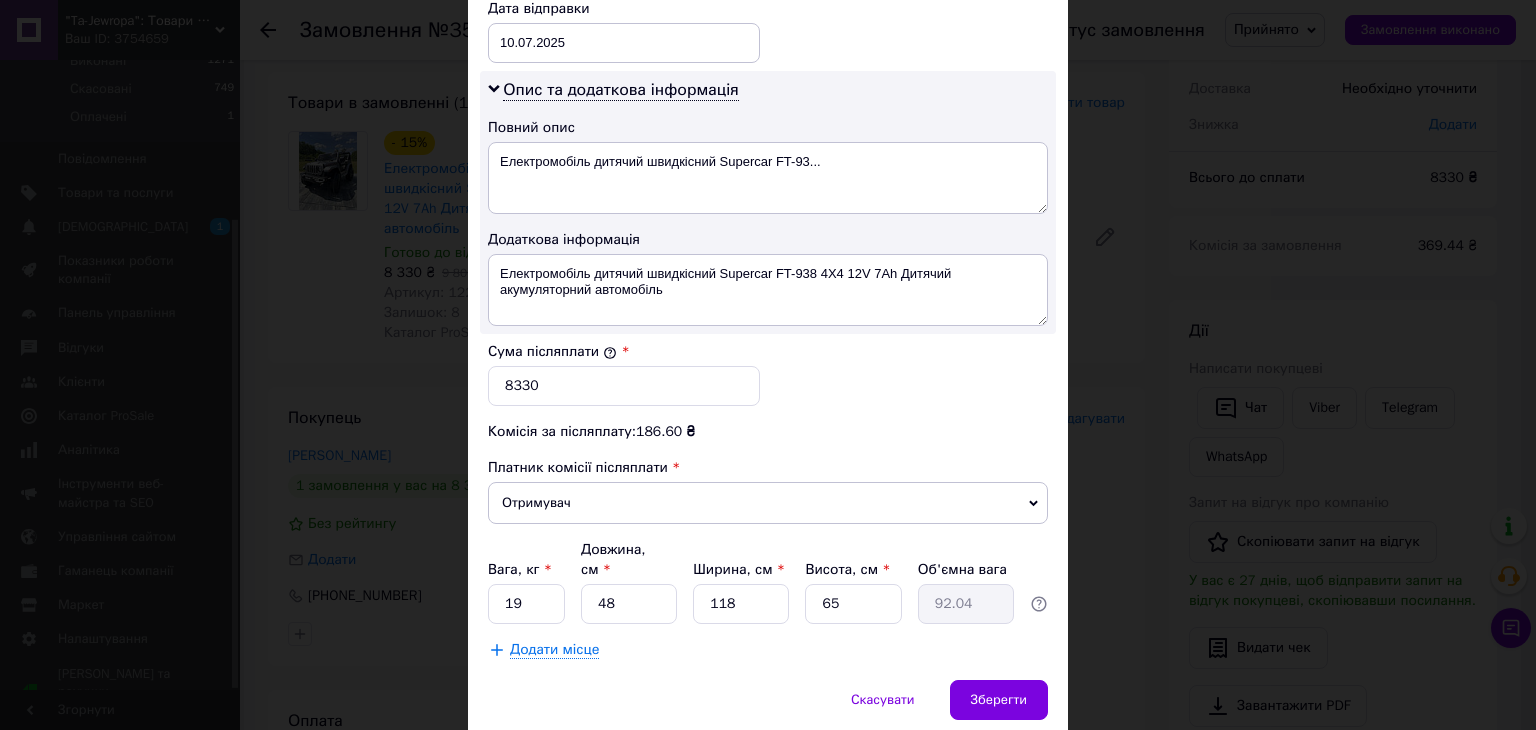 scroll, scrollTop: 1092, scrollLeft: 0, axis: vertical 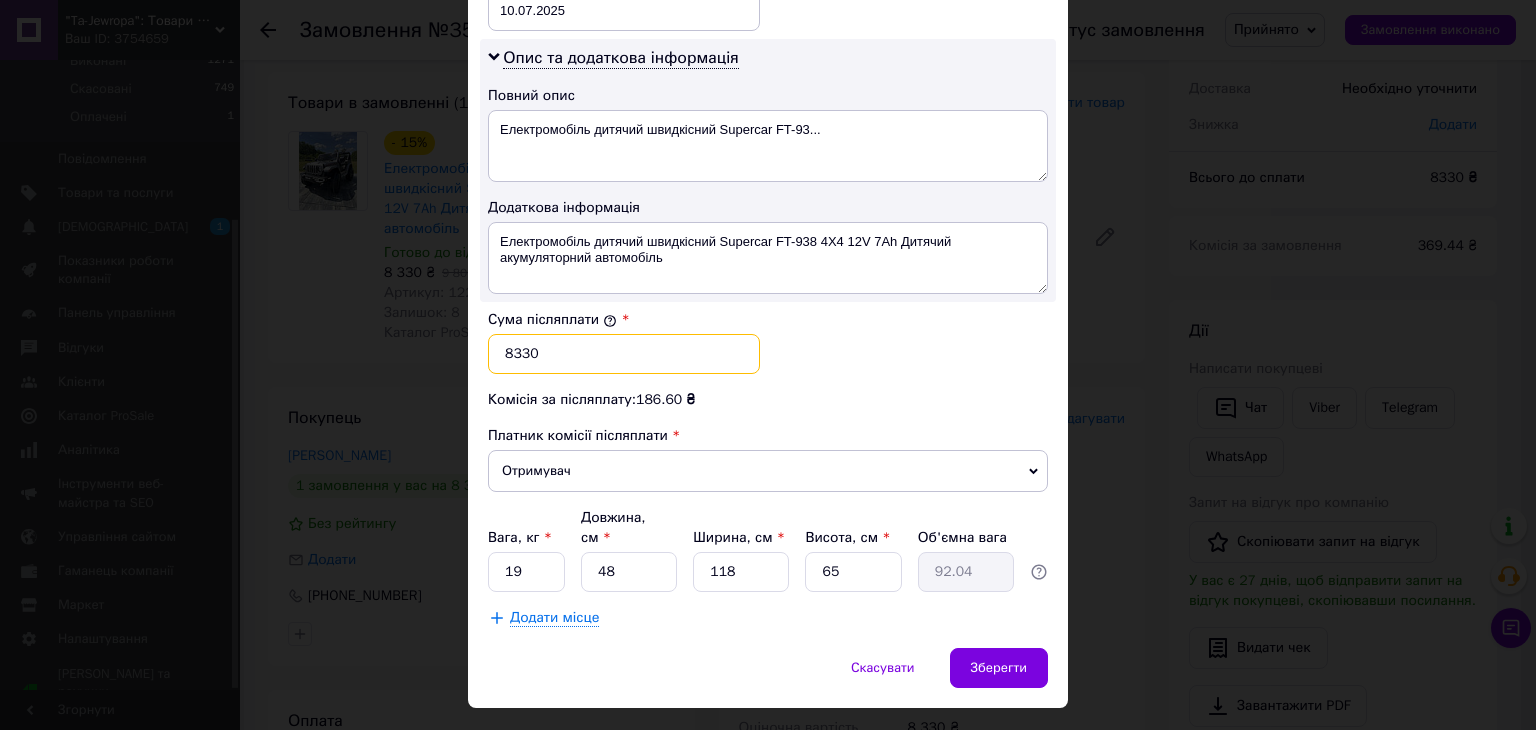 click on "8330" at bounding box center [624, 354] 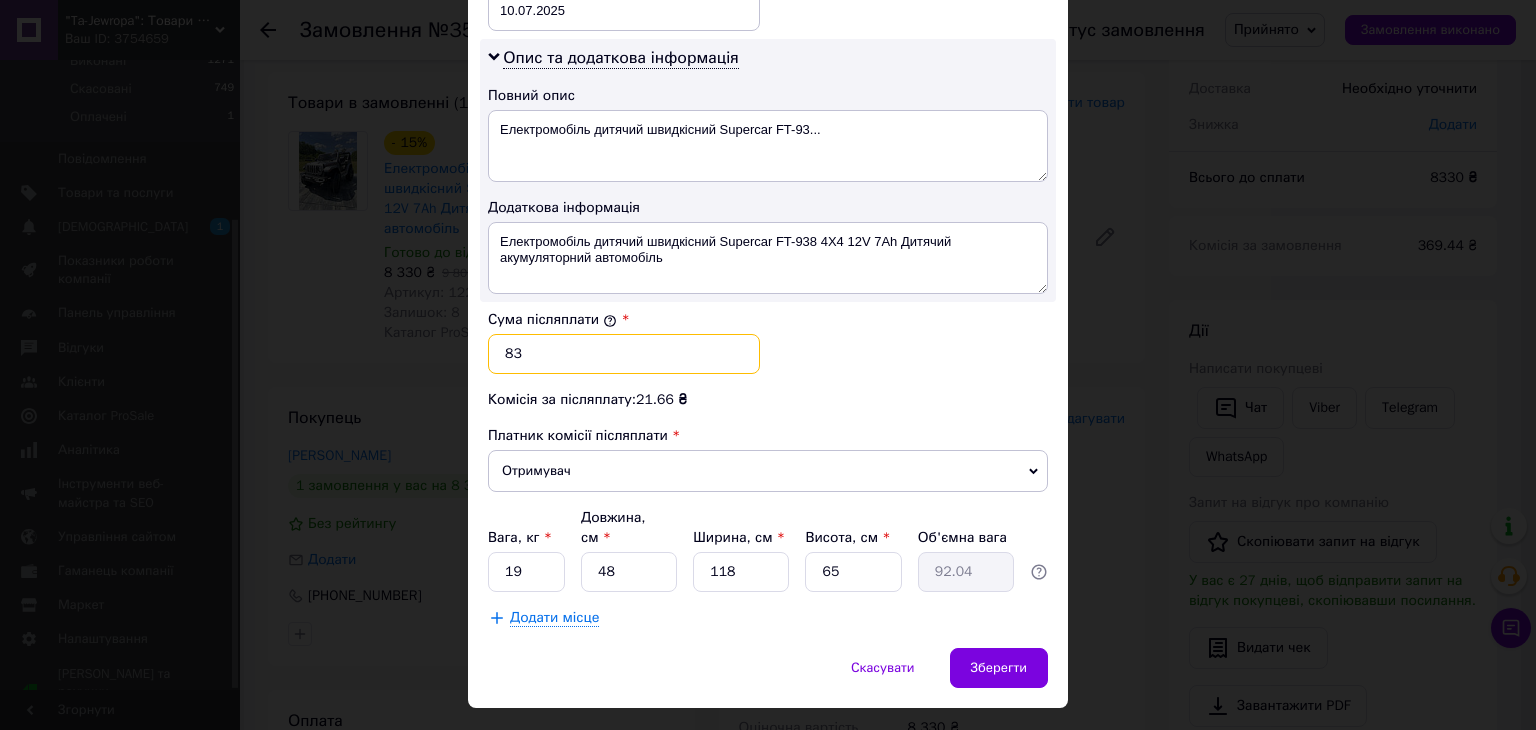 type on "8" 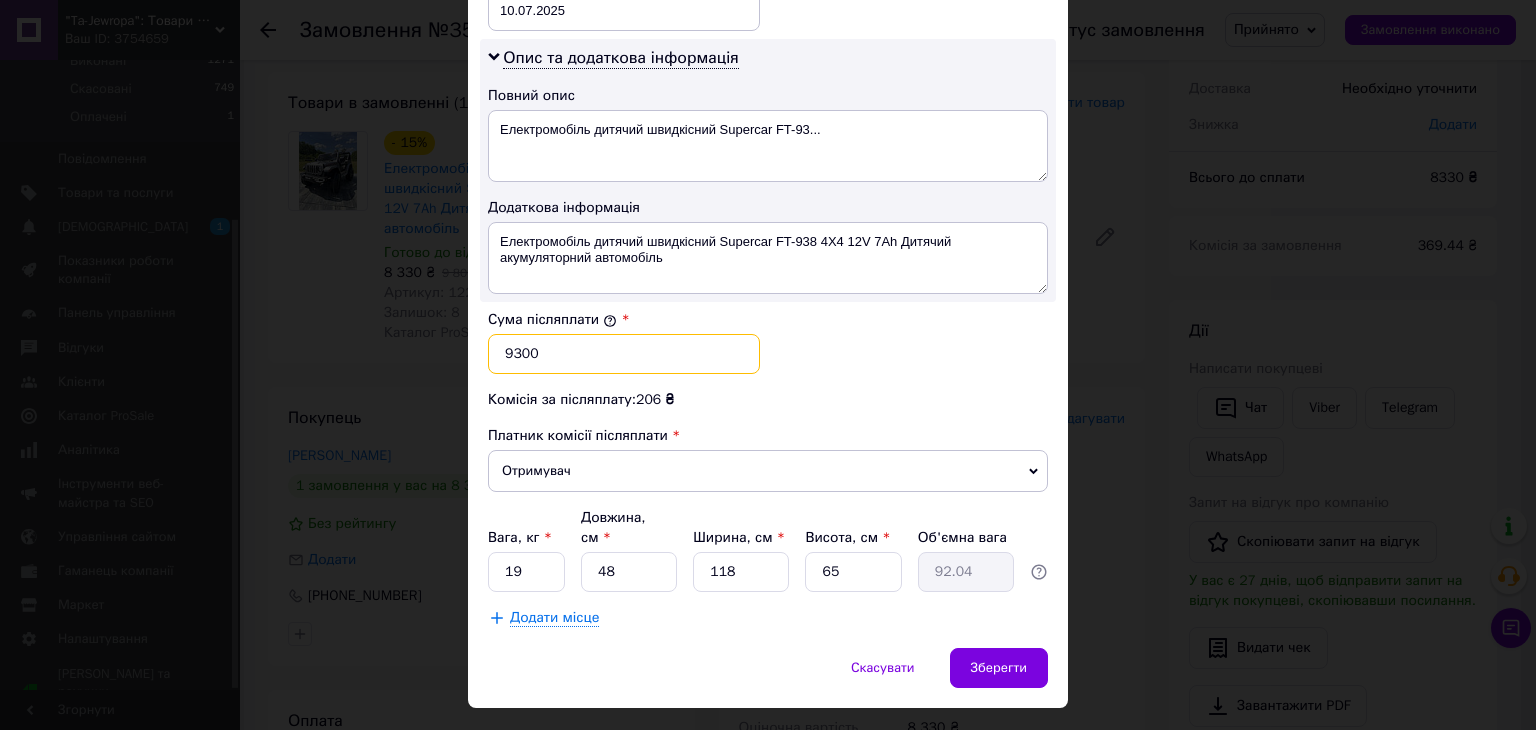 type on "9300" 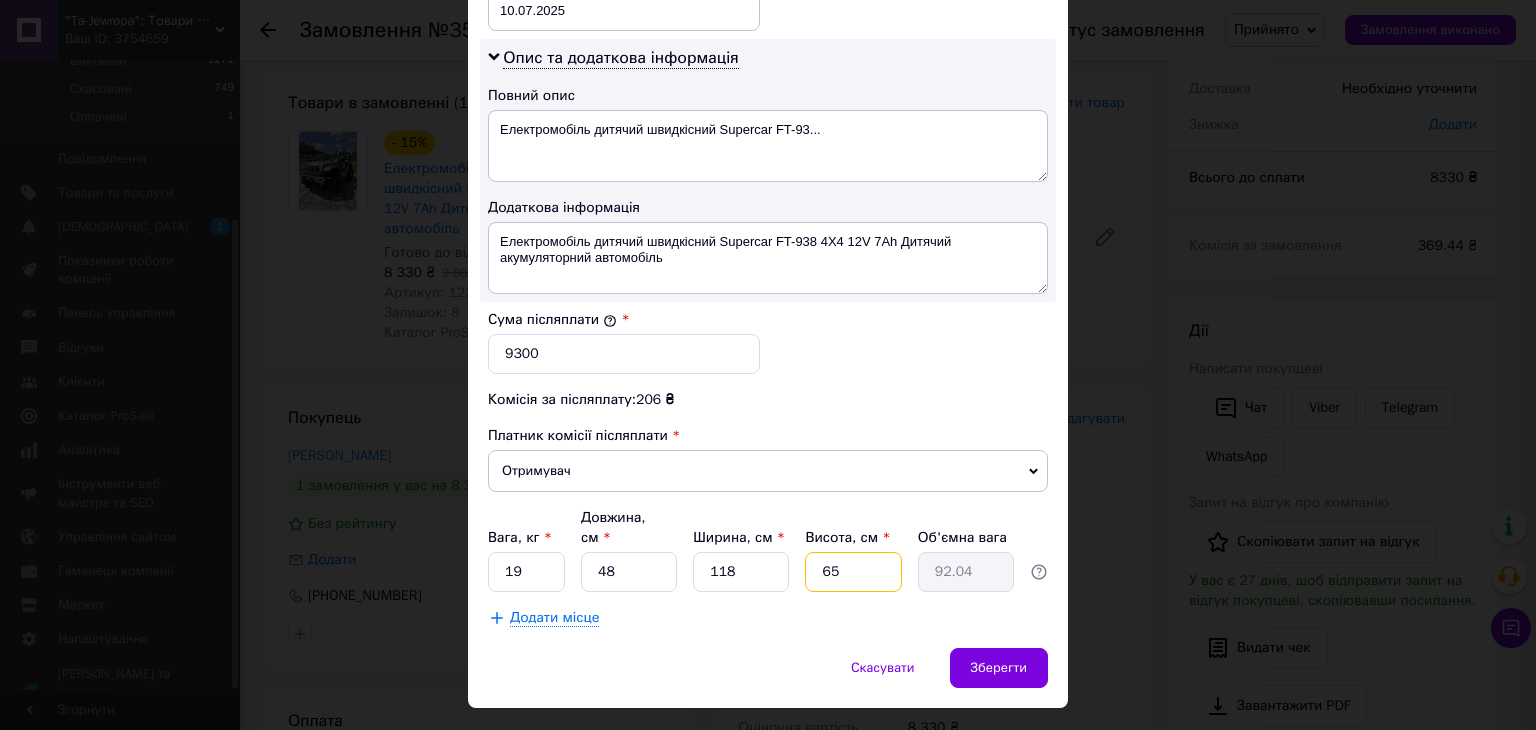 click on "65" at bounding box center (853, 572) 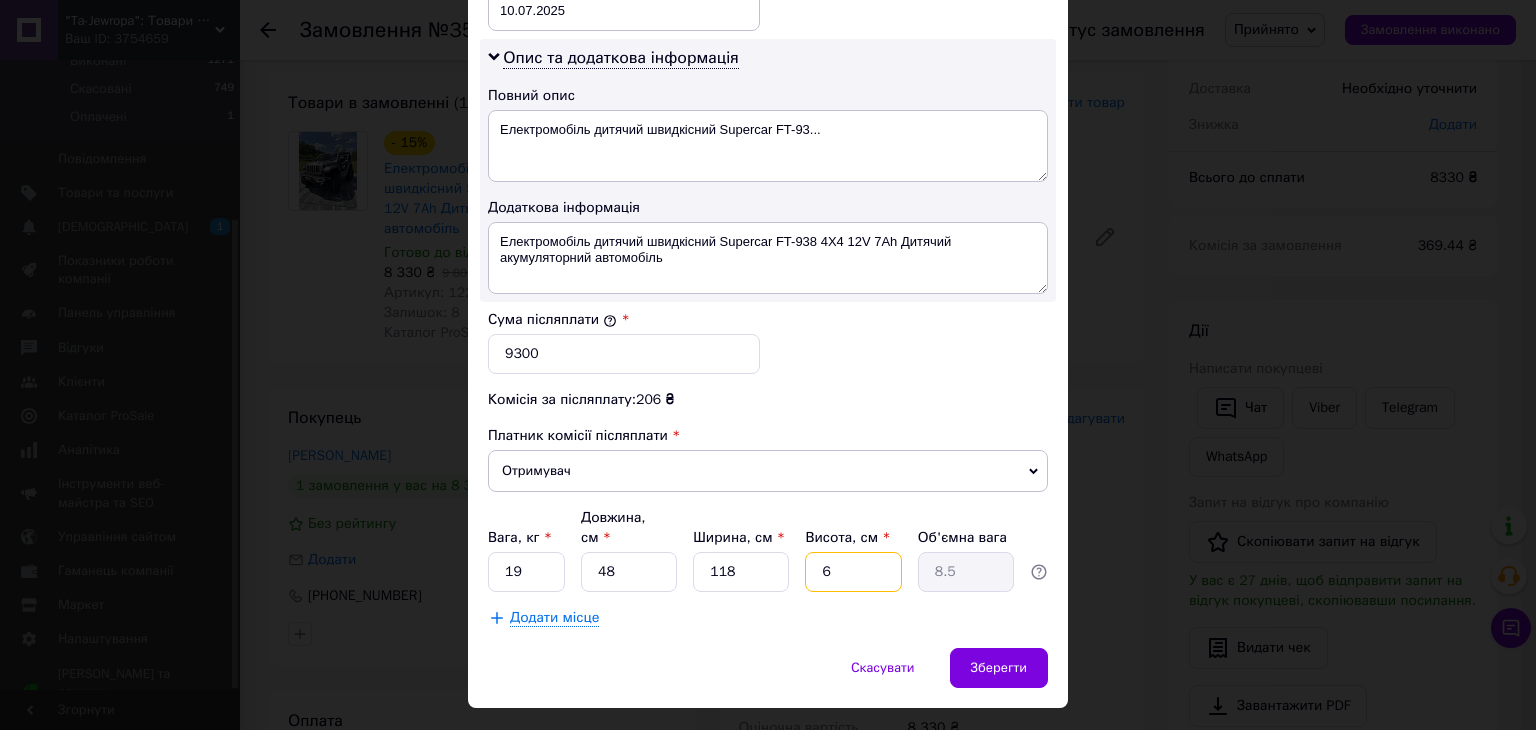 type on "60" 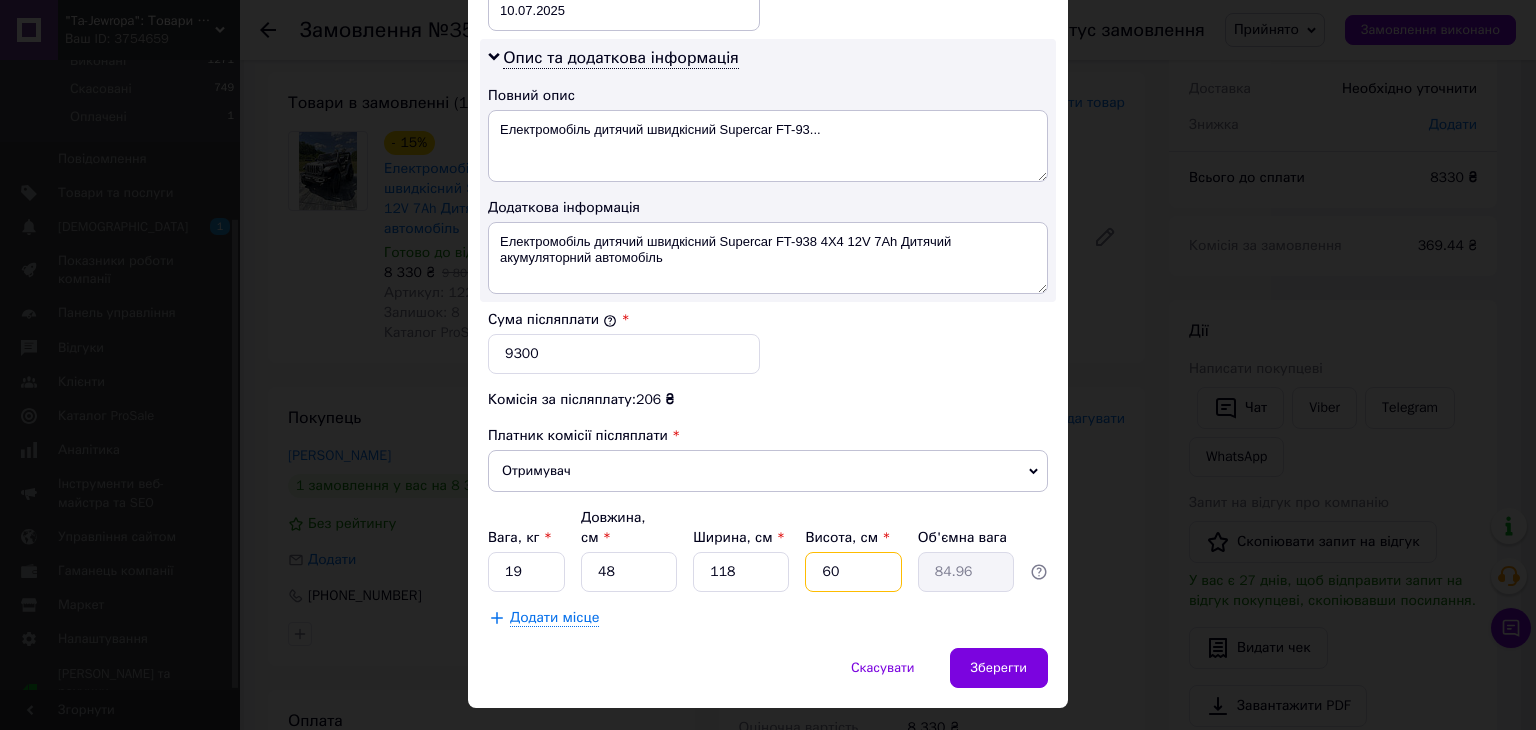 type on "60" 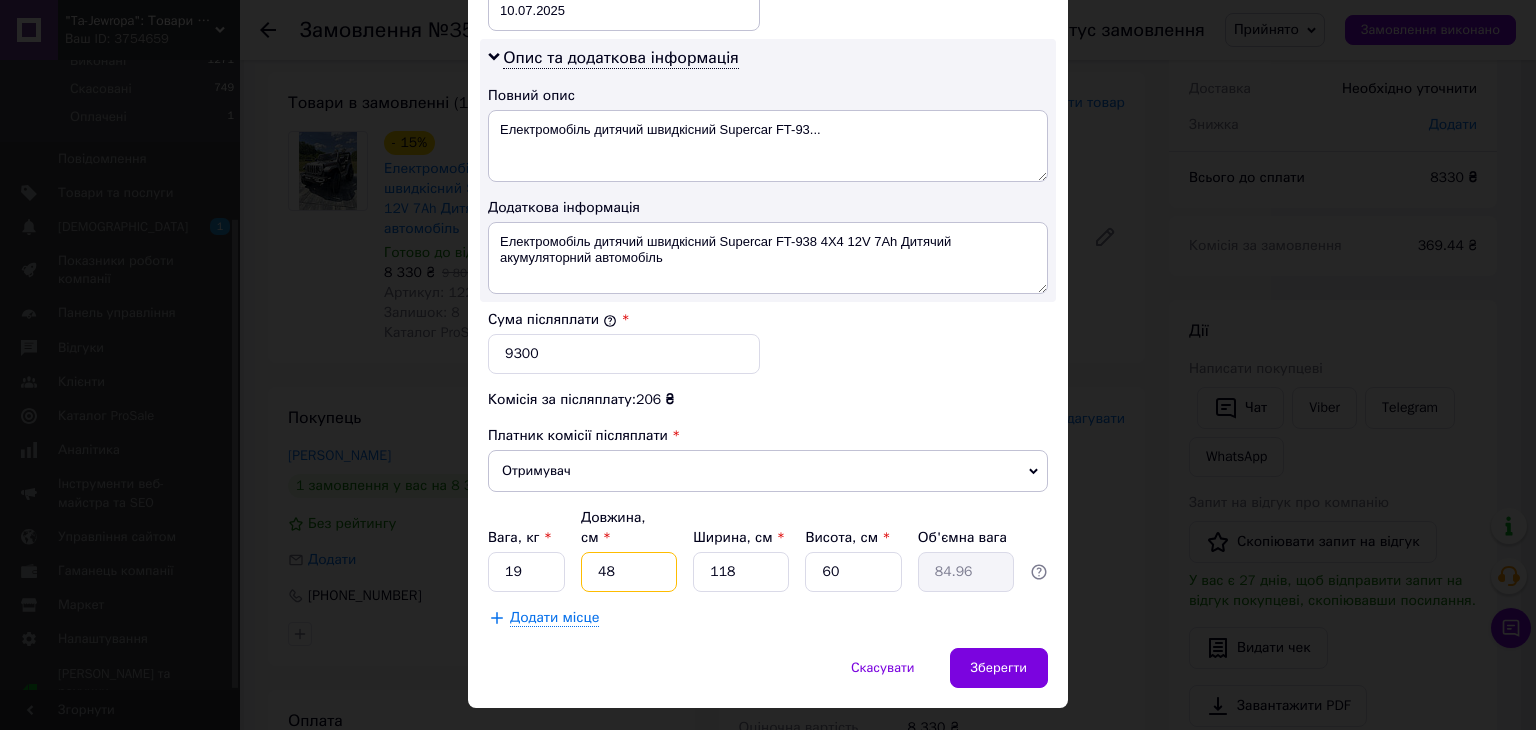 click on "48" at bounding box center (629, 572) 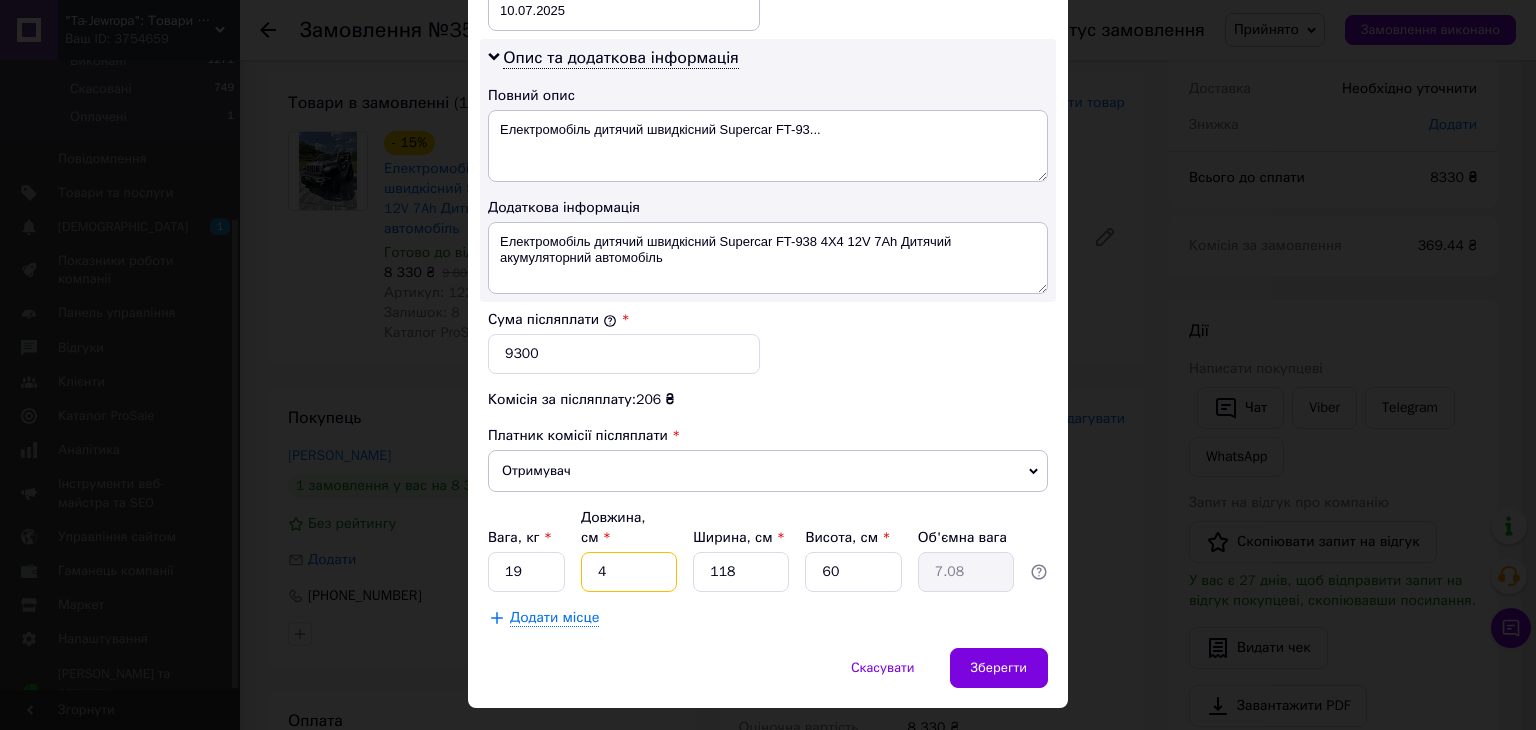 type on "40" 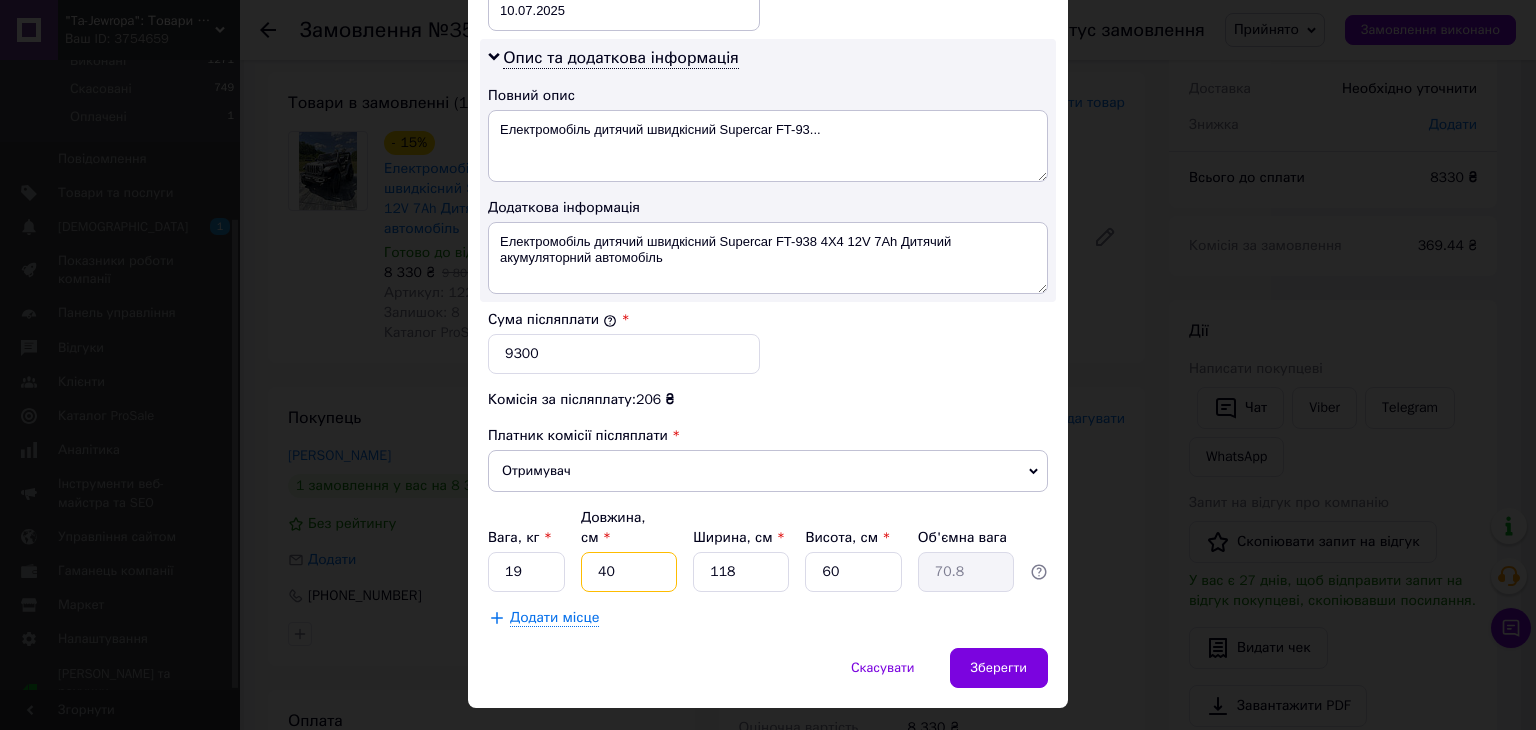 type on "40" 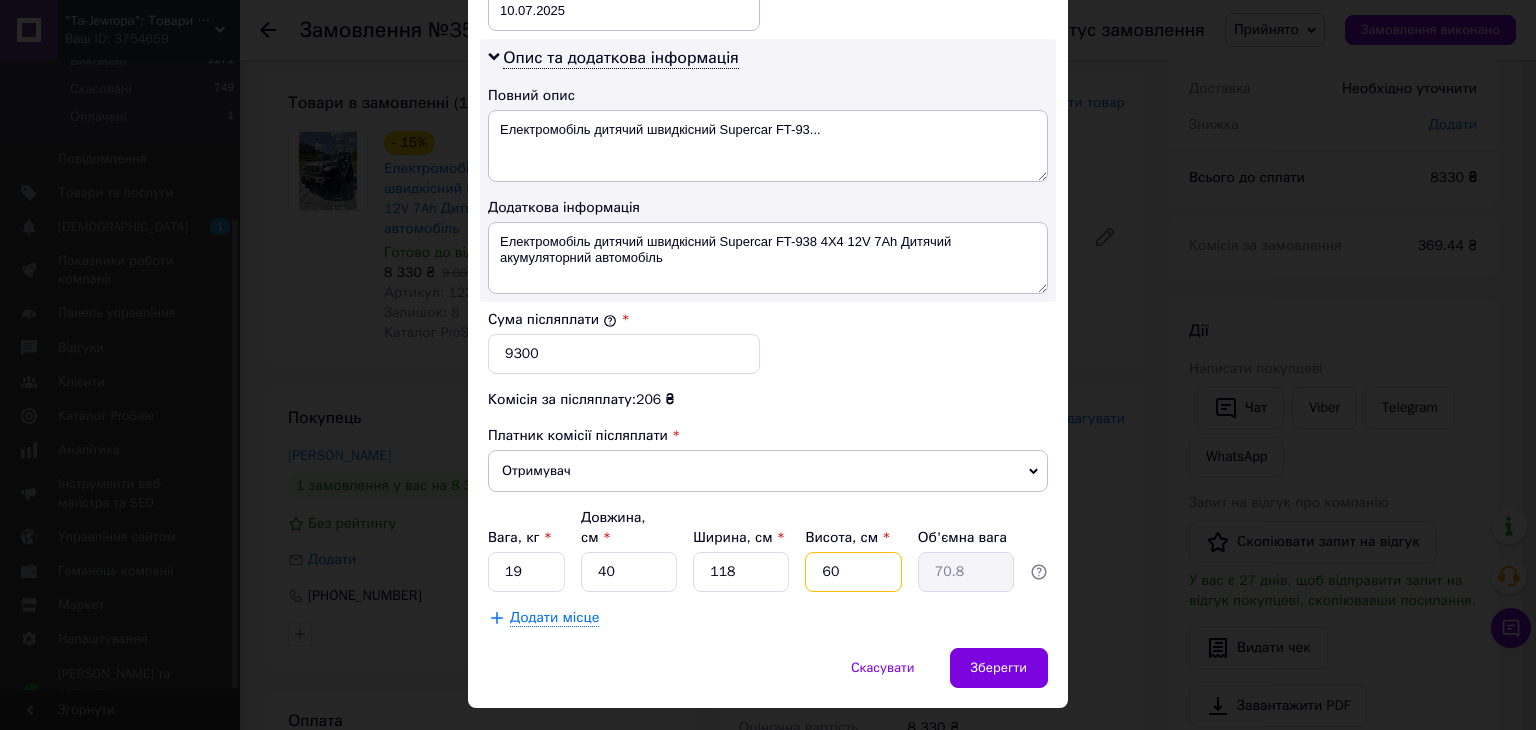 click on "60" at bounding box center (853, 572) 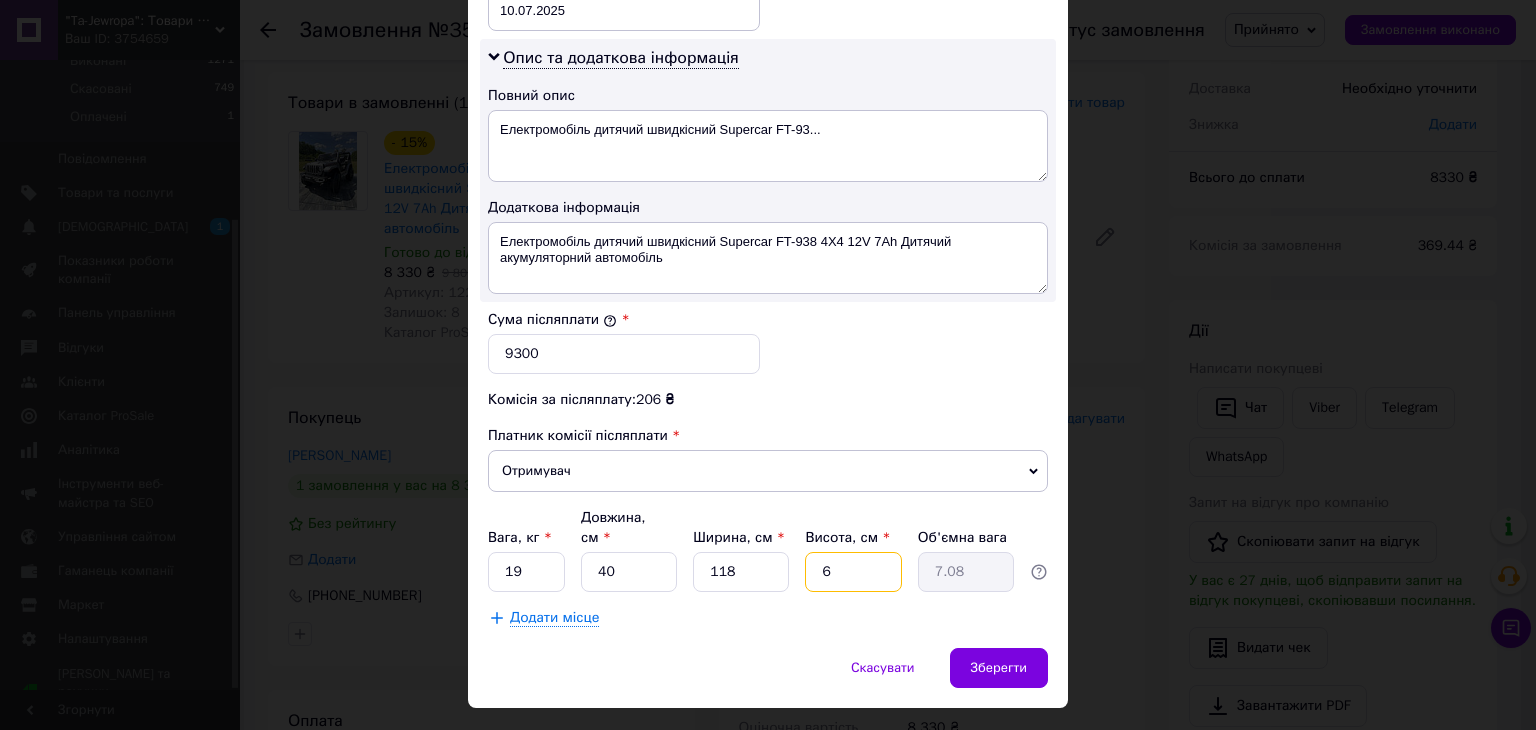 type 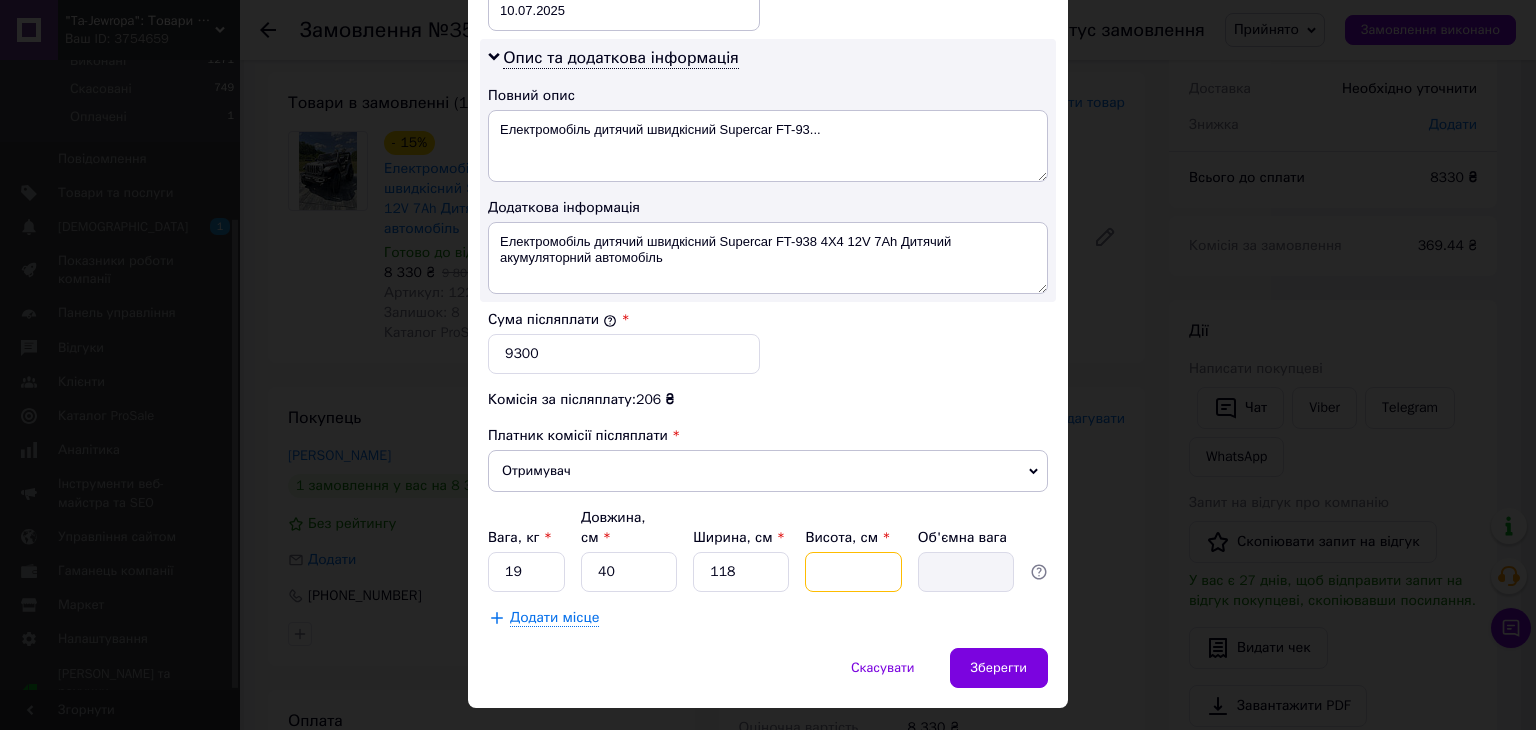 type on "5" 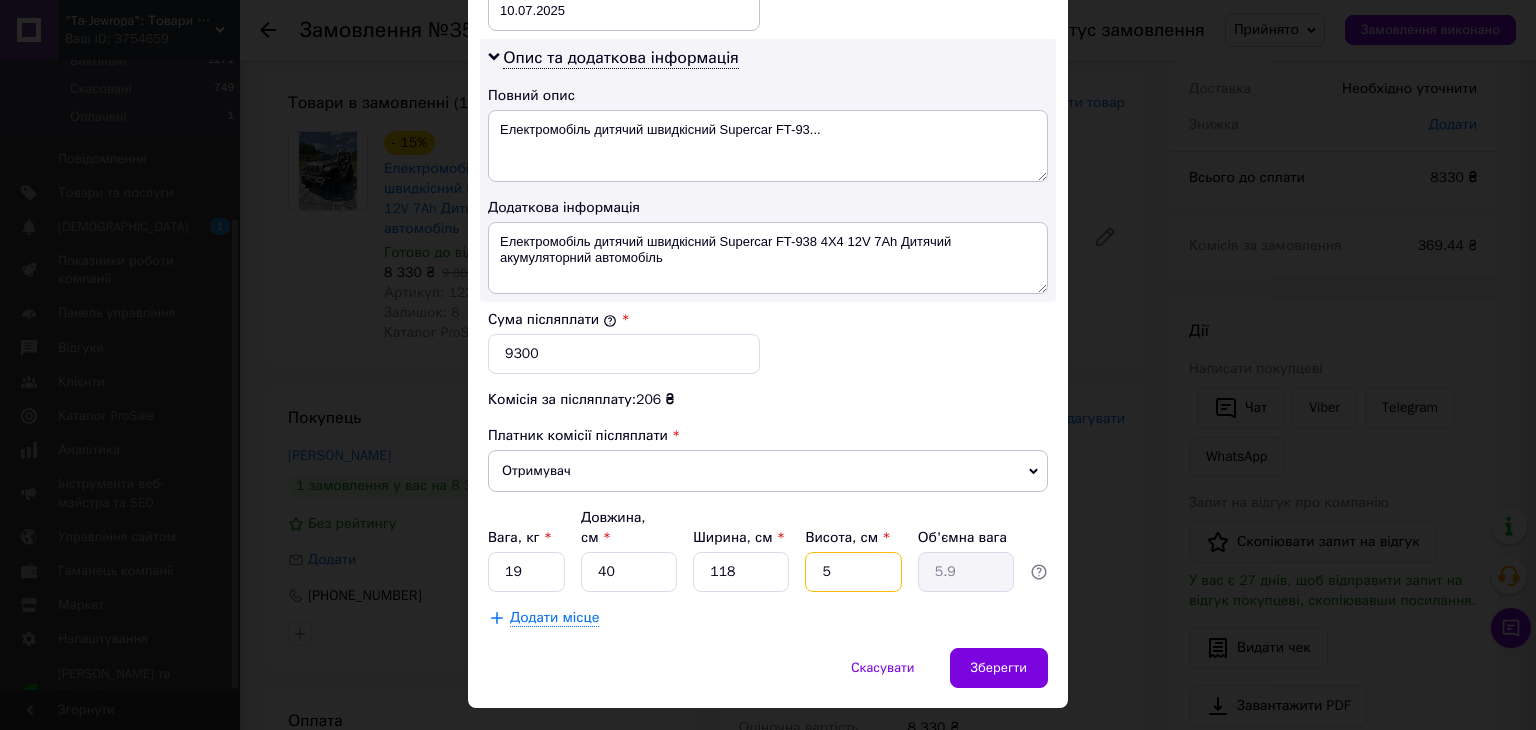 type on "58" 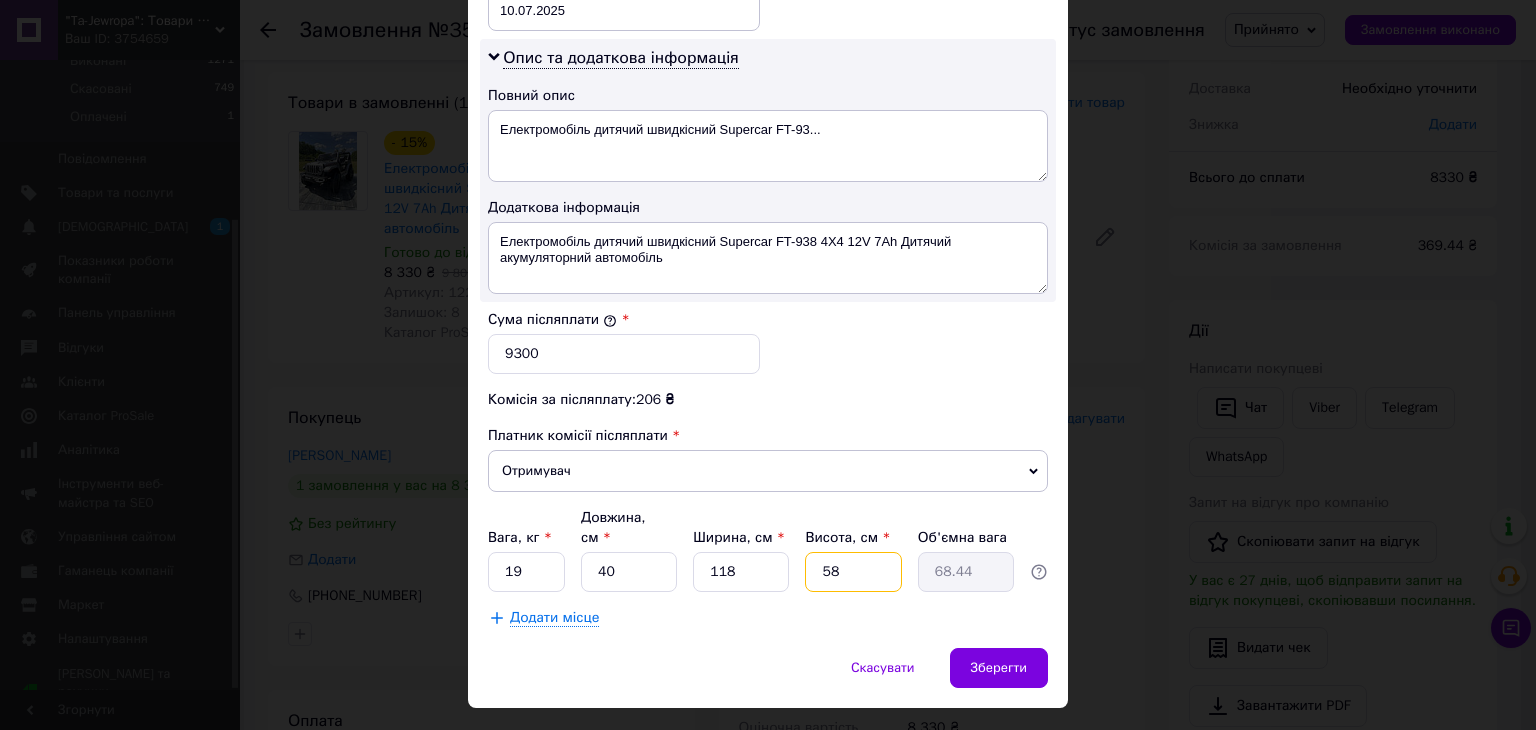 type on "5" 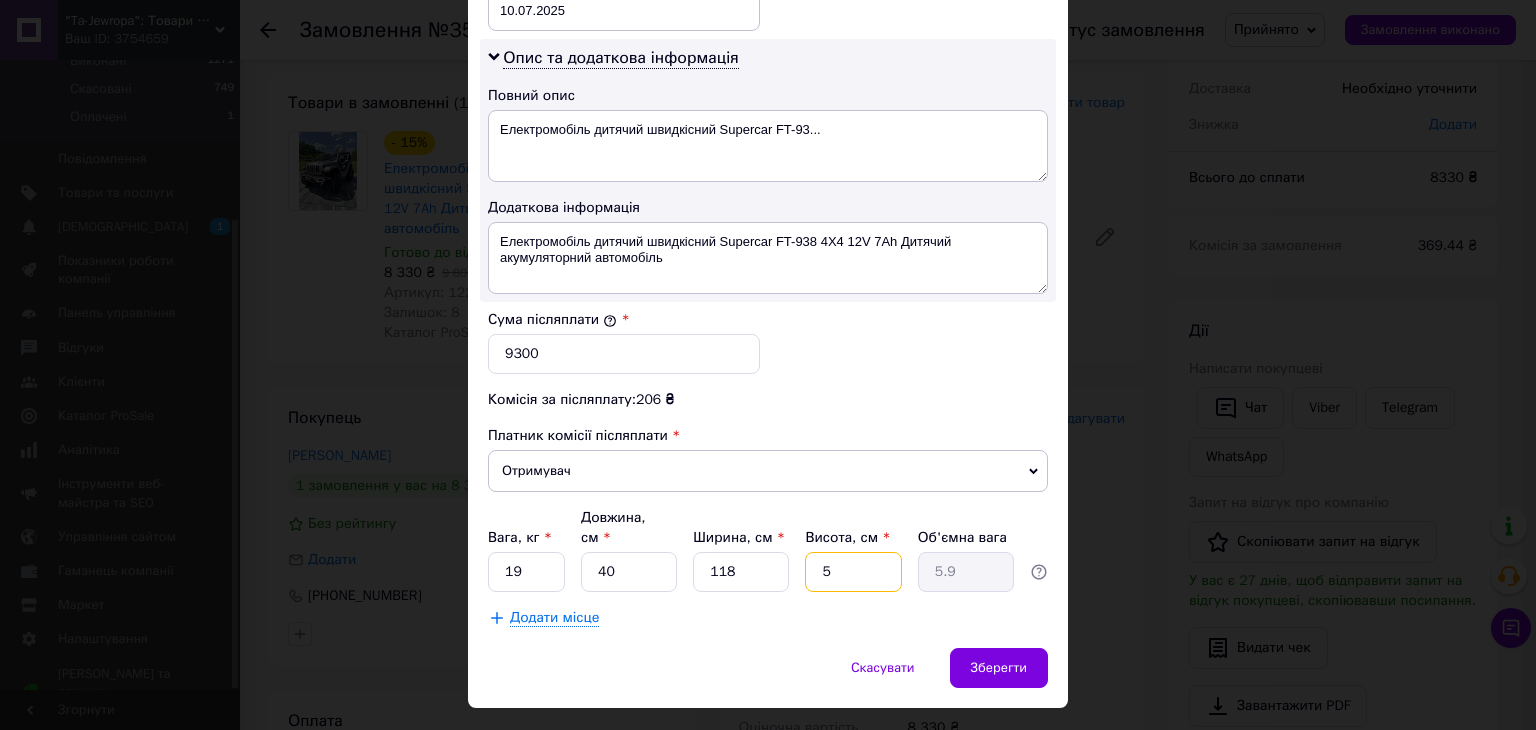 type on "59" 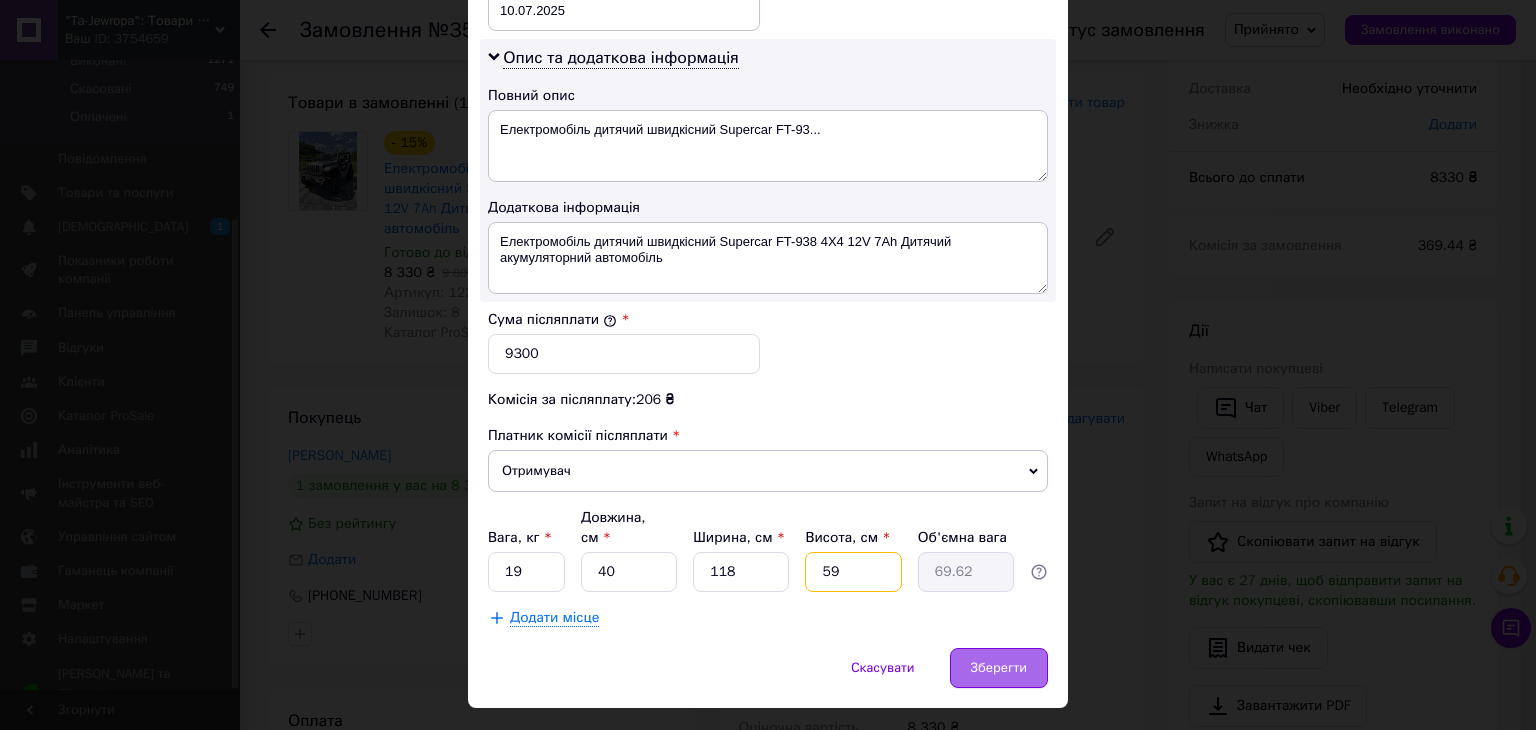 type on "59" 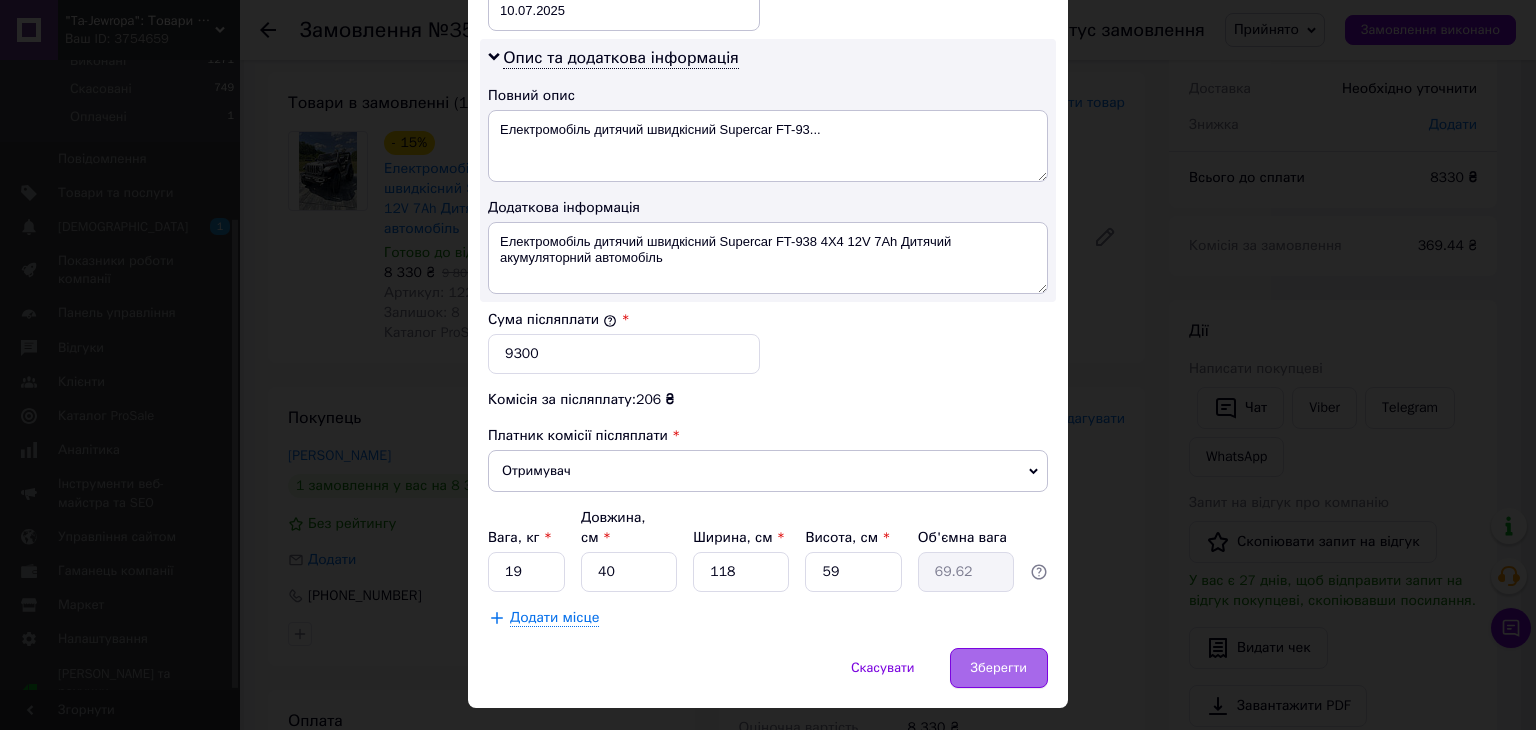 click on "Зберегти" at bounding box center (999, 668) 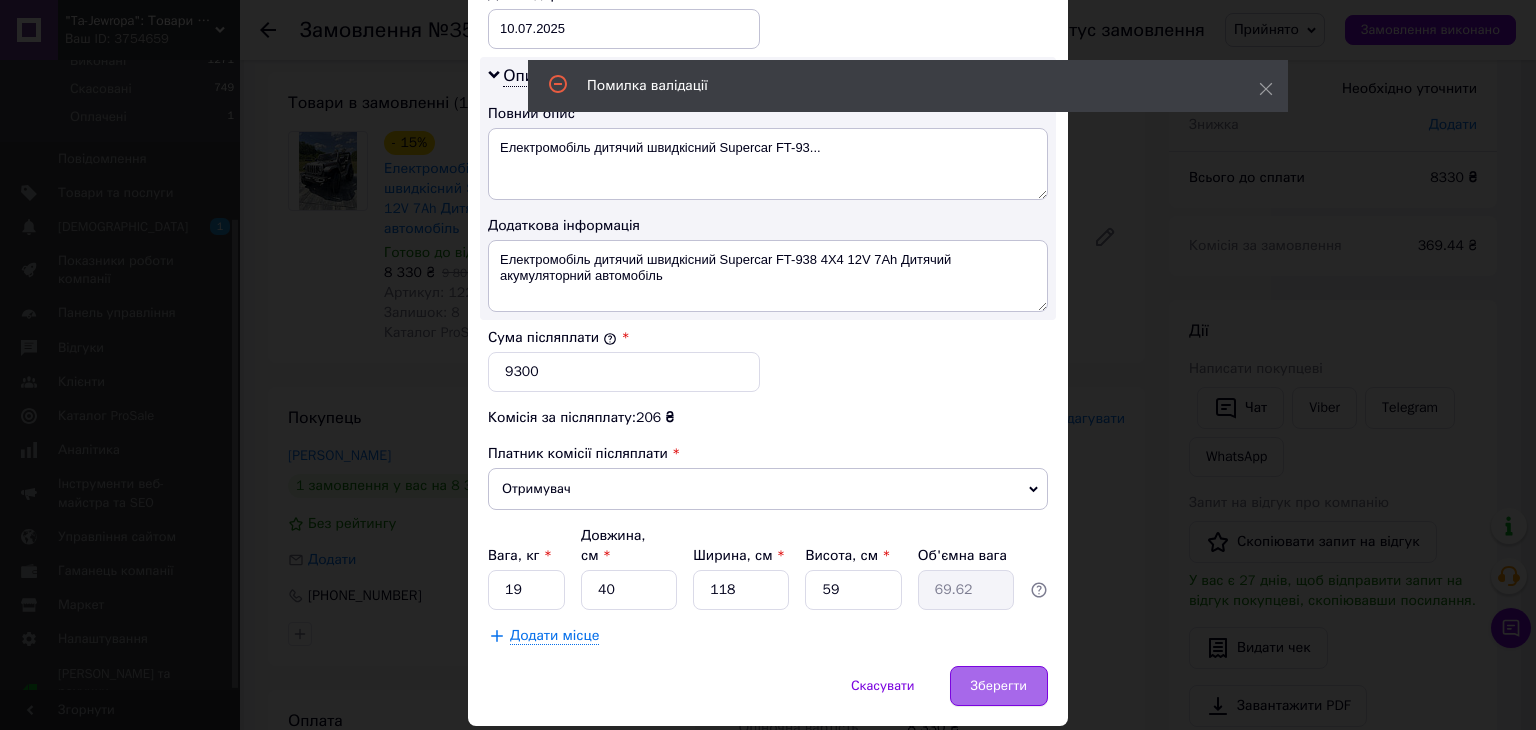 scroll, scrollTop: 70, scrollLeft: 0, axis: vertical 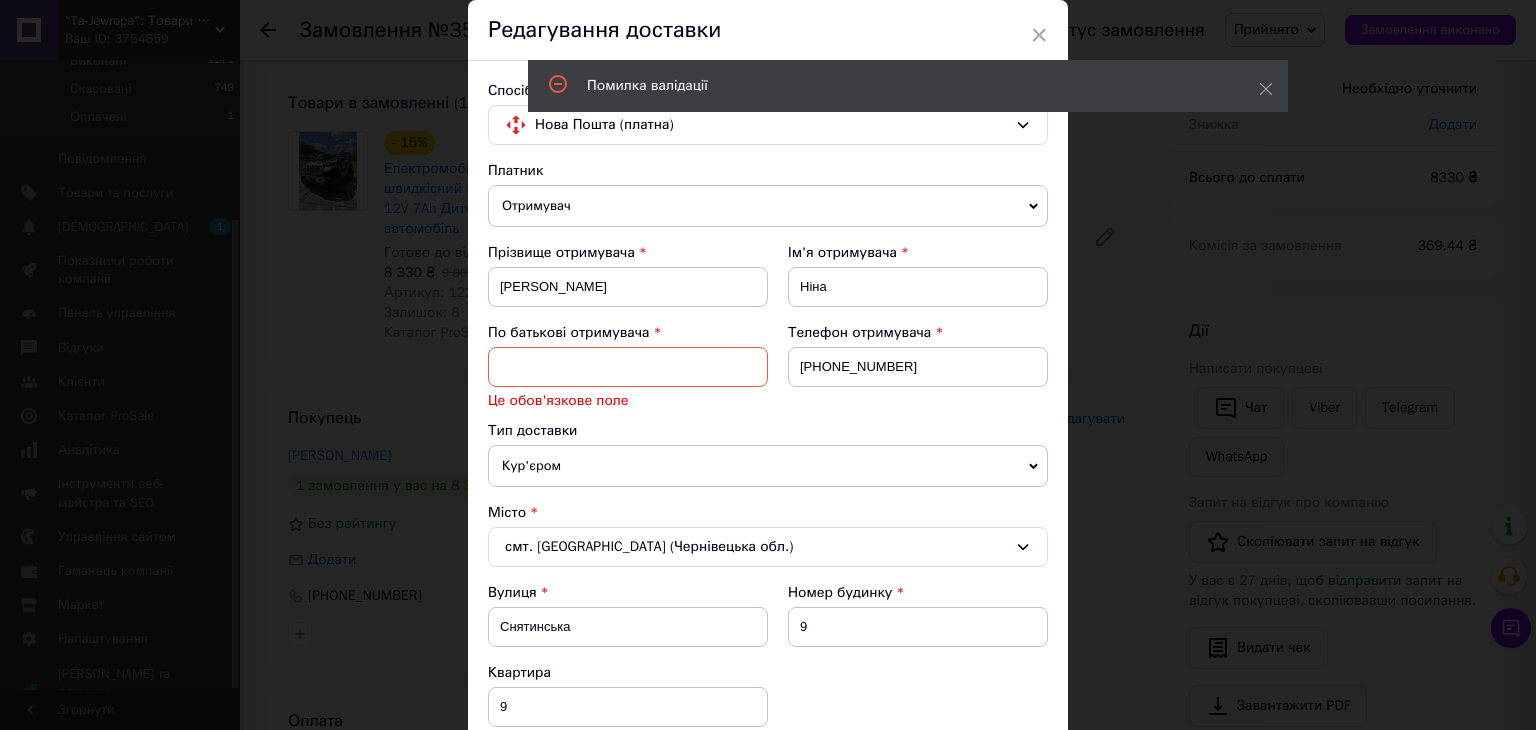 click at bounding box center (628, 367) 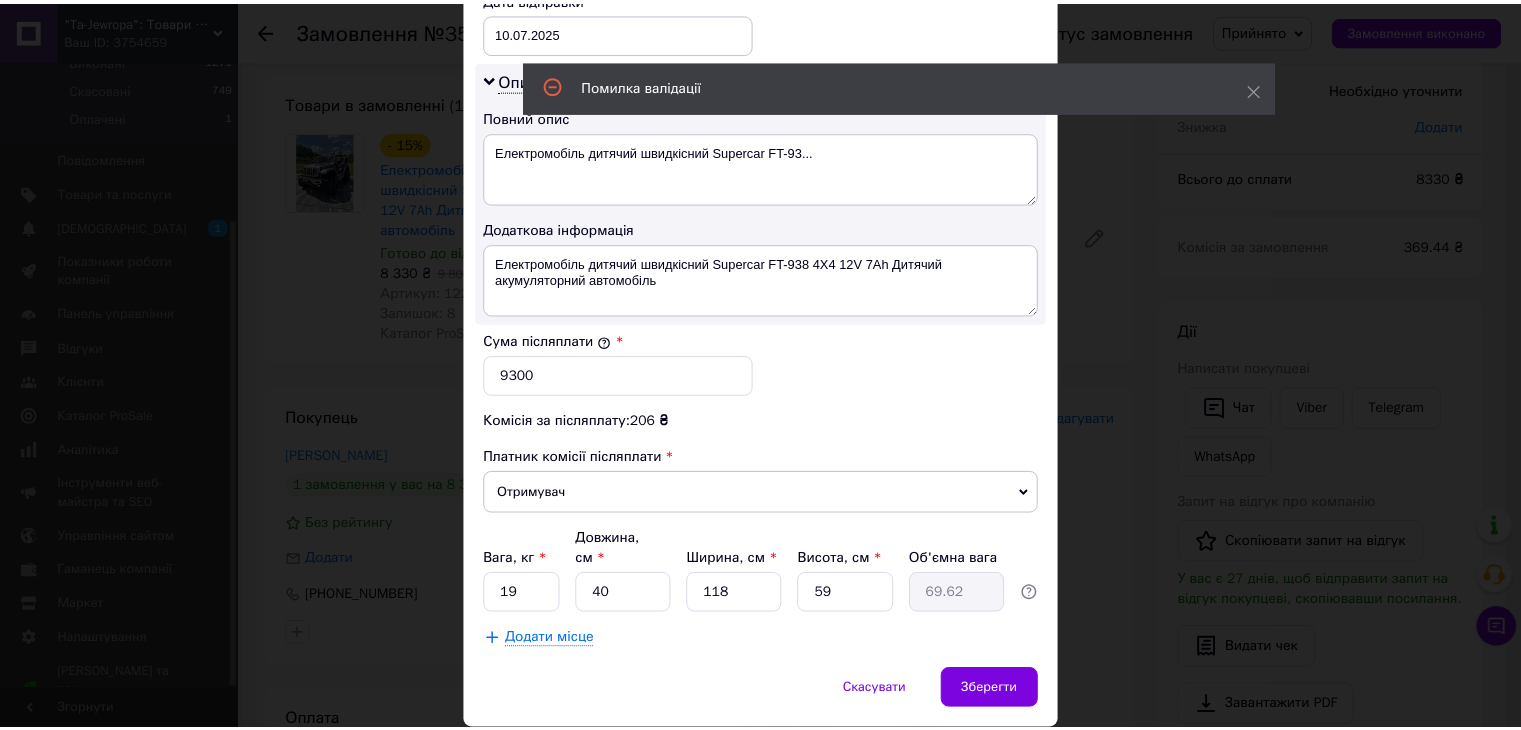 scroll, scrollTop: 1092, scrollLeft: 0, axis: vertical 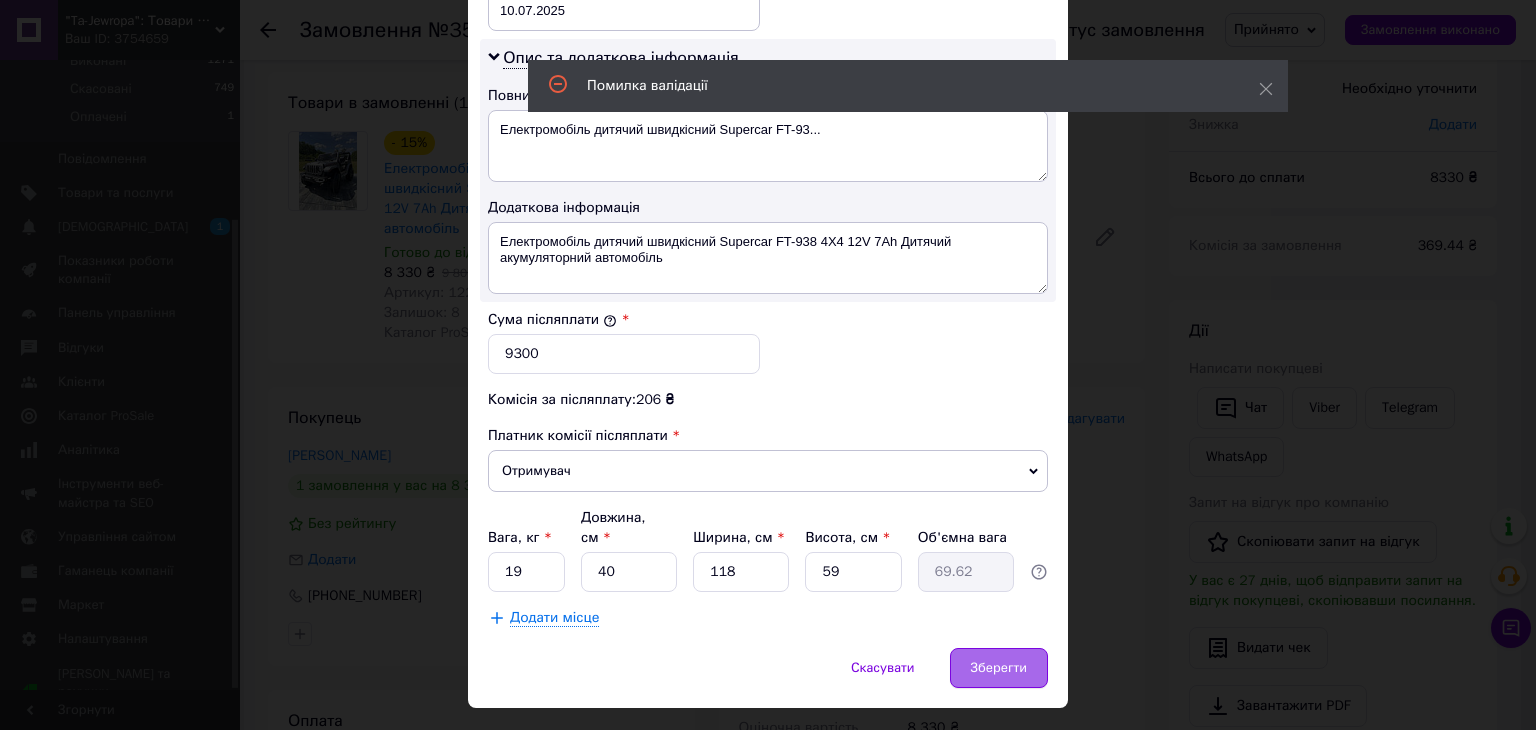 type on "П" 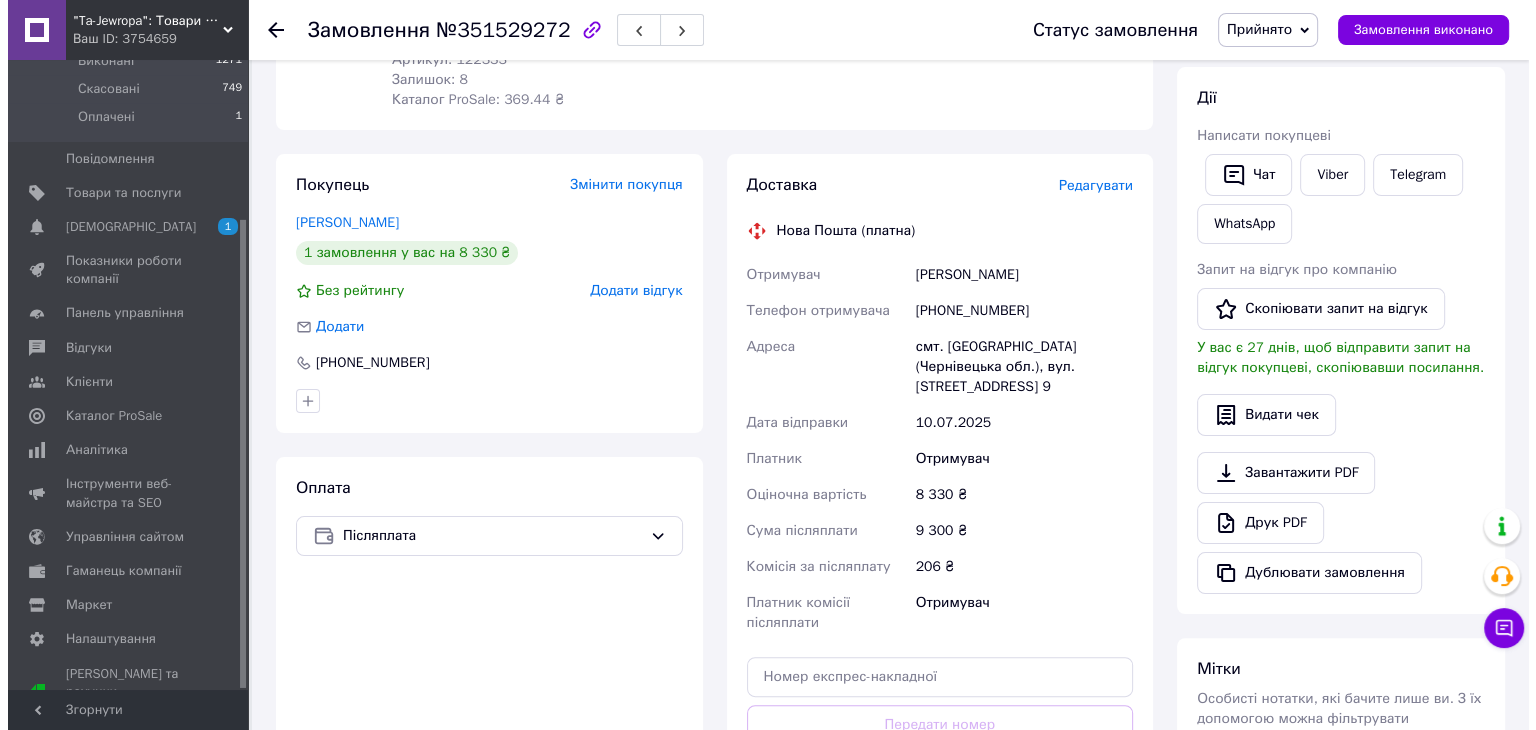 scroll, scrollTop: 300, scrollLeft: 0, axis: vertical 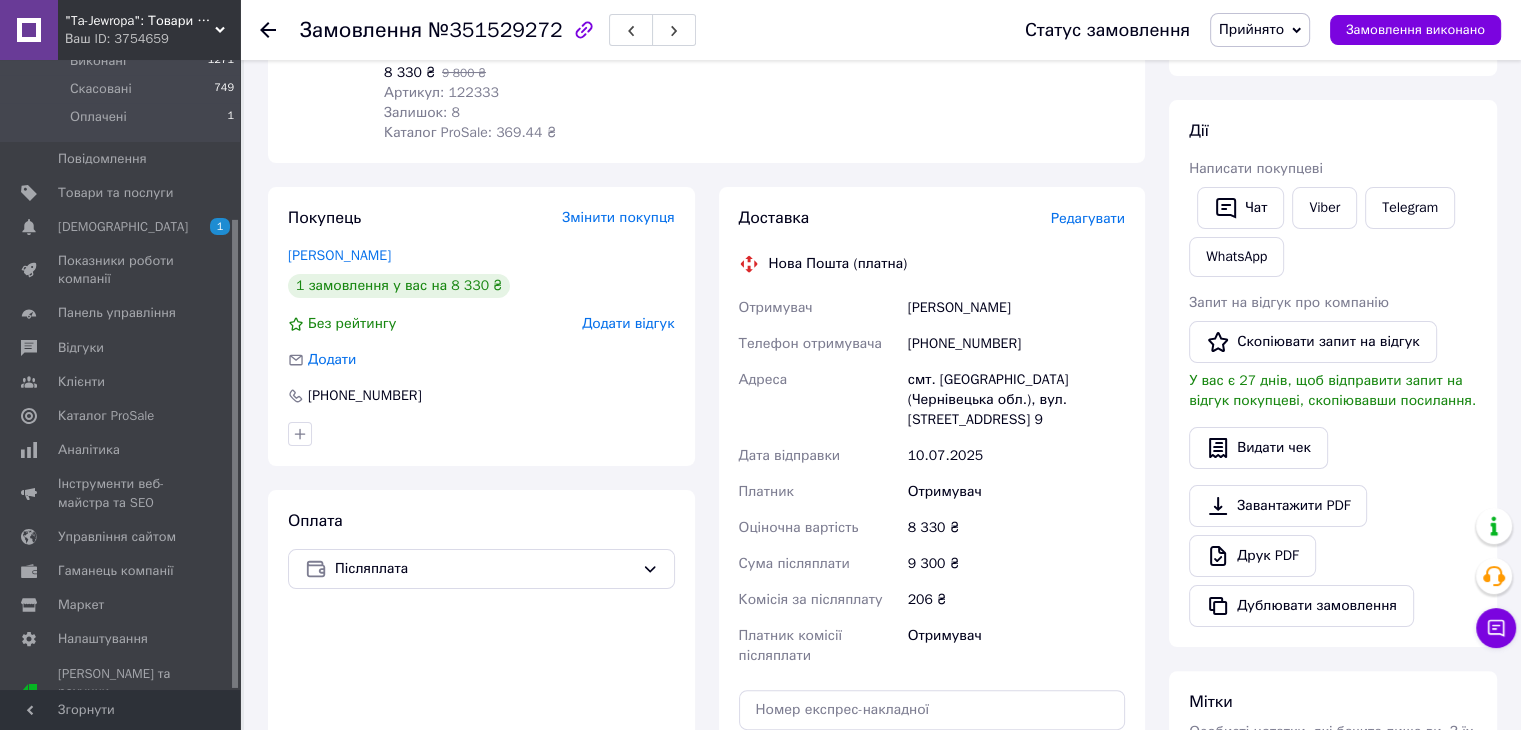 click on "Редагувати" at bounding box center (1088, 218) 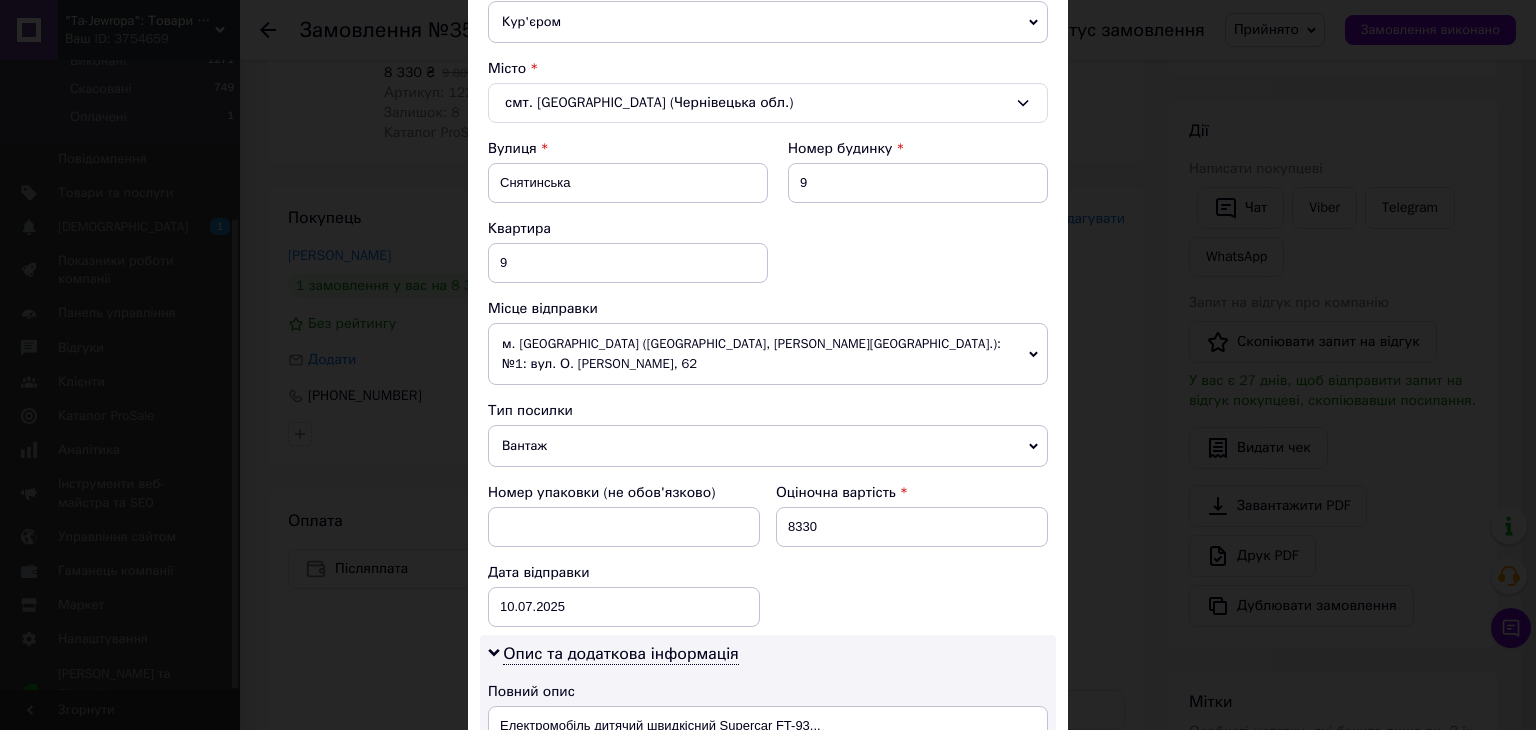 scroll, scrollTop: 600, scrollLeft: 0, axis: vertical 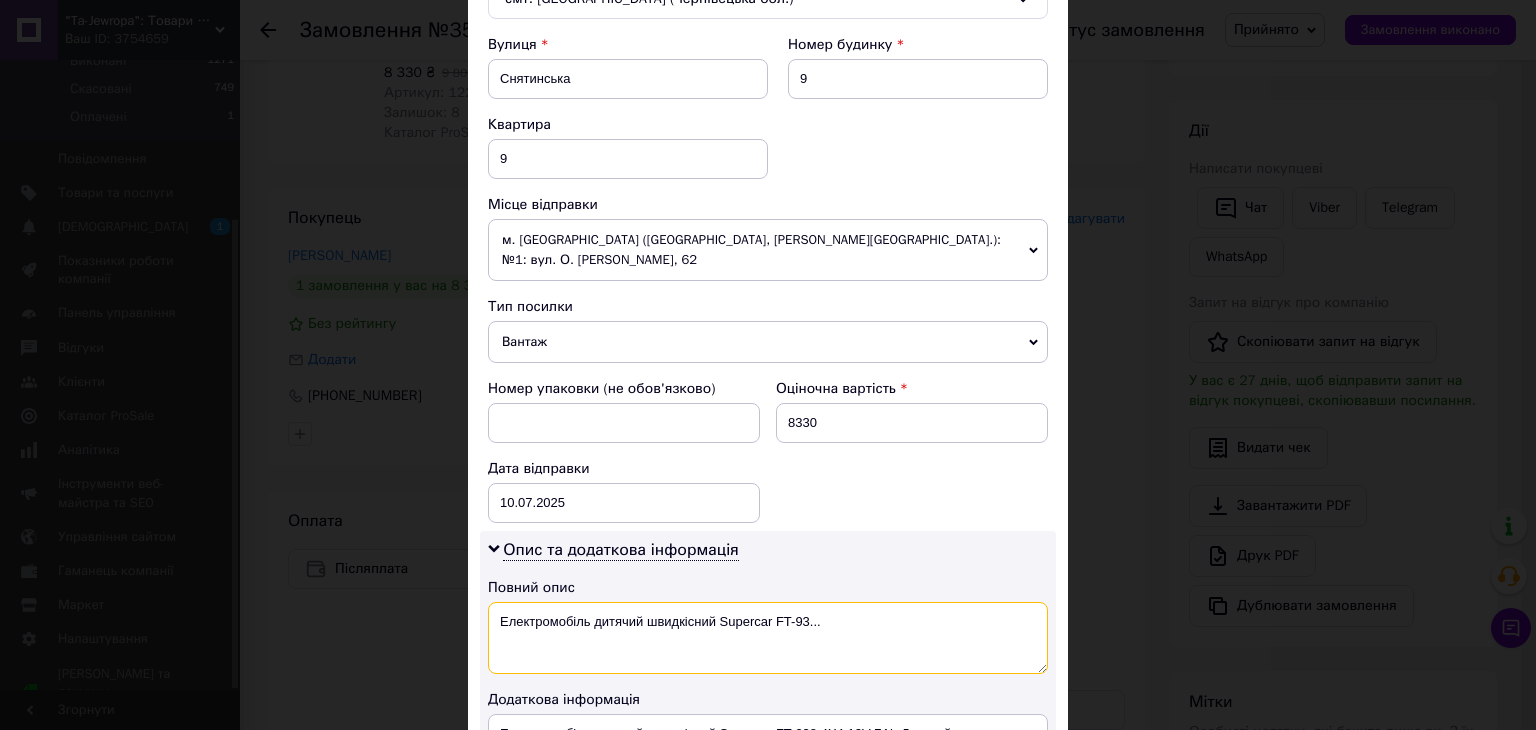 click on "Електромобіль дитячий швидкісний Supercar FT-93..." at bounding box center [768, 638] 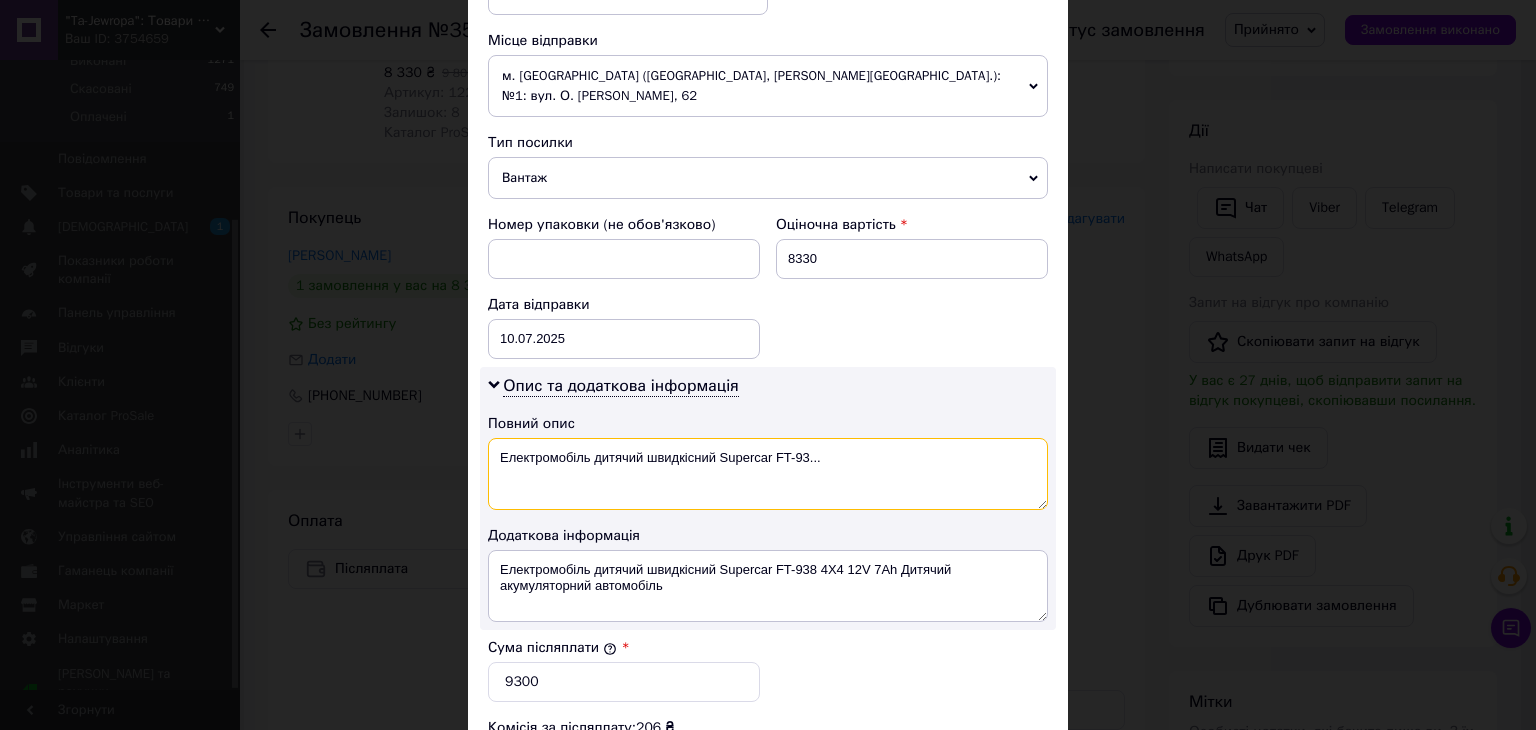 scroll, scrollTop: 800, scrollLeft: 0, axis: vertical 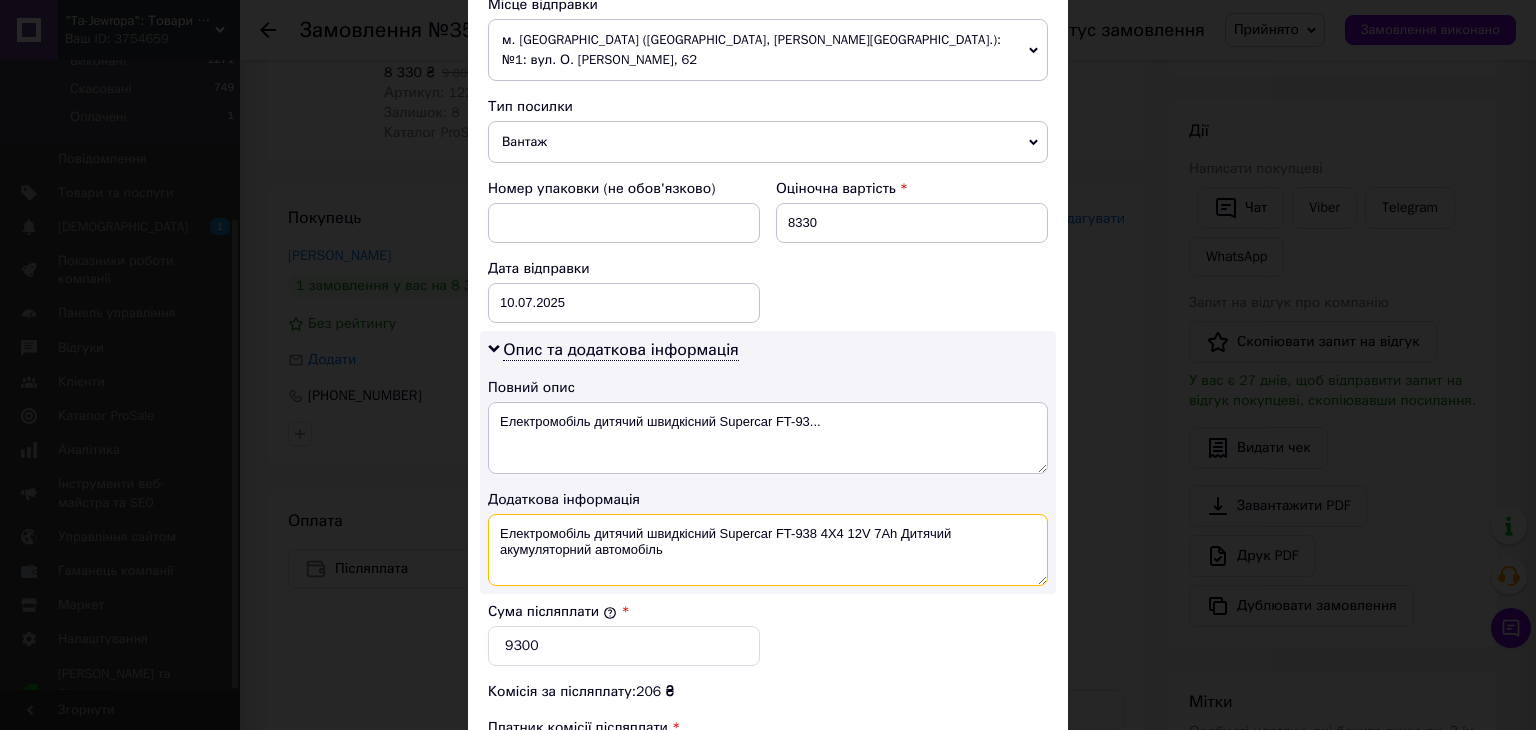 click on "Електромобіль дитячий швидкісний Supercar FT-938 4X4 12V 7Ah Дитячий акумуляторний автомобіль" at bounding box center (768, 550) 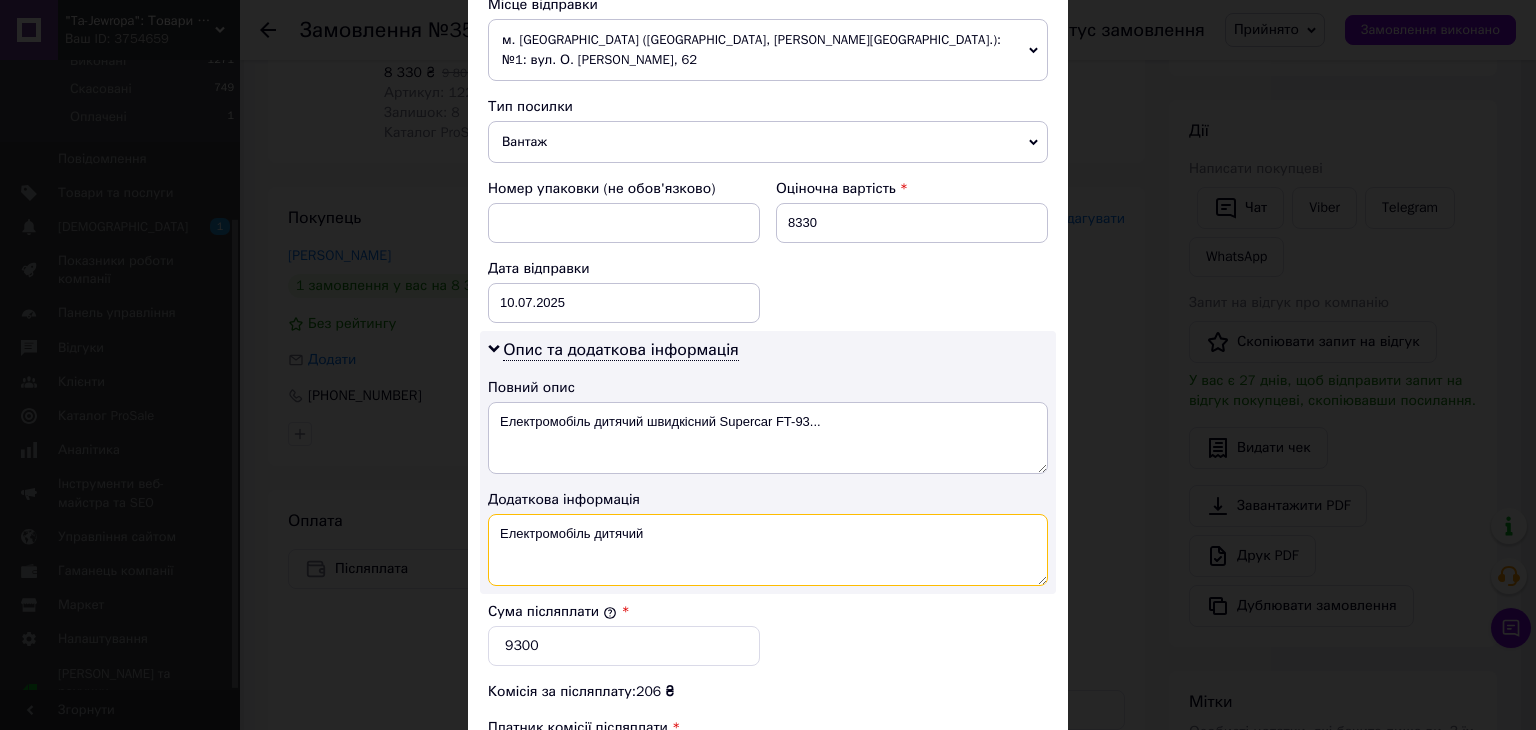 drag, startPoint x: 590, startPoint y: 509, endPoint x: 656, endPoint y: 513, distance: 66.1211 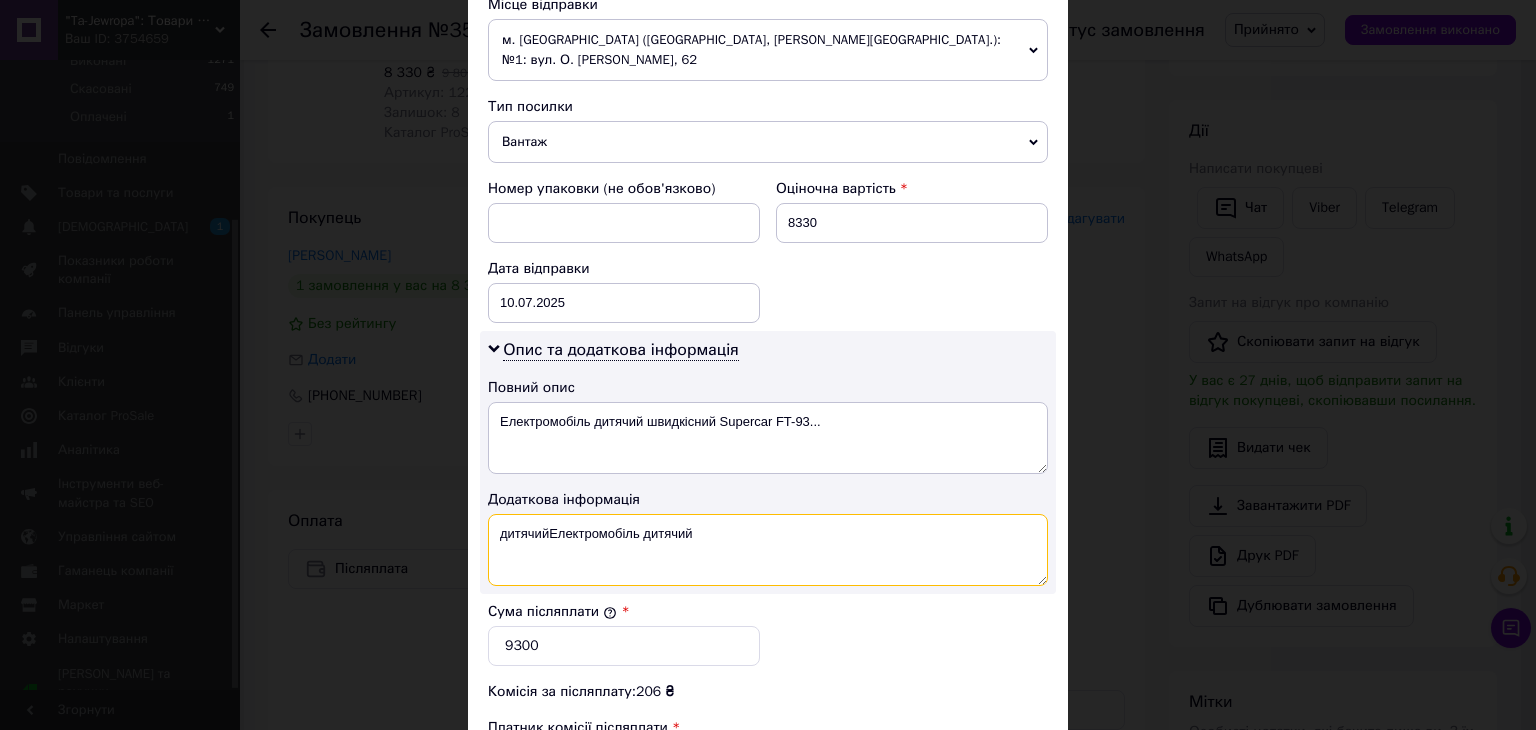 click on "дитячийЕлектромобіль дитячий" at bounding box center (768, 550) 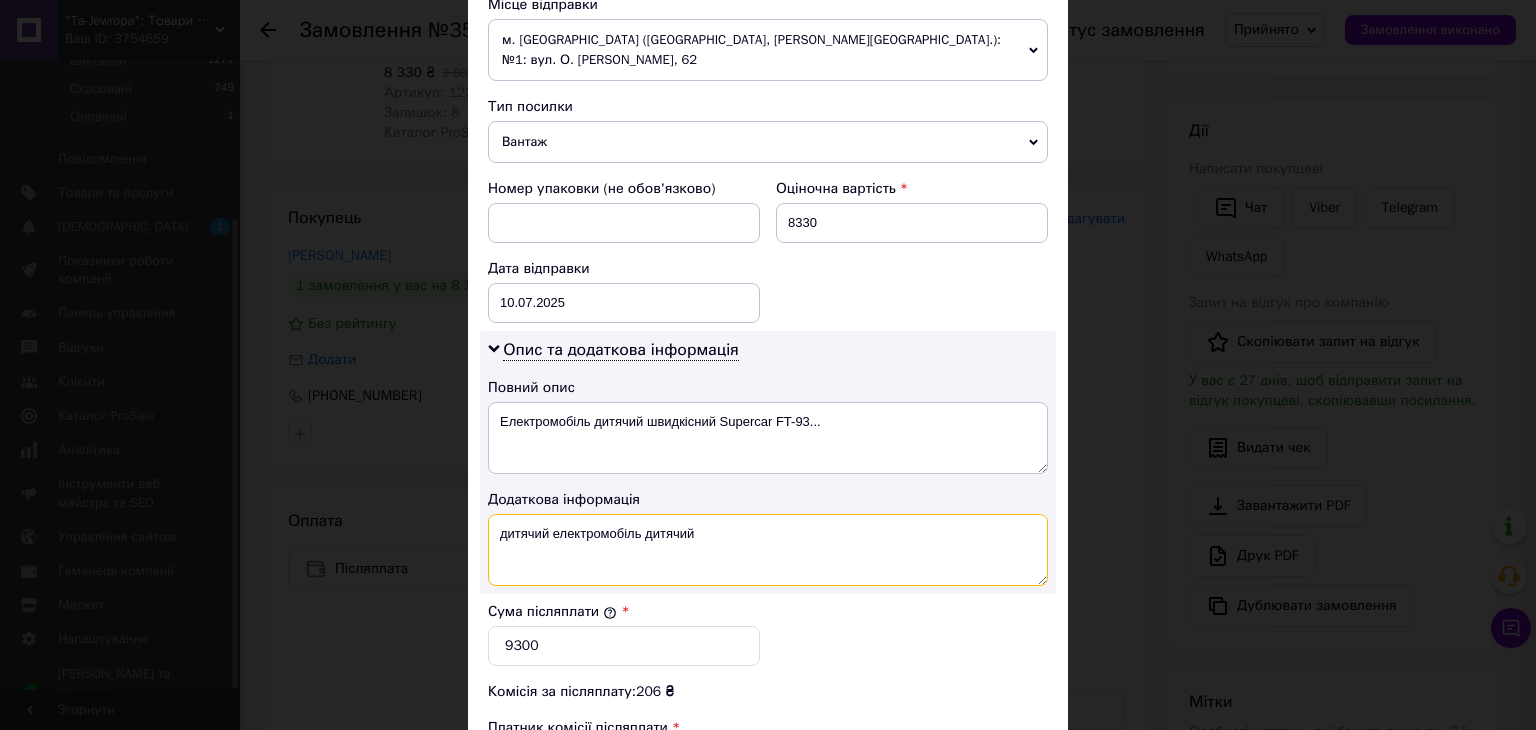 click on "дитячий електромобіль дитячий" at bounding box center [768, 550] 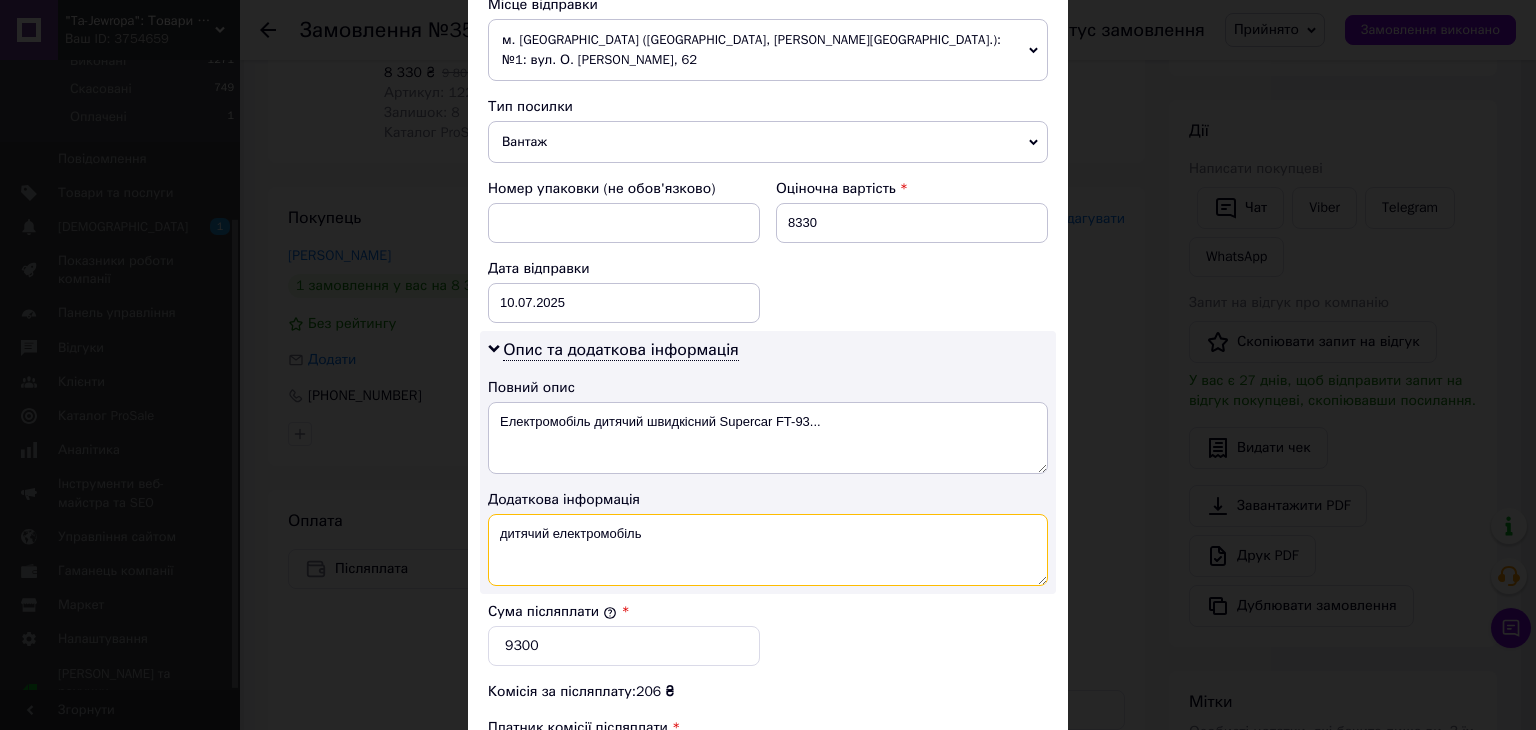 type on "дитячий електромобіль" 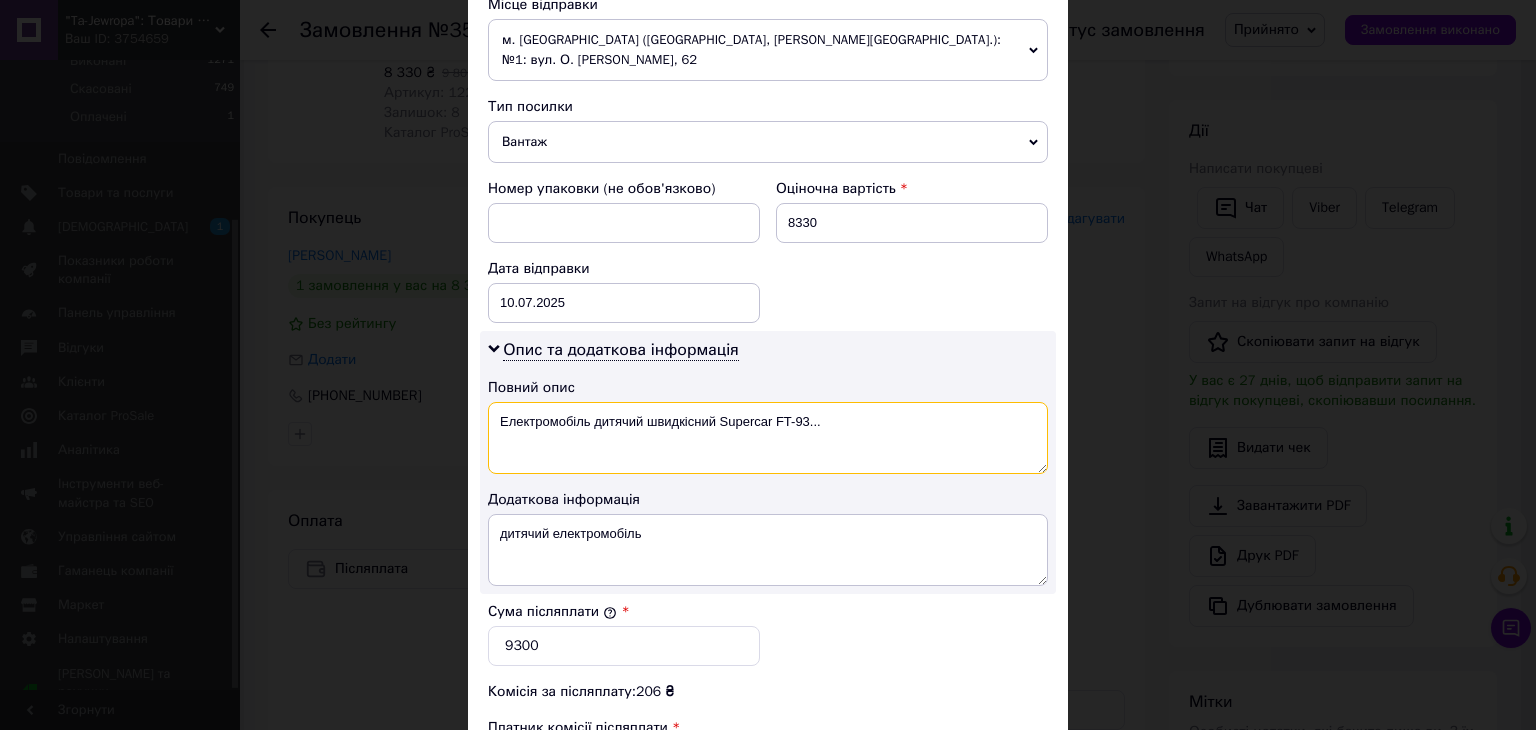 click on "Електромобіль дитячий швидкісний Supercar FT-93..." at bounding box center [768, 438] 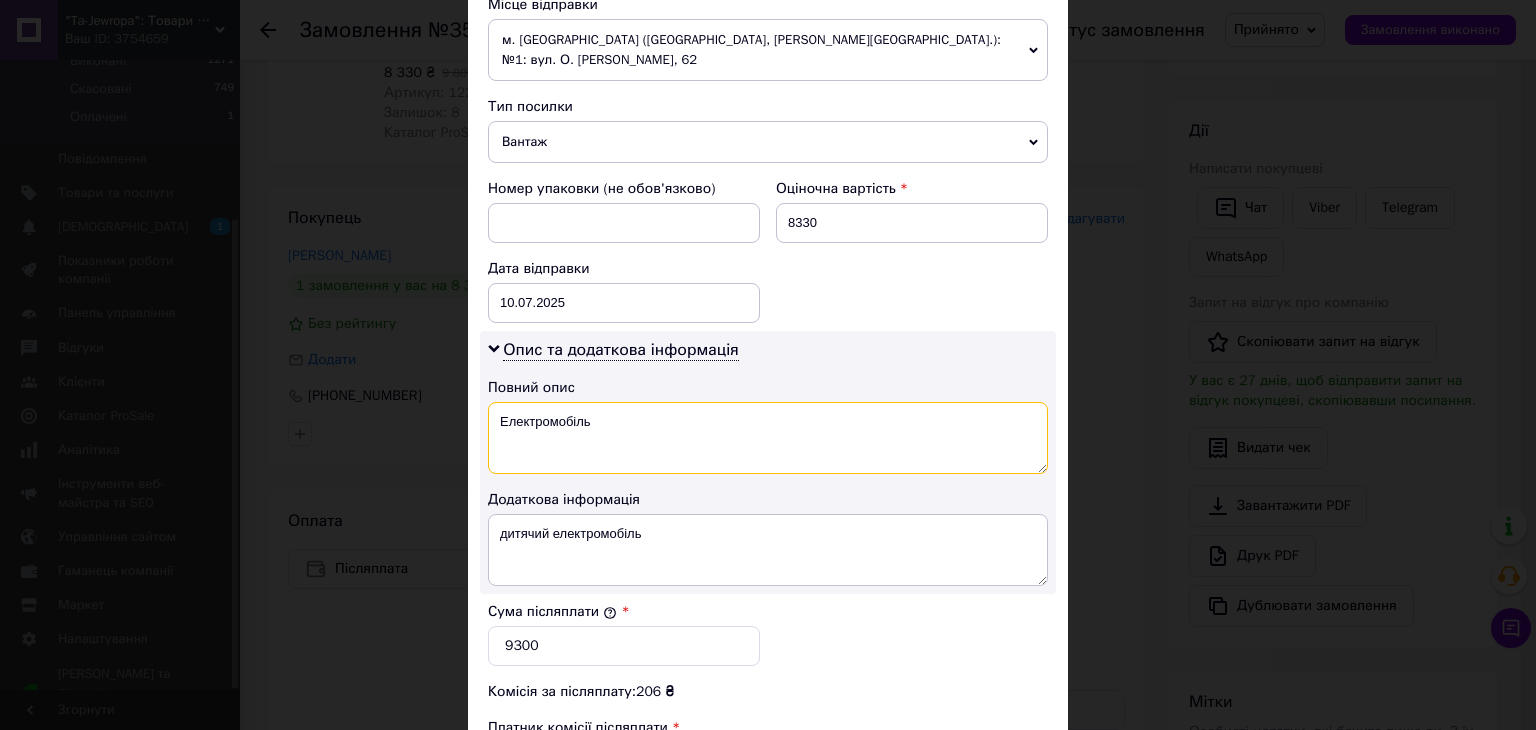 click on "Електромобіль" at bounding box center [768, 438] 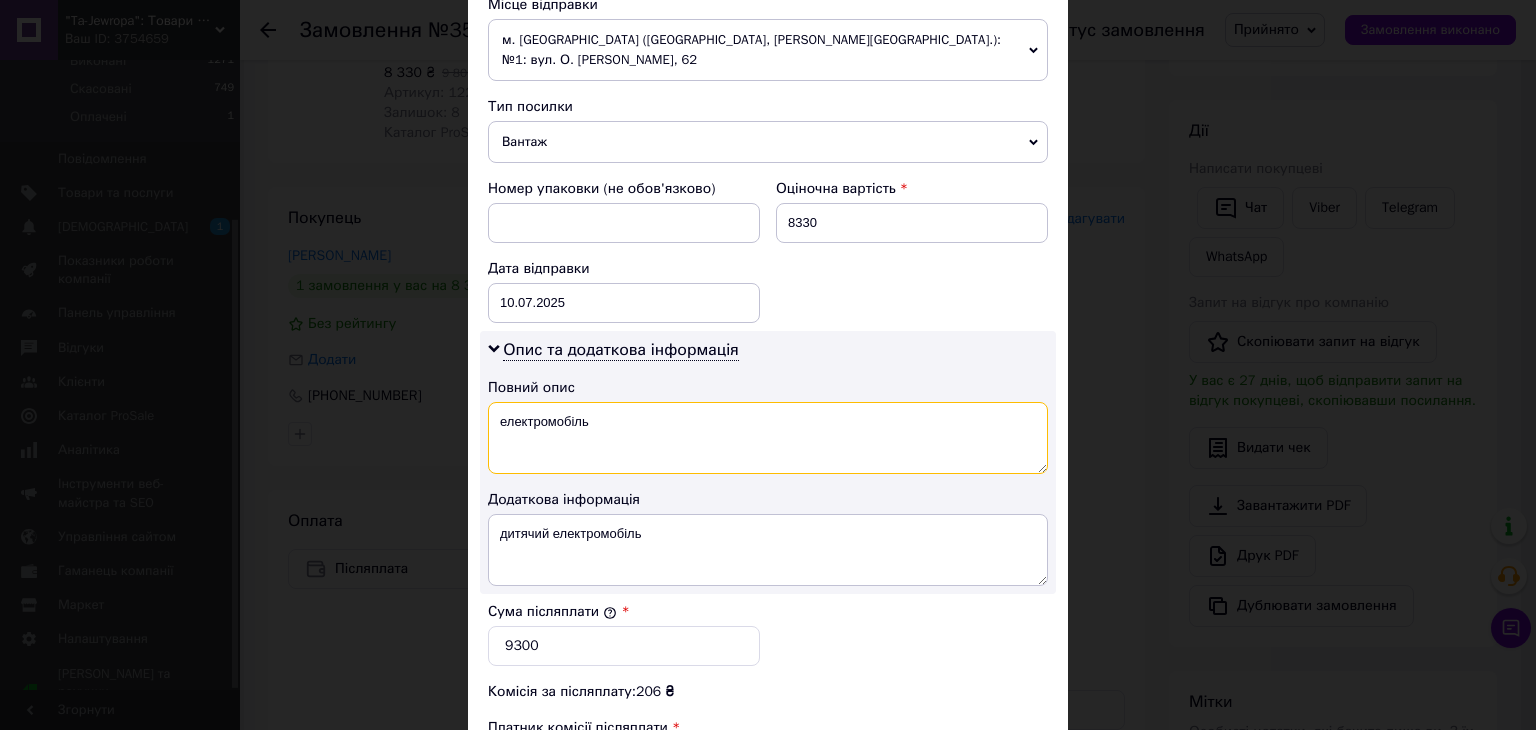click on "електромобіль" at bounding box center [768, 438] 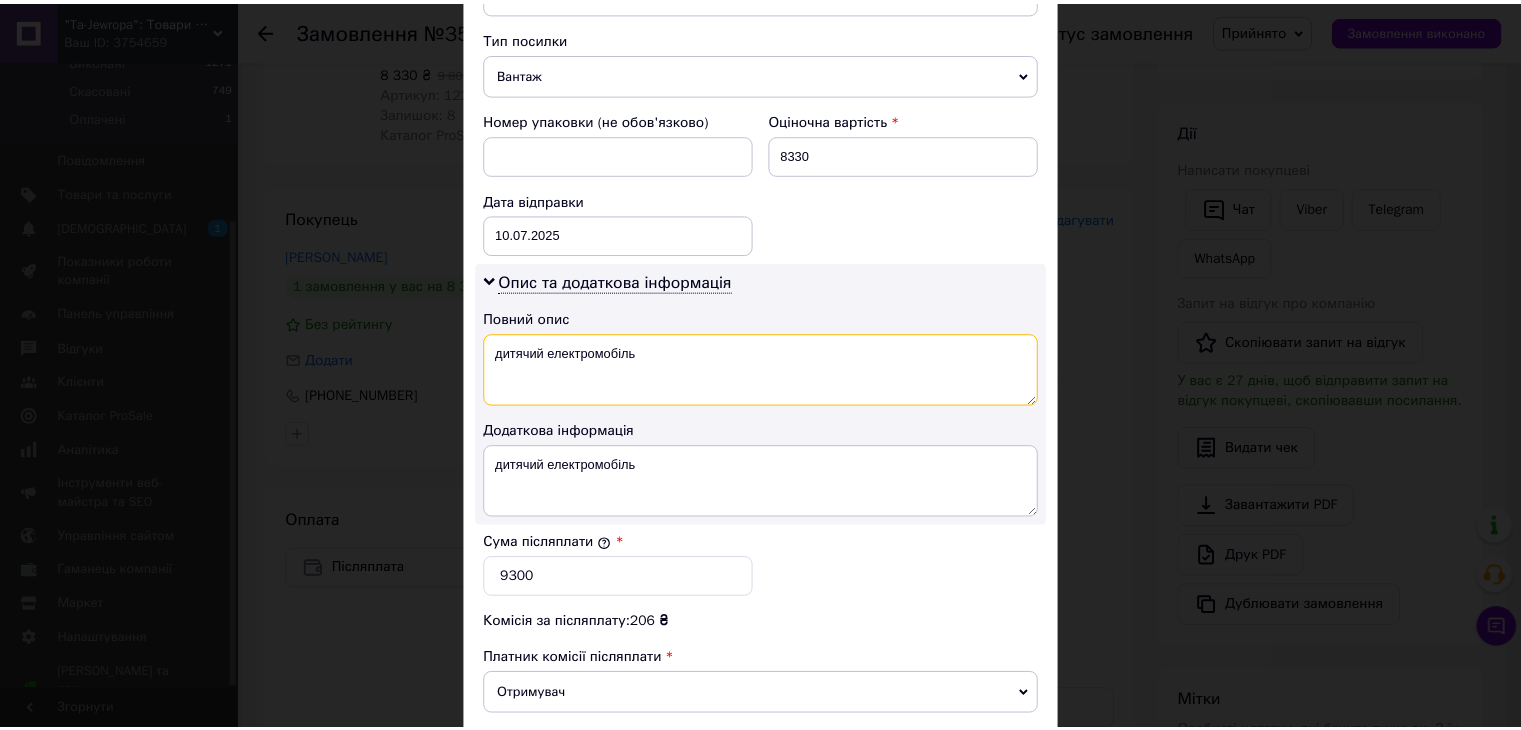 scroll, scrollTop: 1092, scrollLeft: 0, axis: vertical 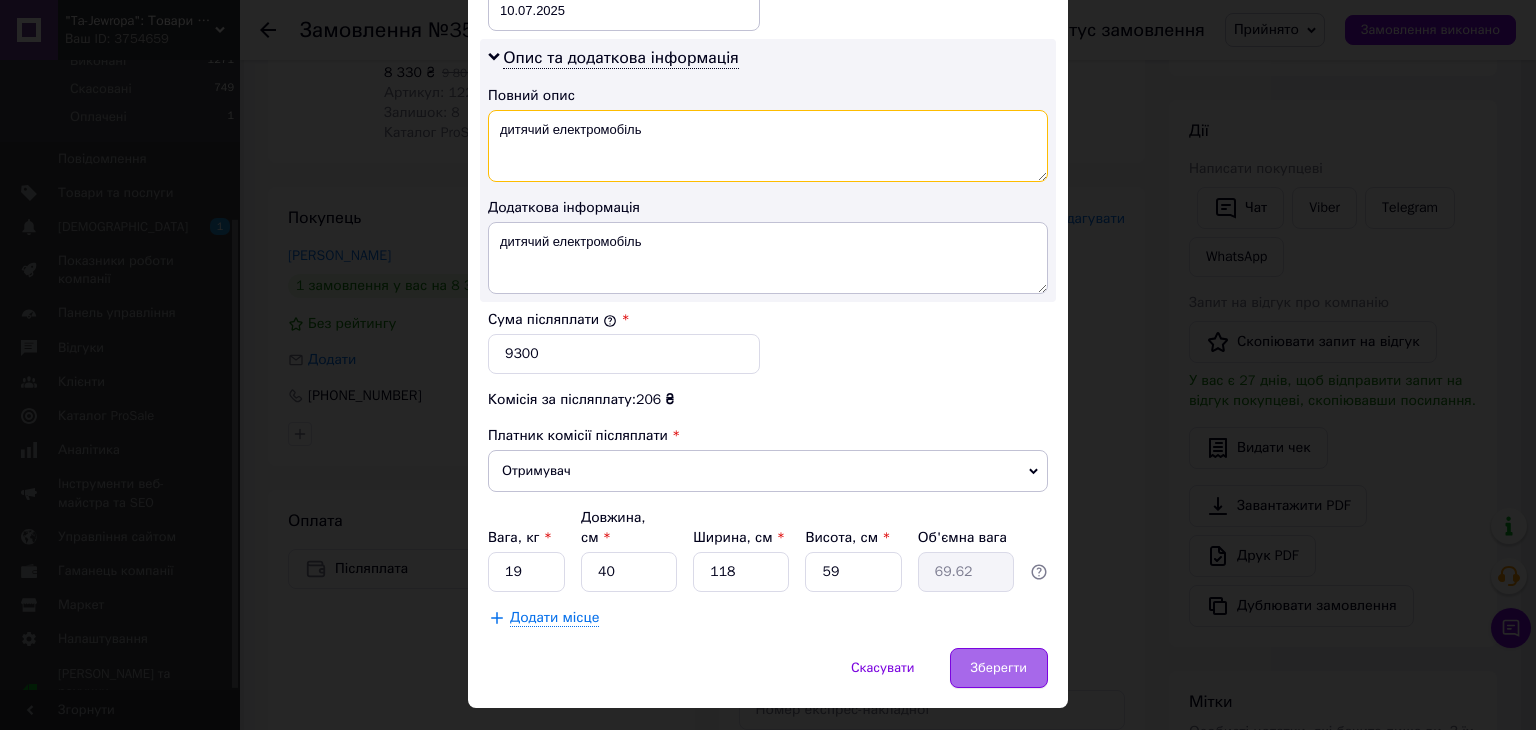 type on "дитячий електромобіль" 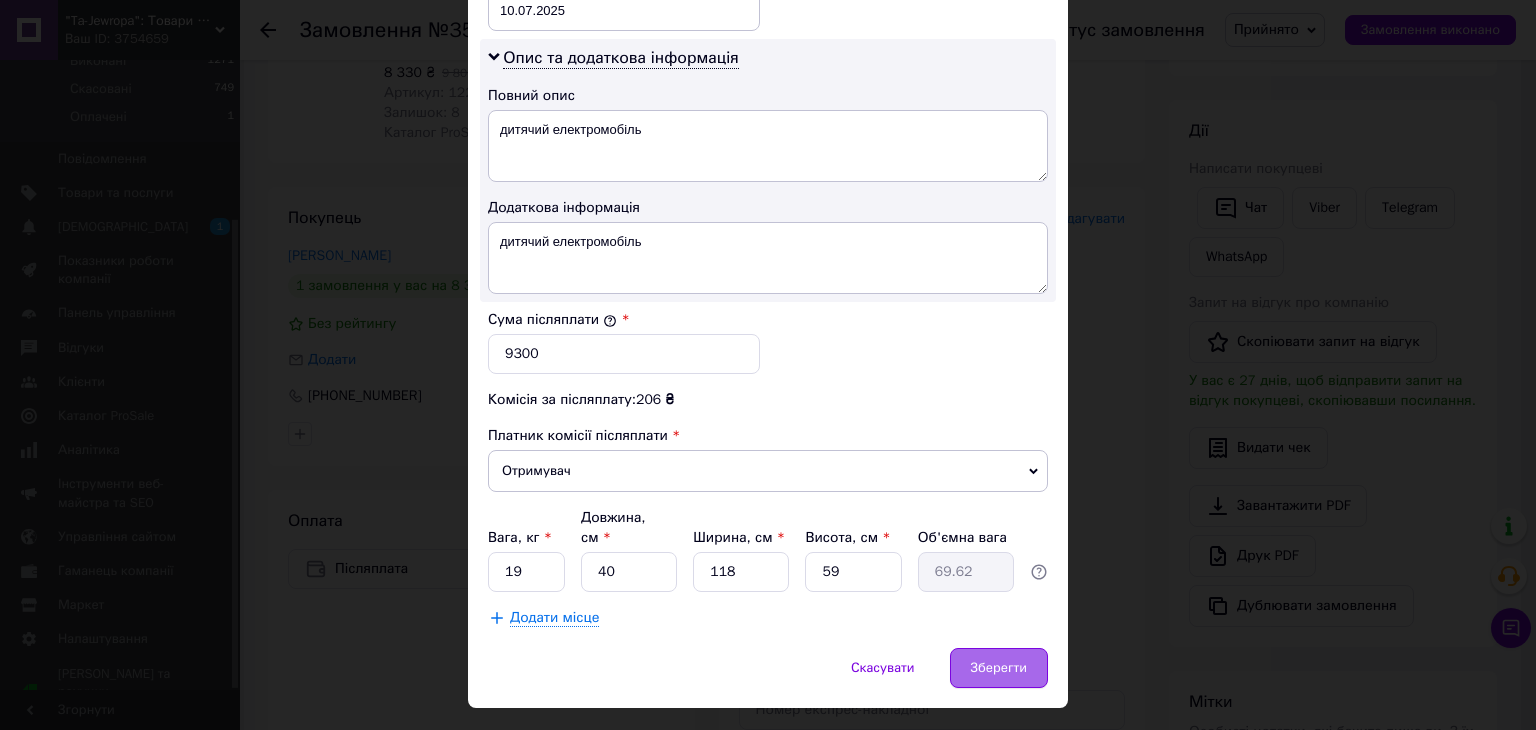 click on "Зберегти" at bounding box center (999, 668) 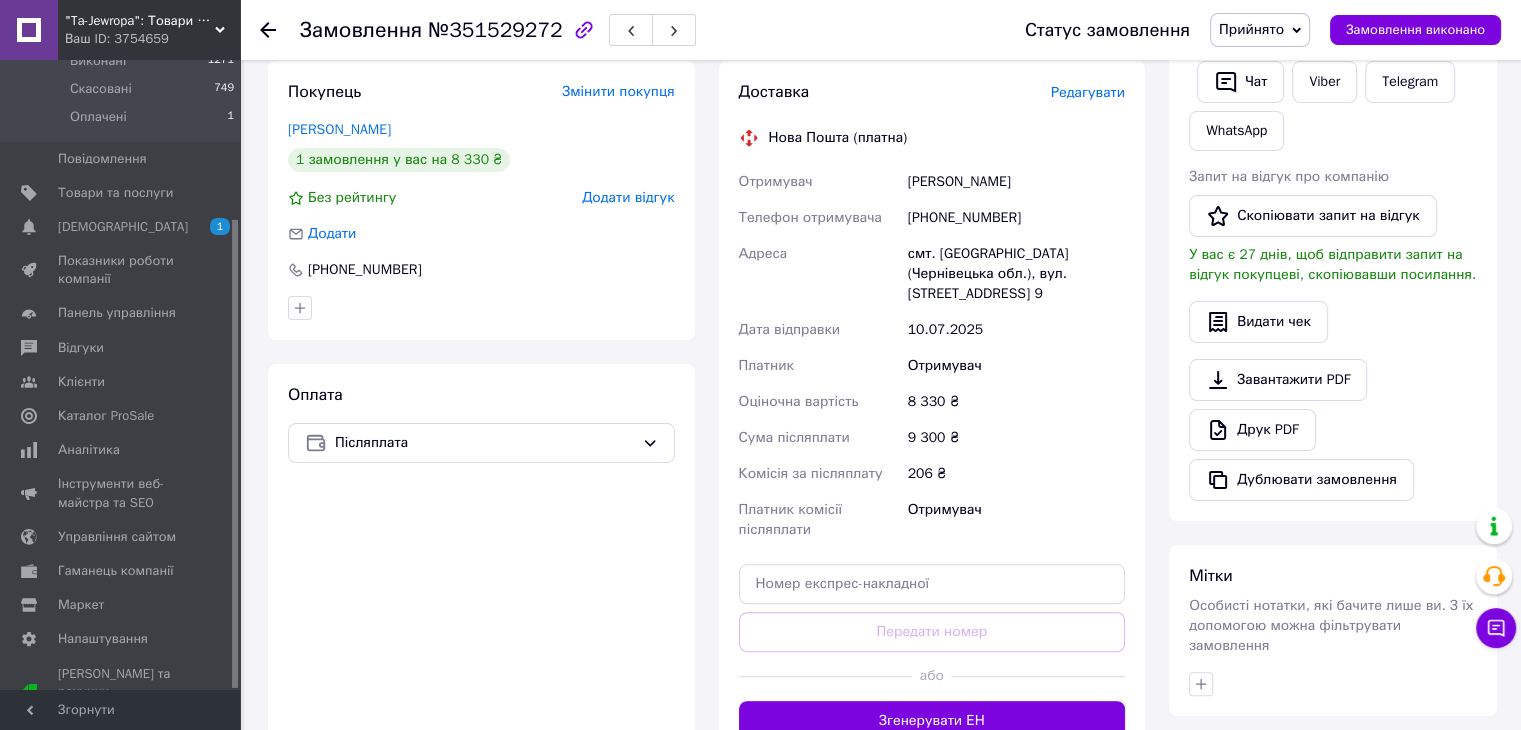 scroll, scrollTop: 600, scrollLeft: 0, axis: vertical 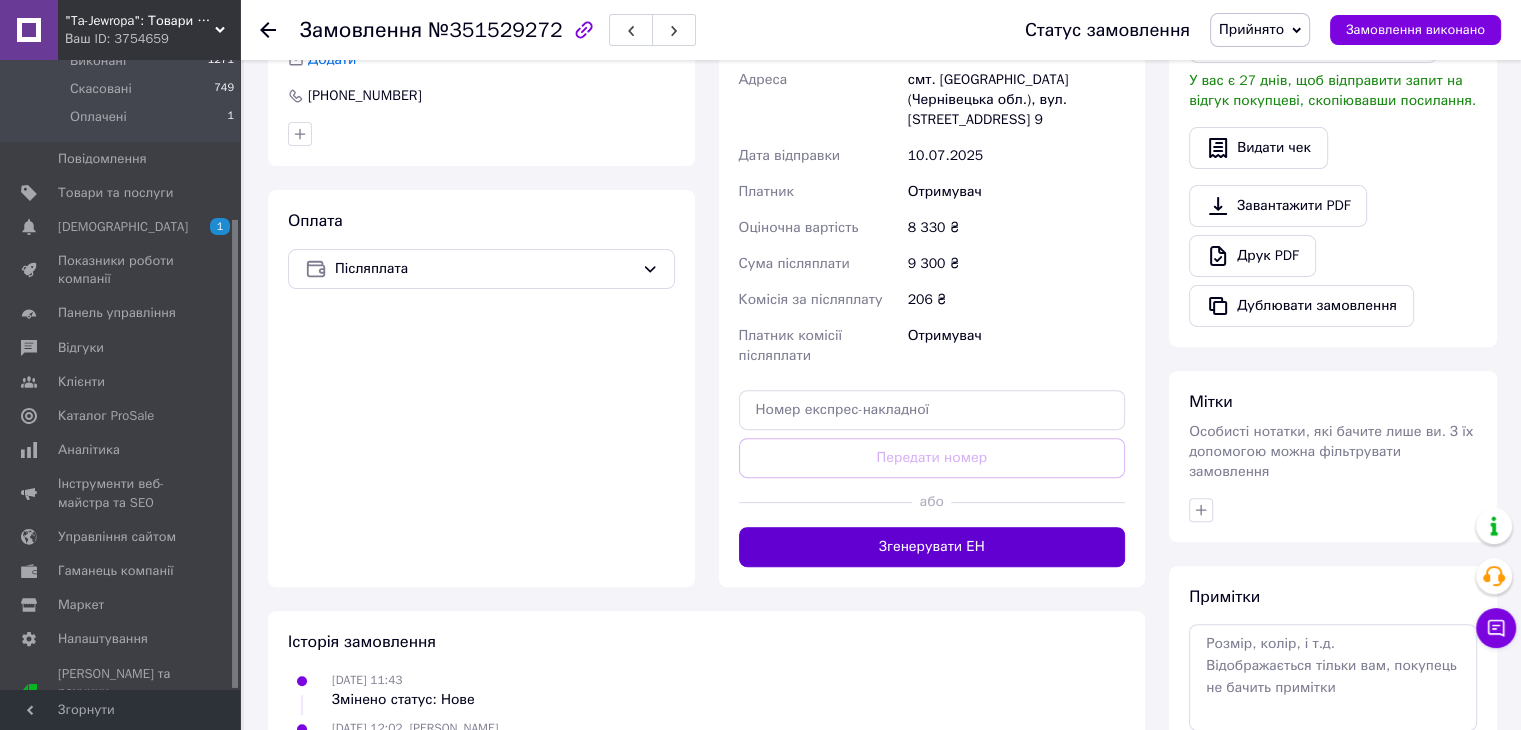 click on "Згенерувати ЕН" at bounding box center (932, 547) 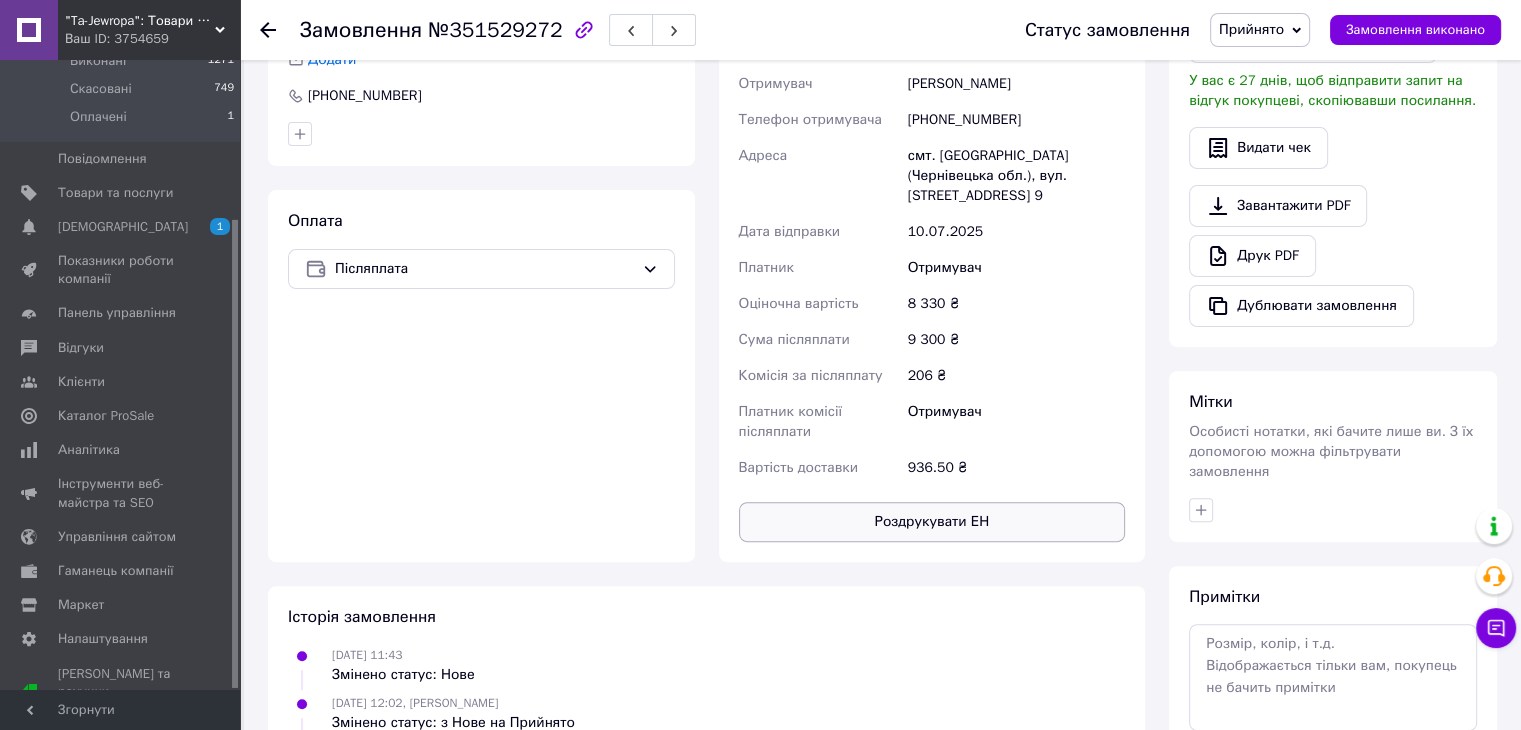 click on "Роздрукувати ЕН" at bounding box center [932, 522] 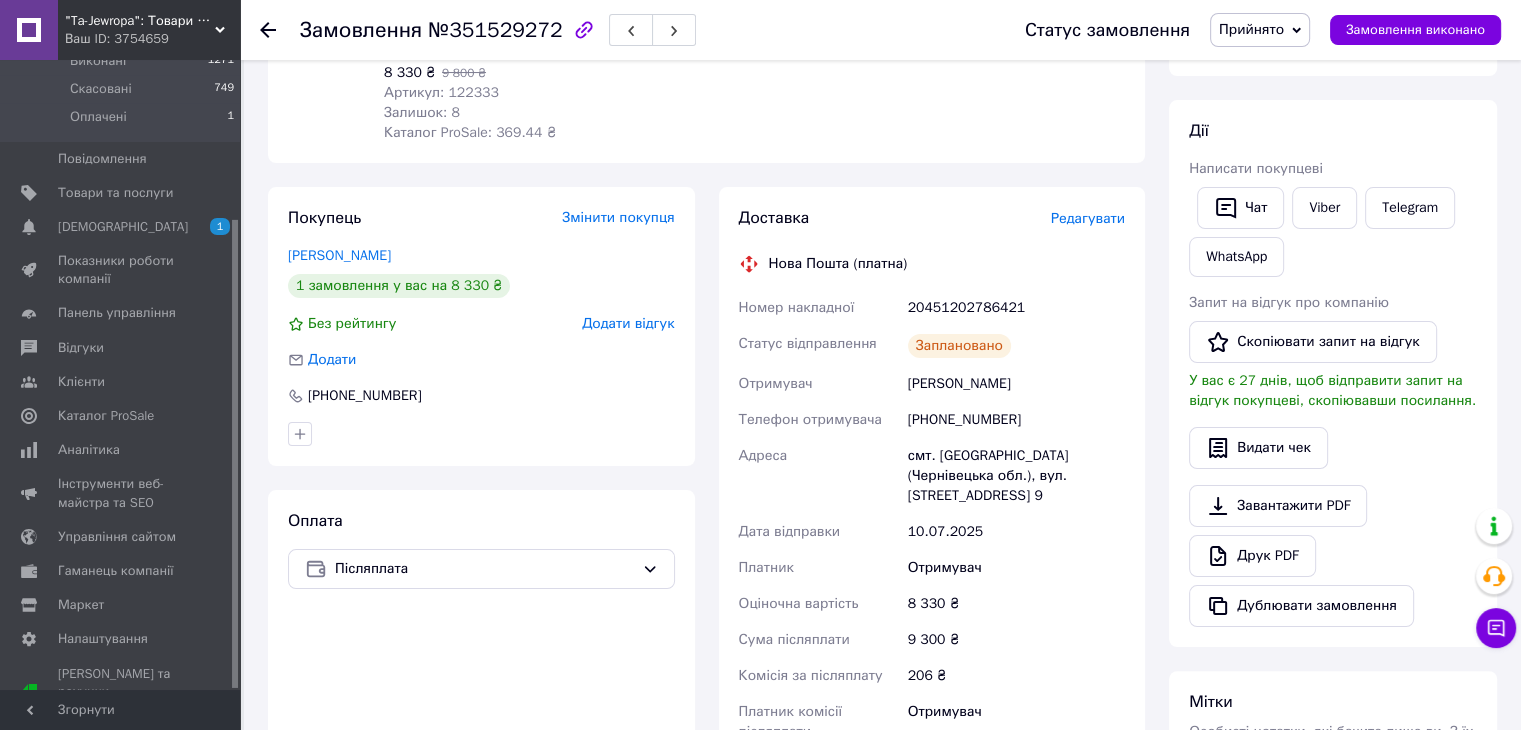 scroll, scrollTop: 300, scrollLeft: 0, axis: vertical 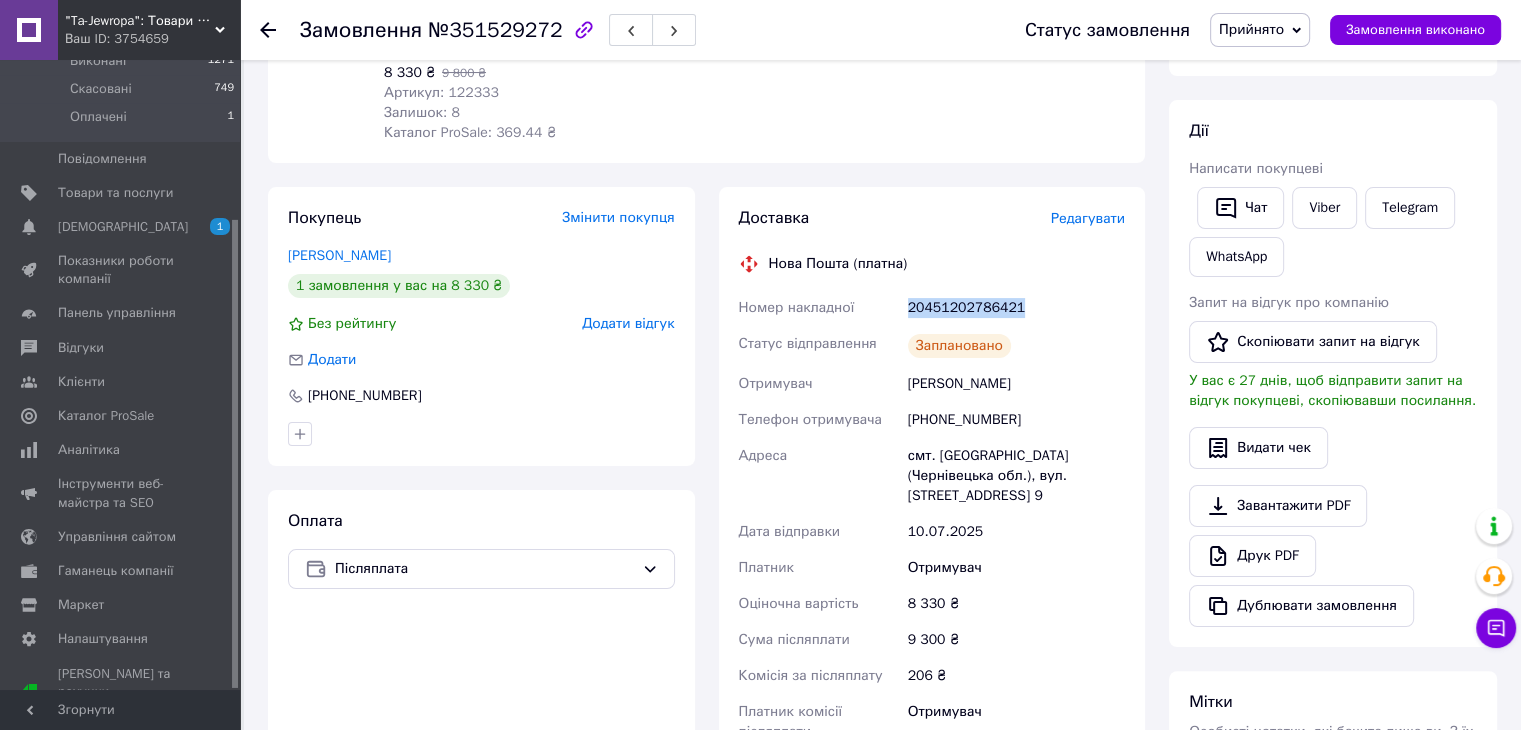 drag, startPoint x: 904, startPoint y: 286, endPoint x: 1032, endPoint y: 290, distance: 128.06248 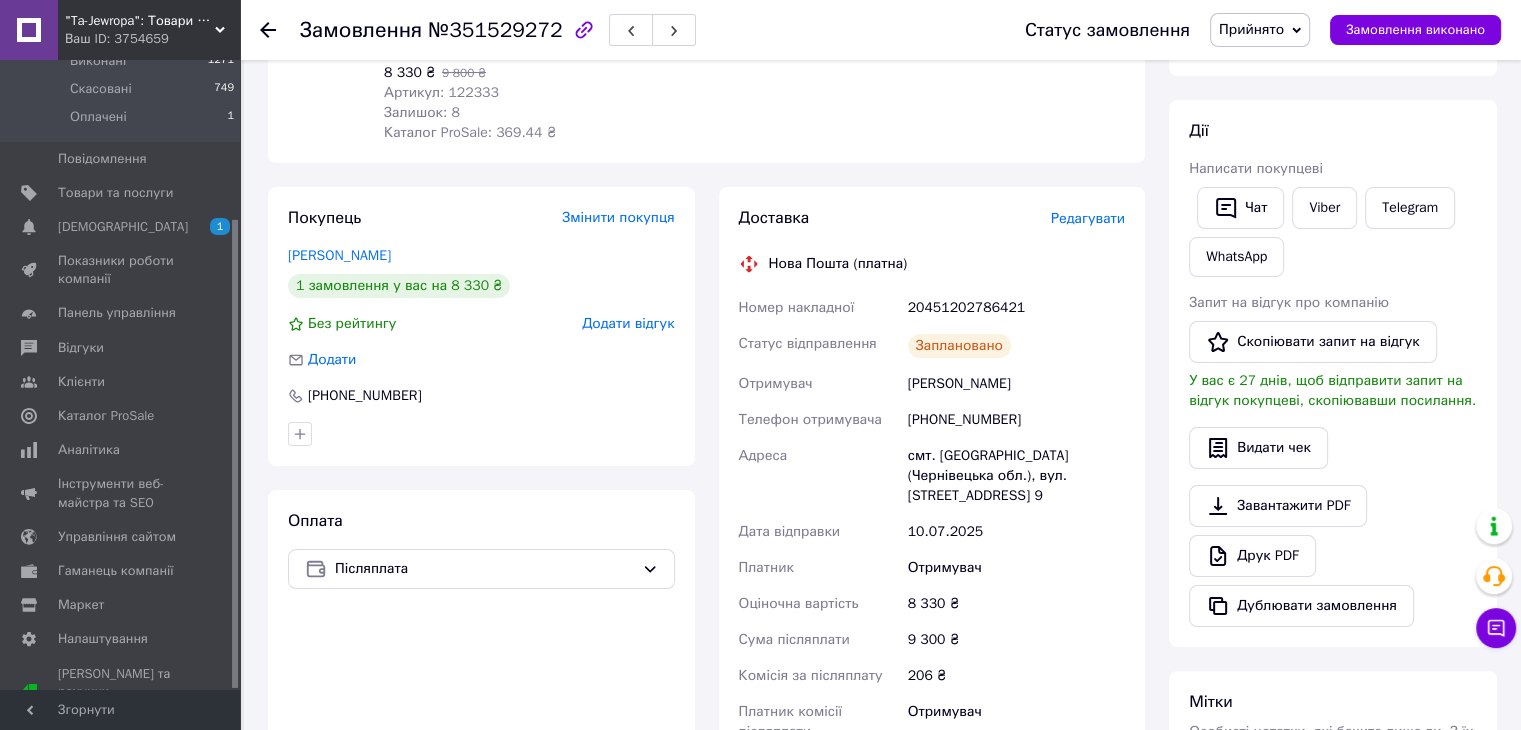 click 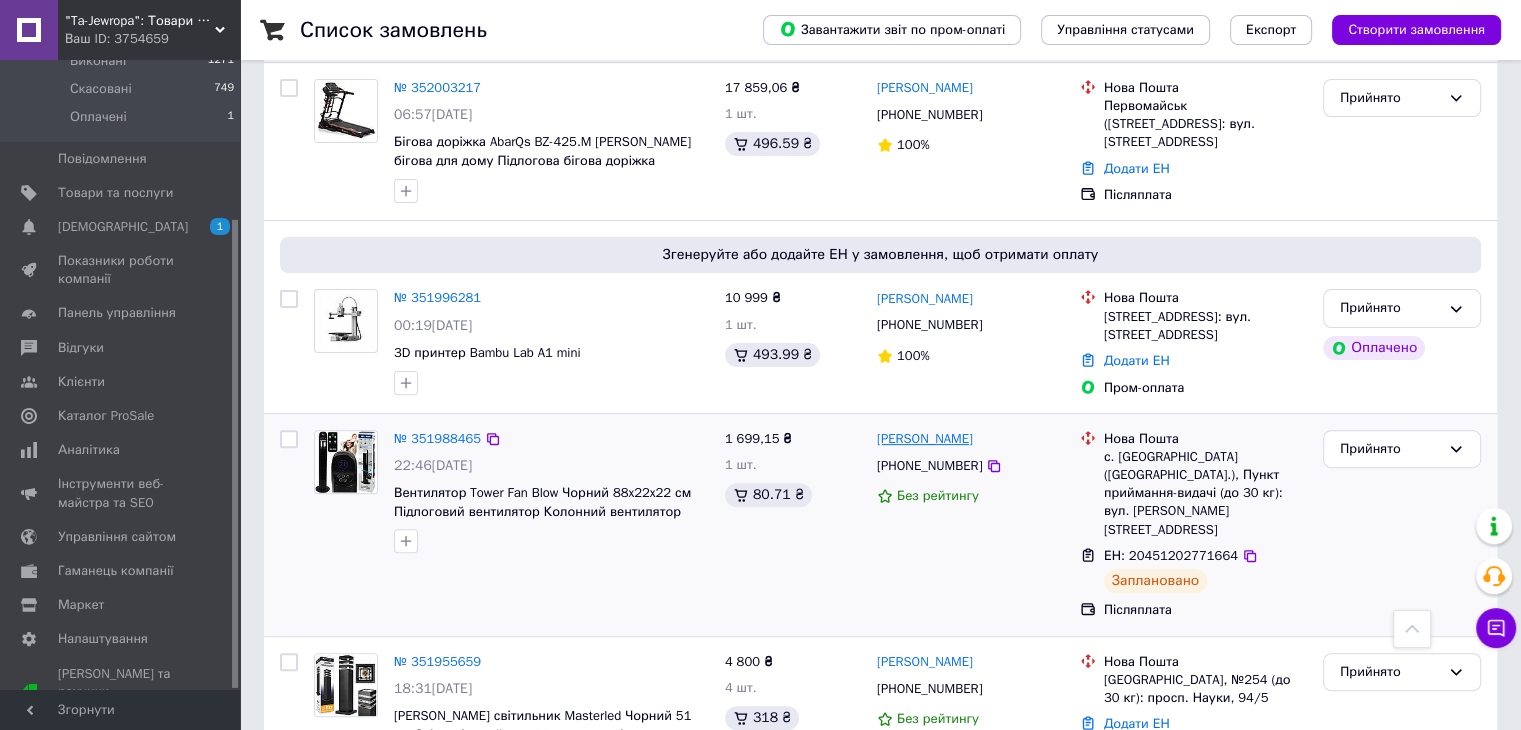 scroll, scrollTop: 600, scrollLeft: 0, axis: vertical 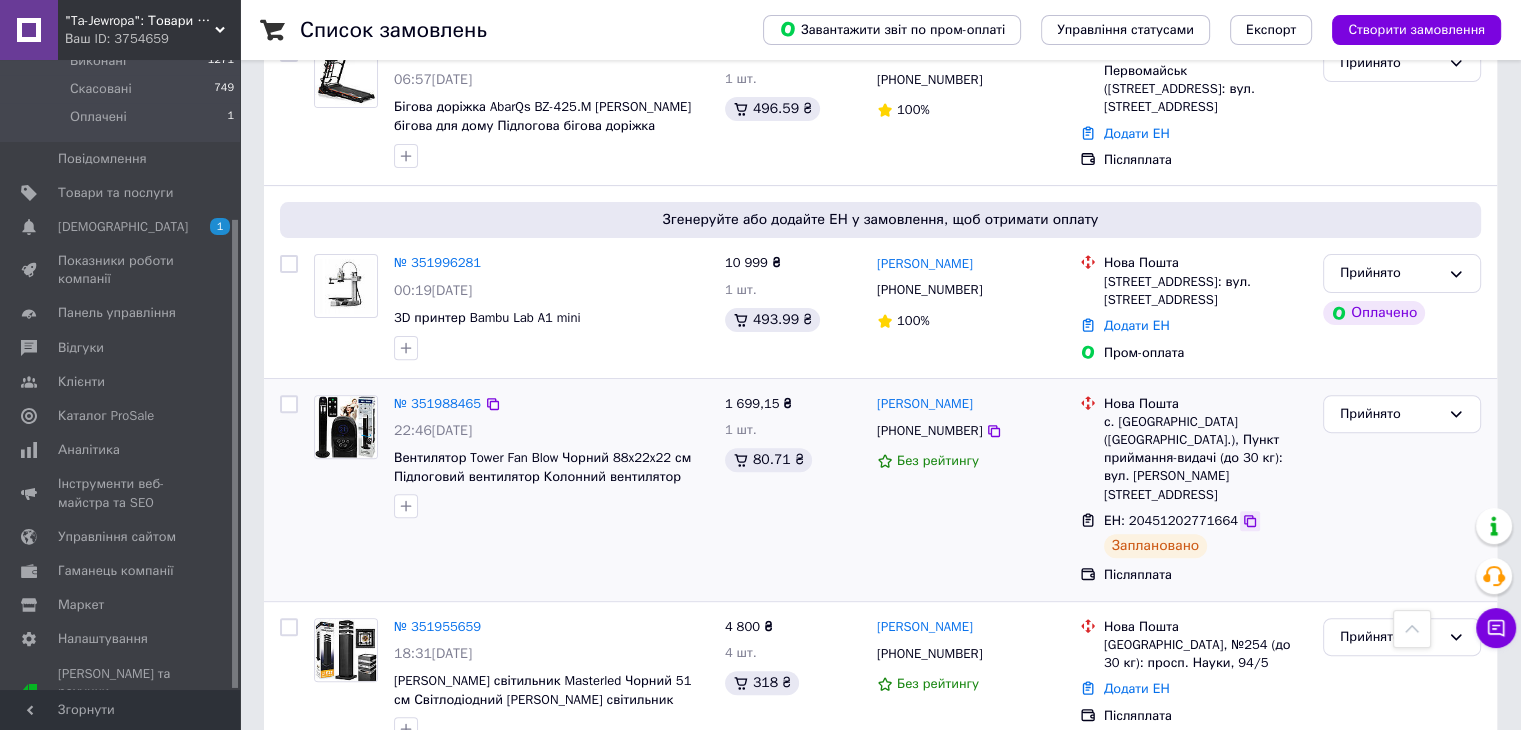 click 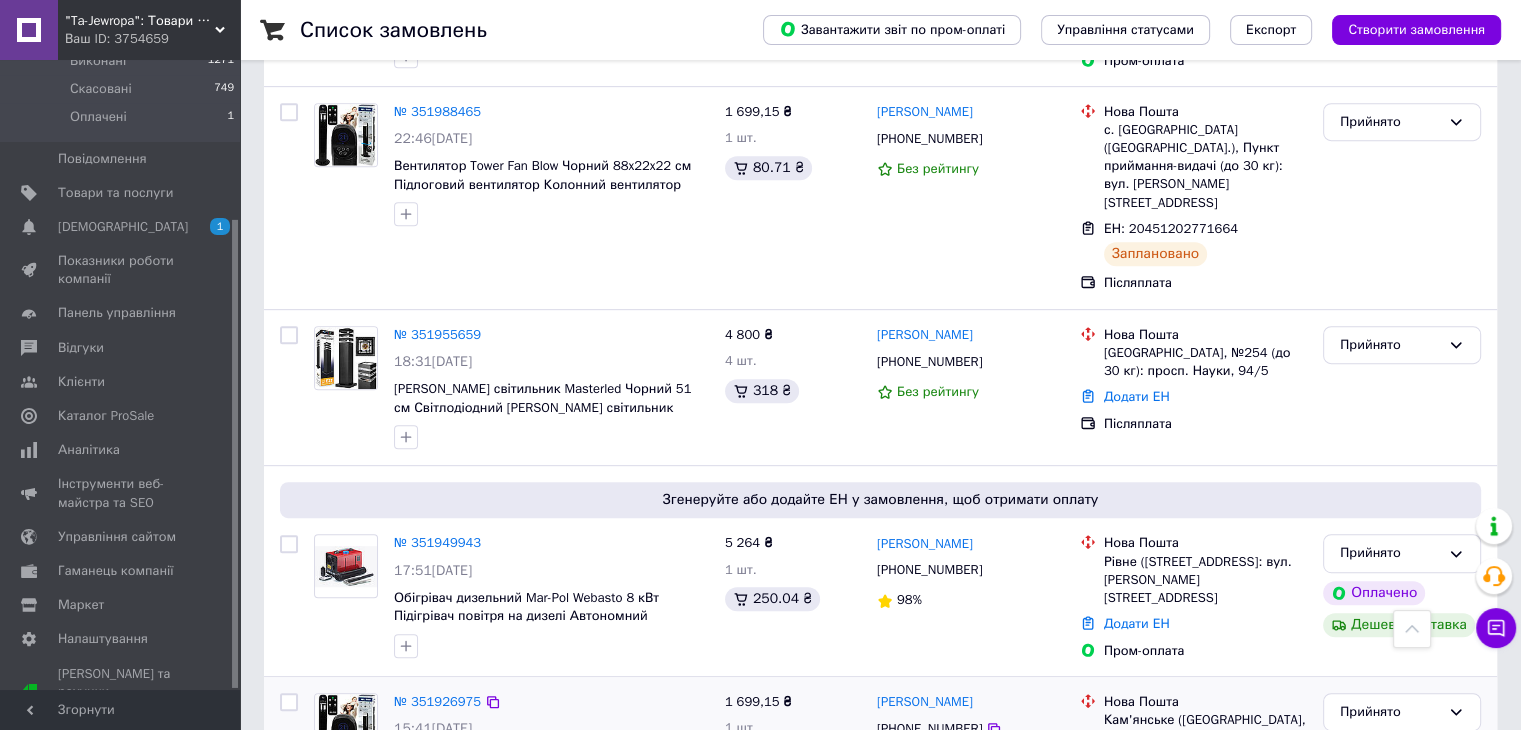 scroll, scrollTop: 1000, scrollLeft: 0, axis: vertical 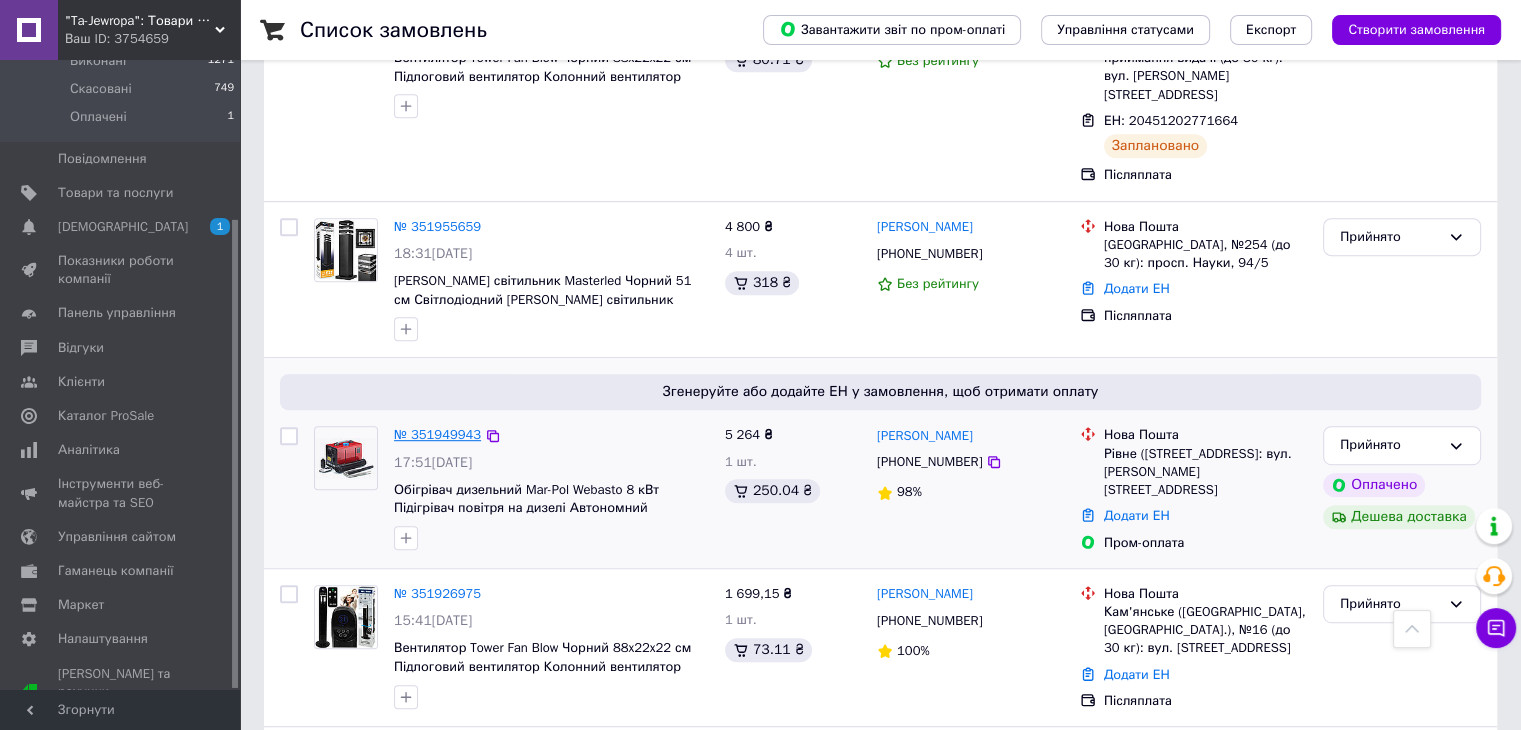 click on "№ 351949943" at bounding box center [437, 434] 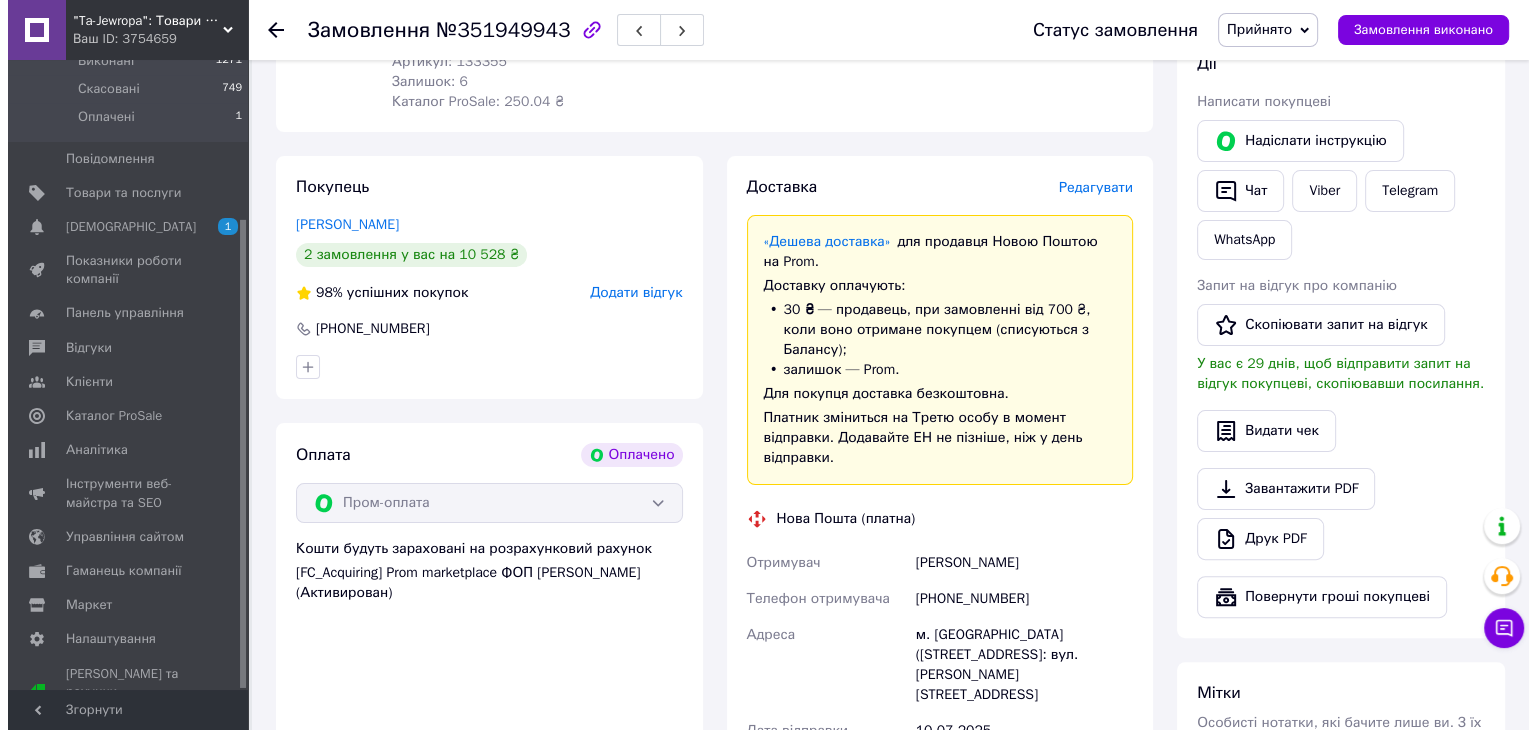 scroll, scrollTop: 347, scrollLeft: 0, axis: vertical 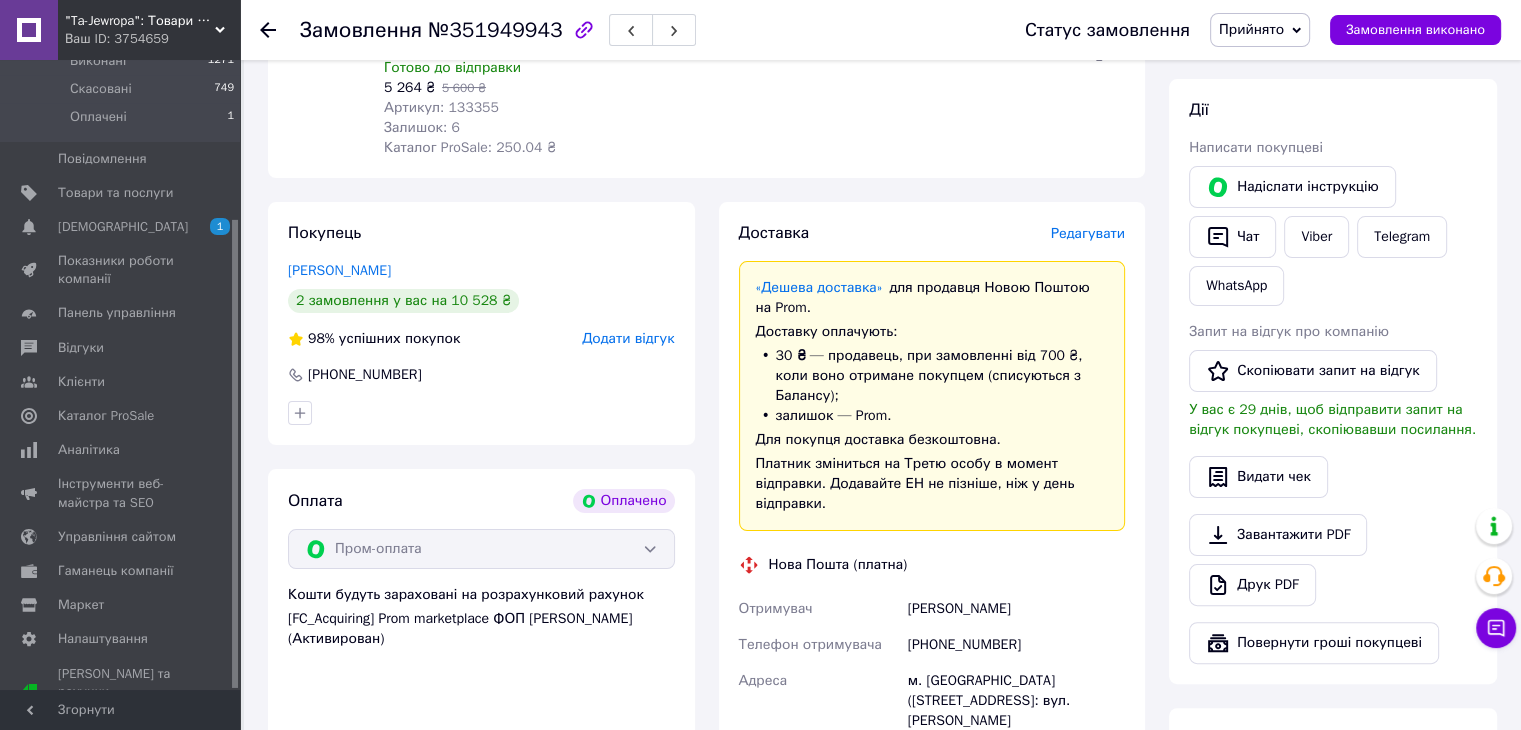 click on "Редагувати" at bounding box center [1088, 233] 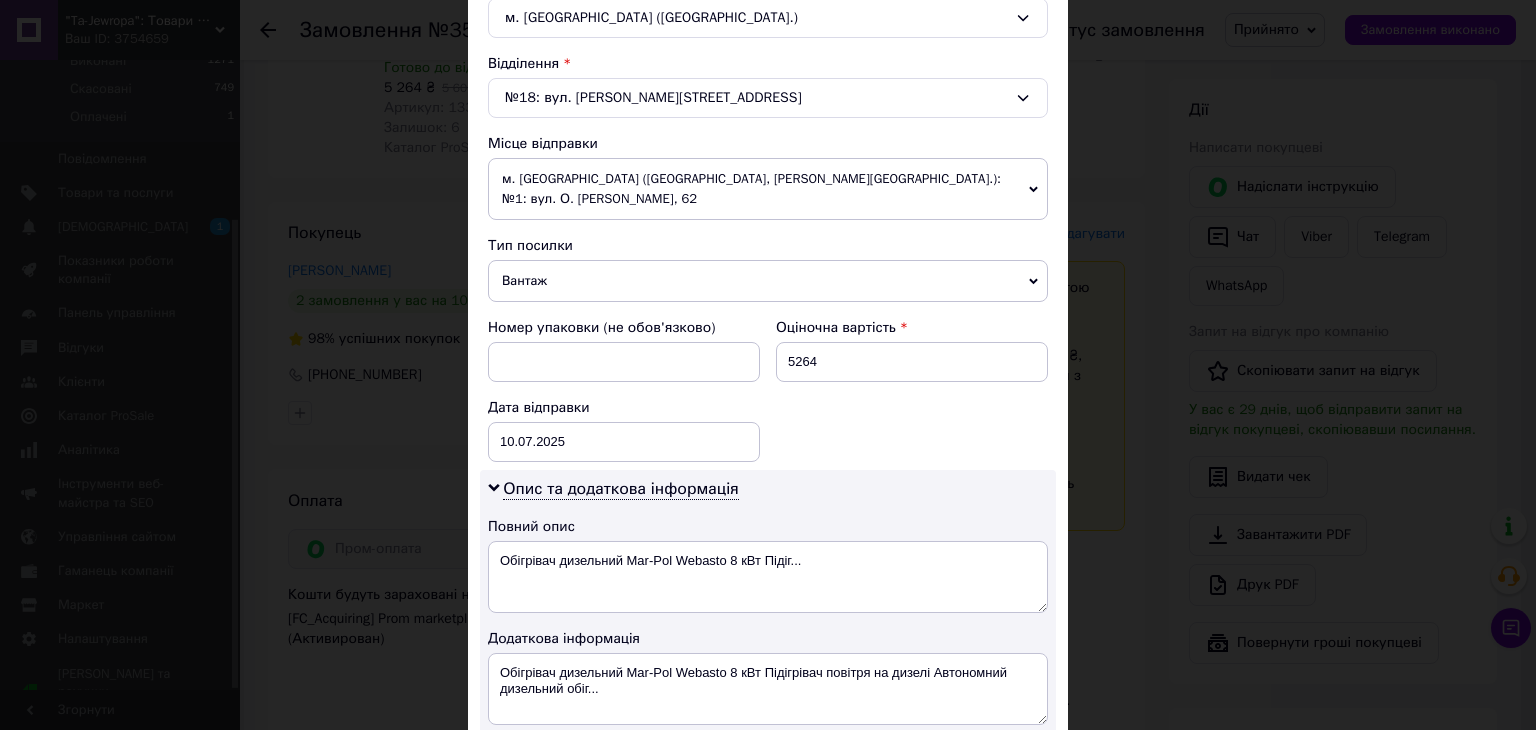 scroll, scrollTop: 700, scrollLeft: 0, axis: vertical 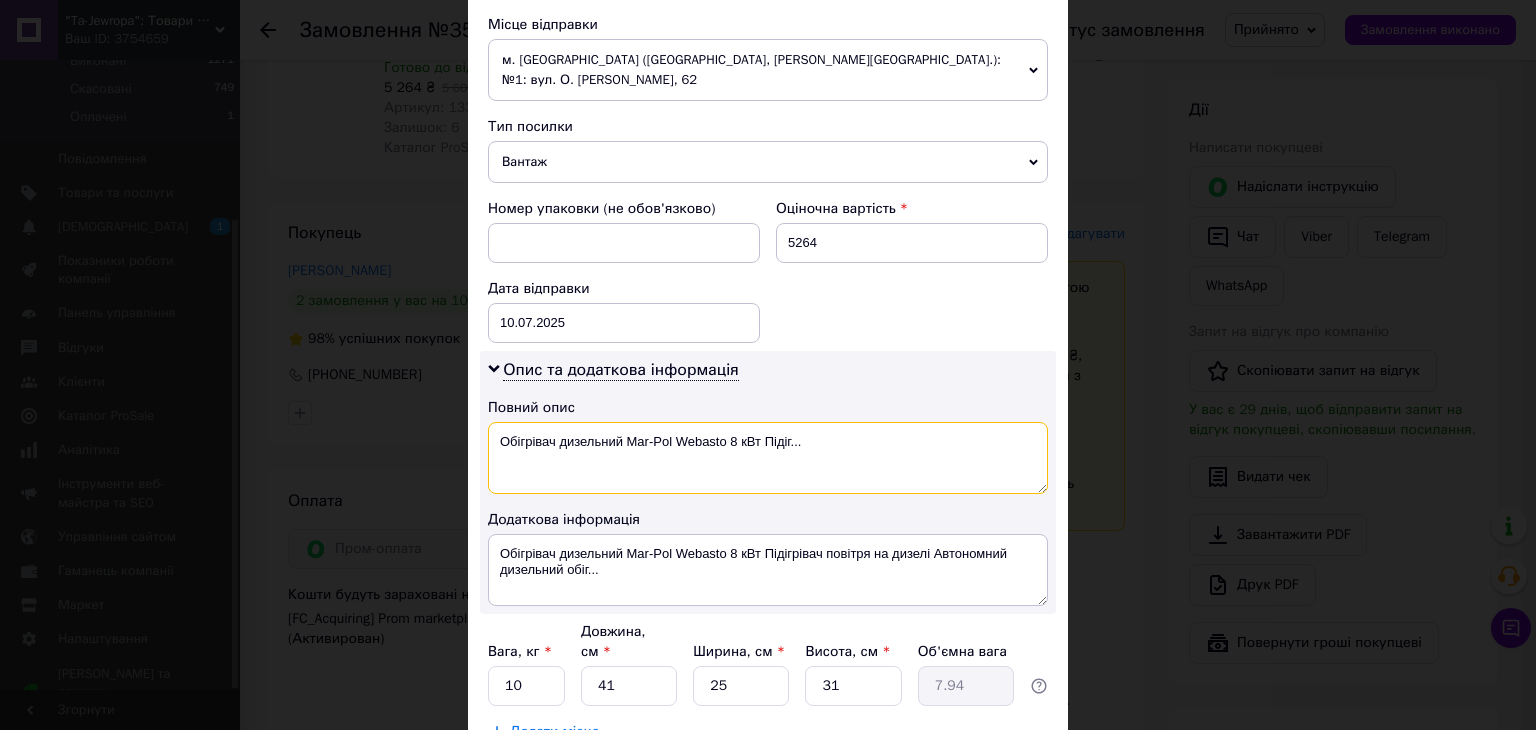 click on "Обігрівач дизельний Mar-Pol Webasto 8 кВт Підіг..." at bounding box center [768, 458] 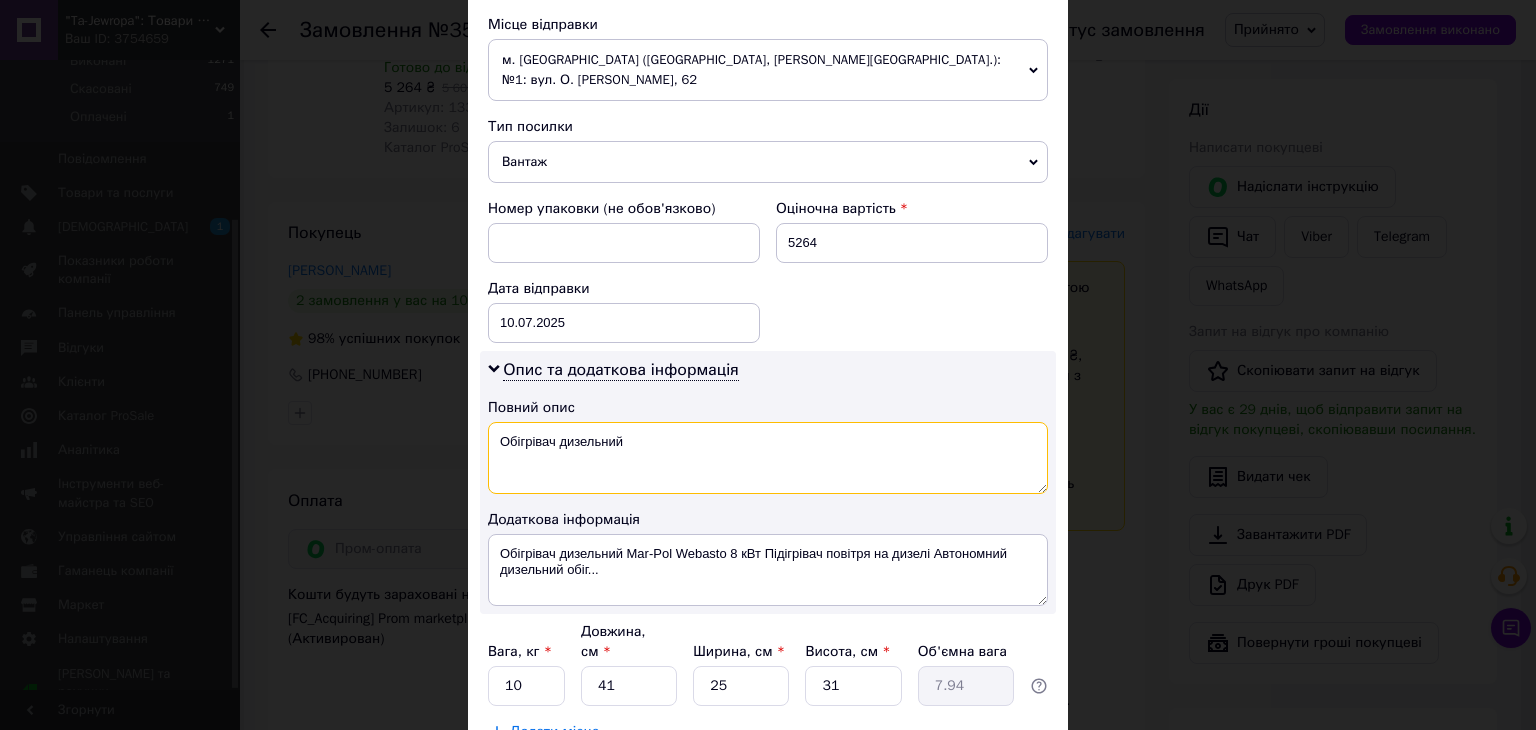 type on "Обігрівач дизельний" 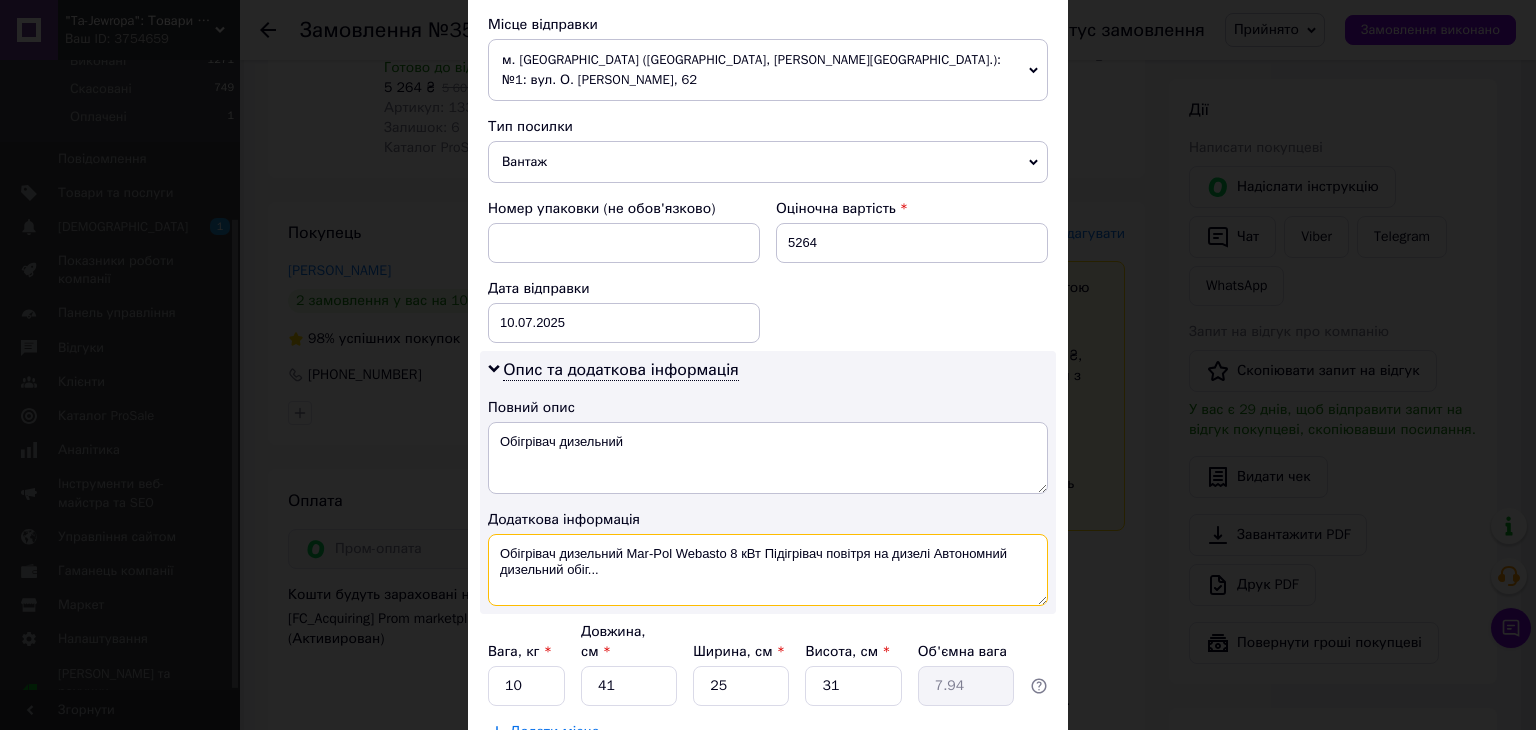click on "Обігрівач дизельний Mar-Pol Webasto 8 кВт Підігрівач повітря на дизелі Автономний дизельний обіг..." at bounding box center (768, 570) 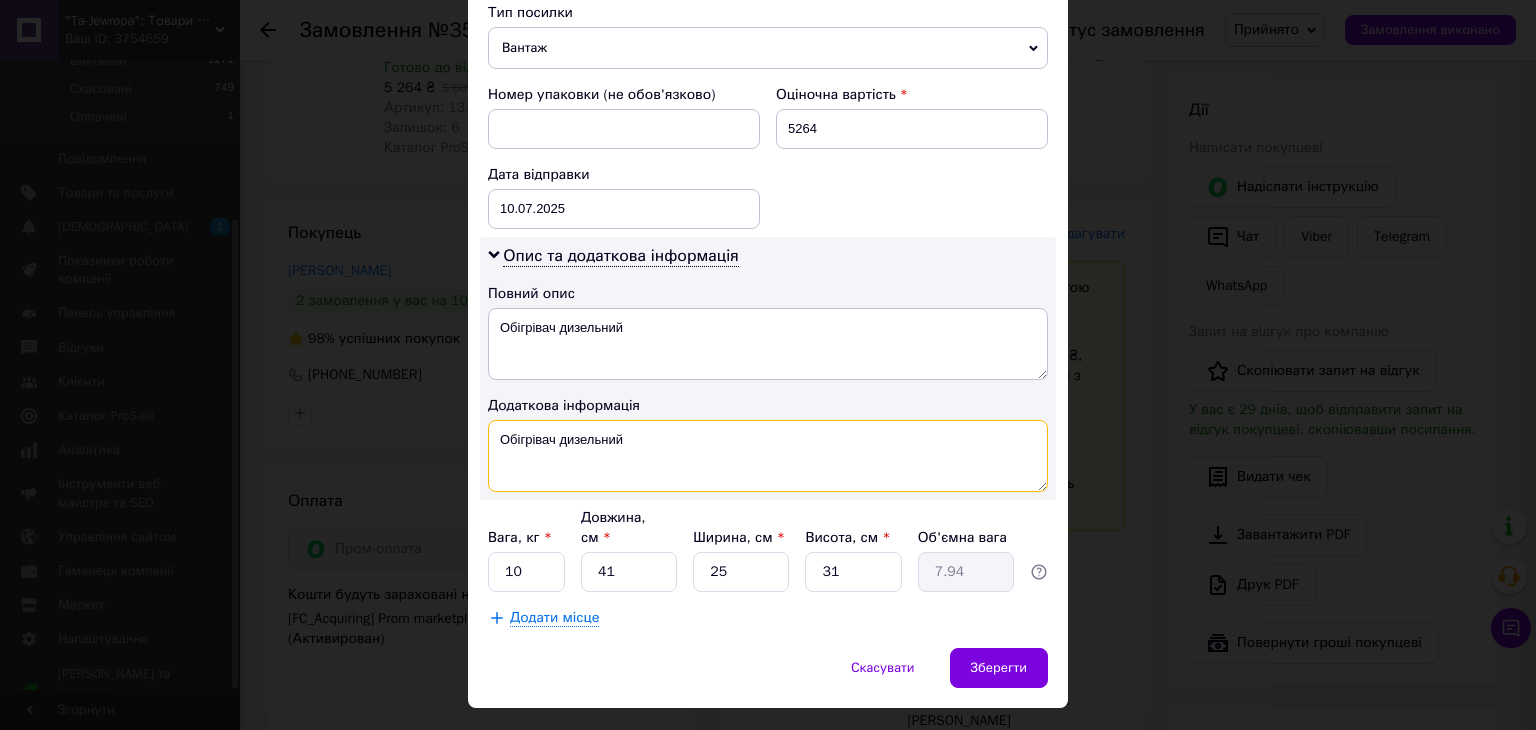 scroll, scrollTop: 816, scrollLeft: 0, axis: vertical 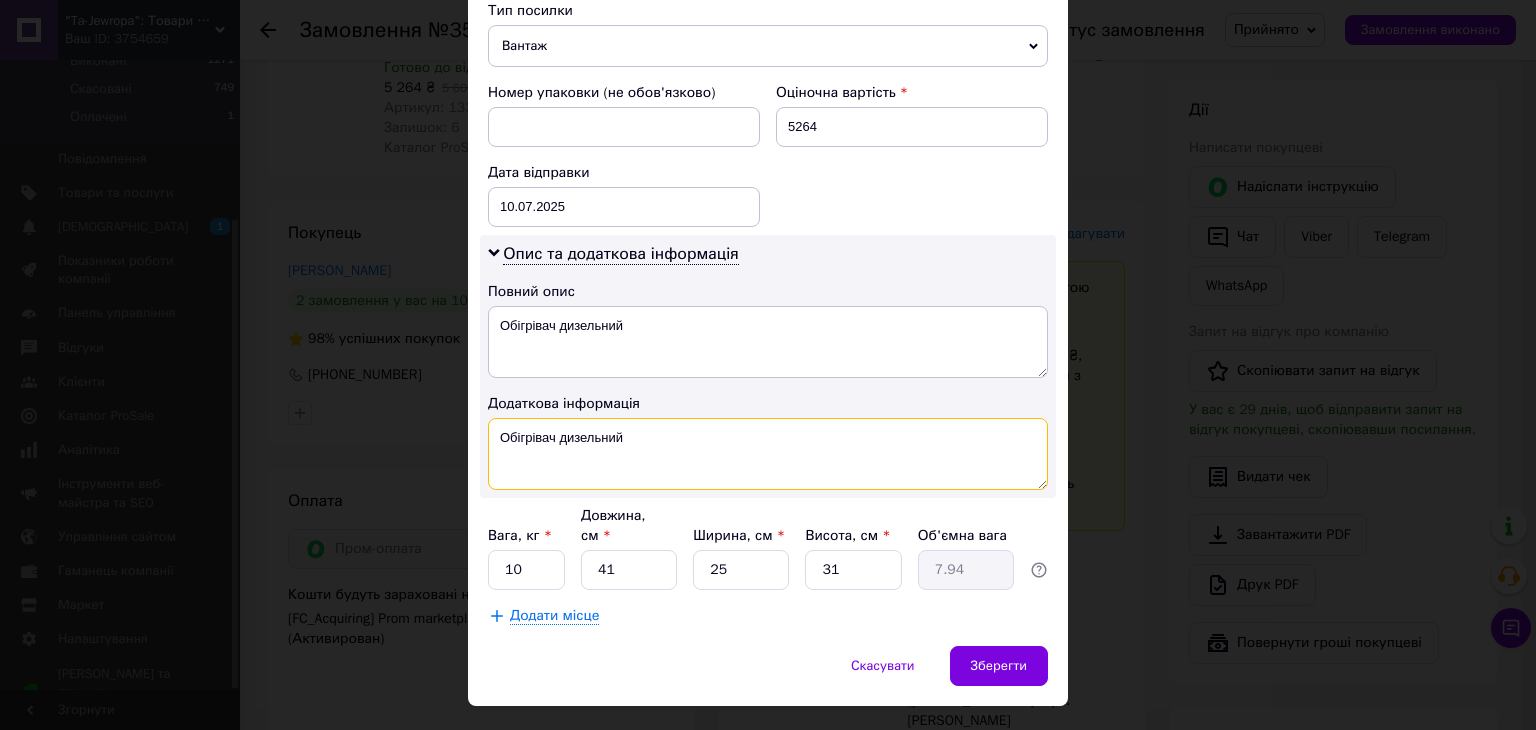 type on "Обігрівач дизельний" 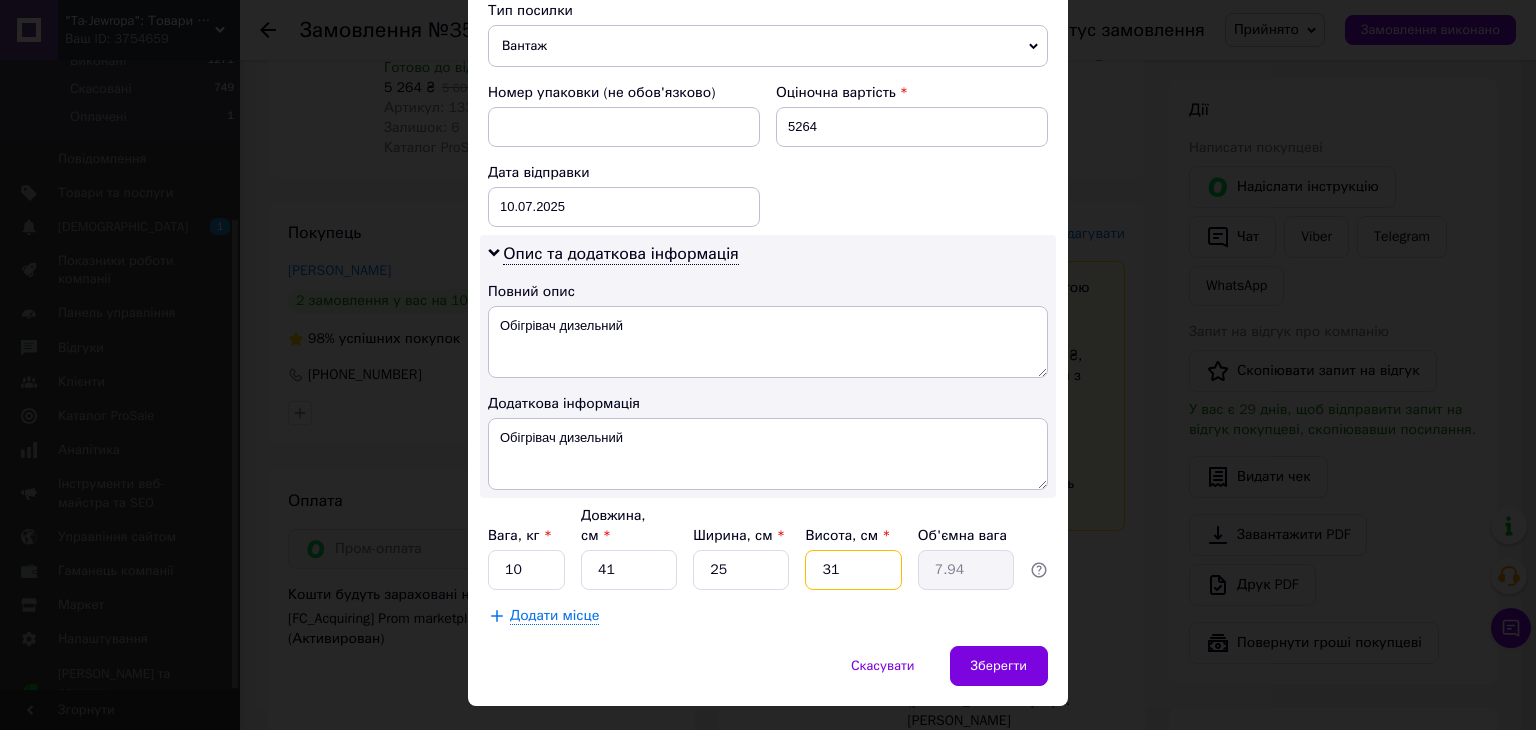 click on "31" at bounding box center (853, 570) 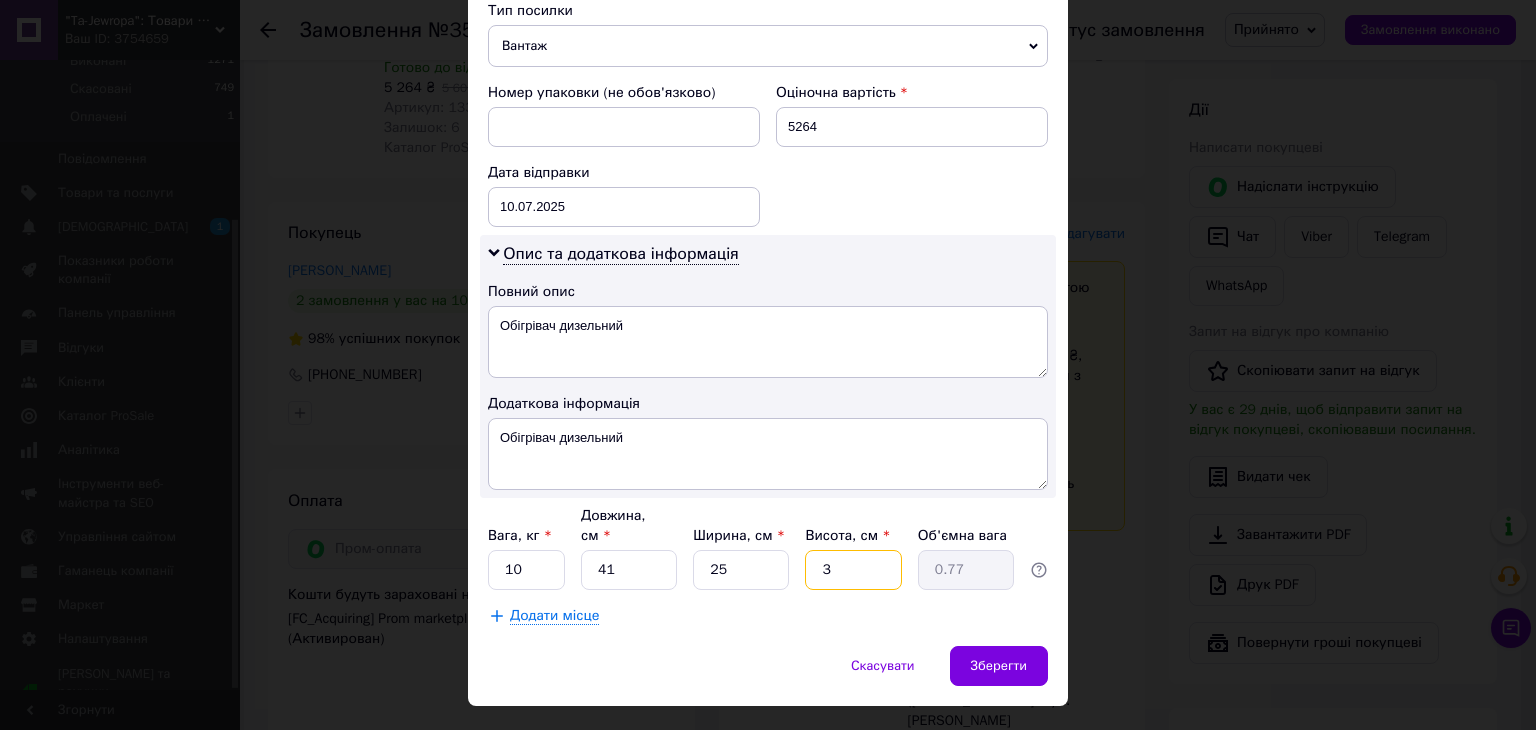 type 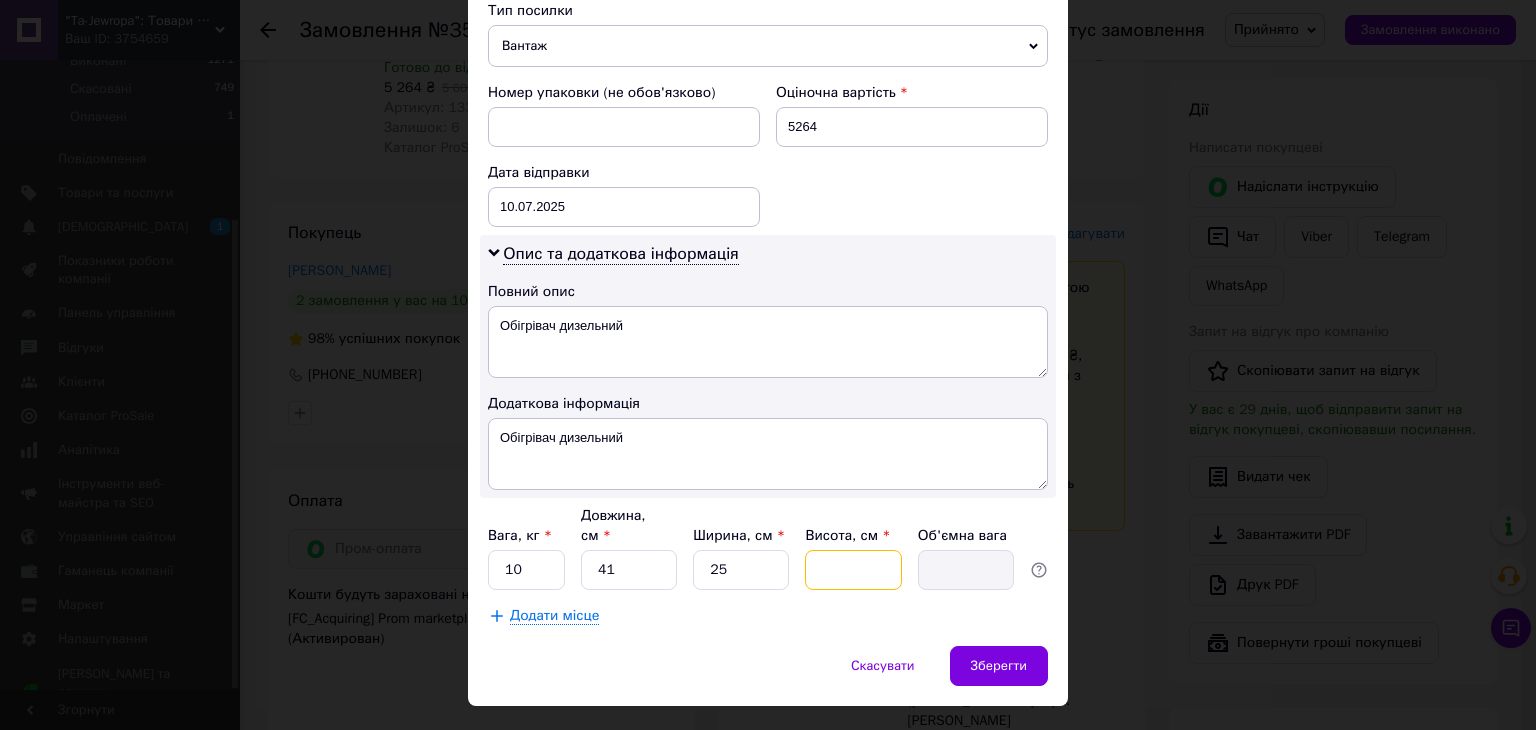 type on "5" 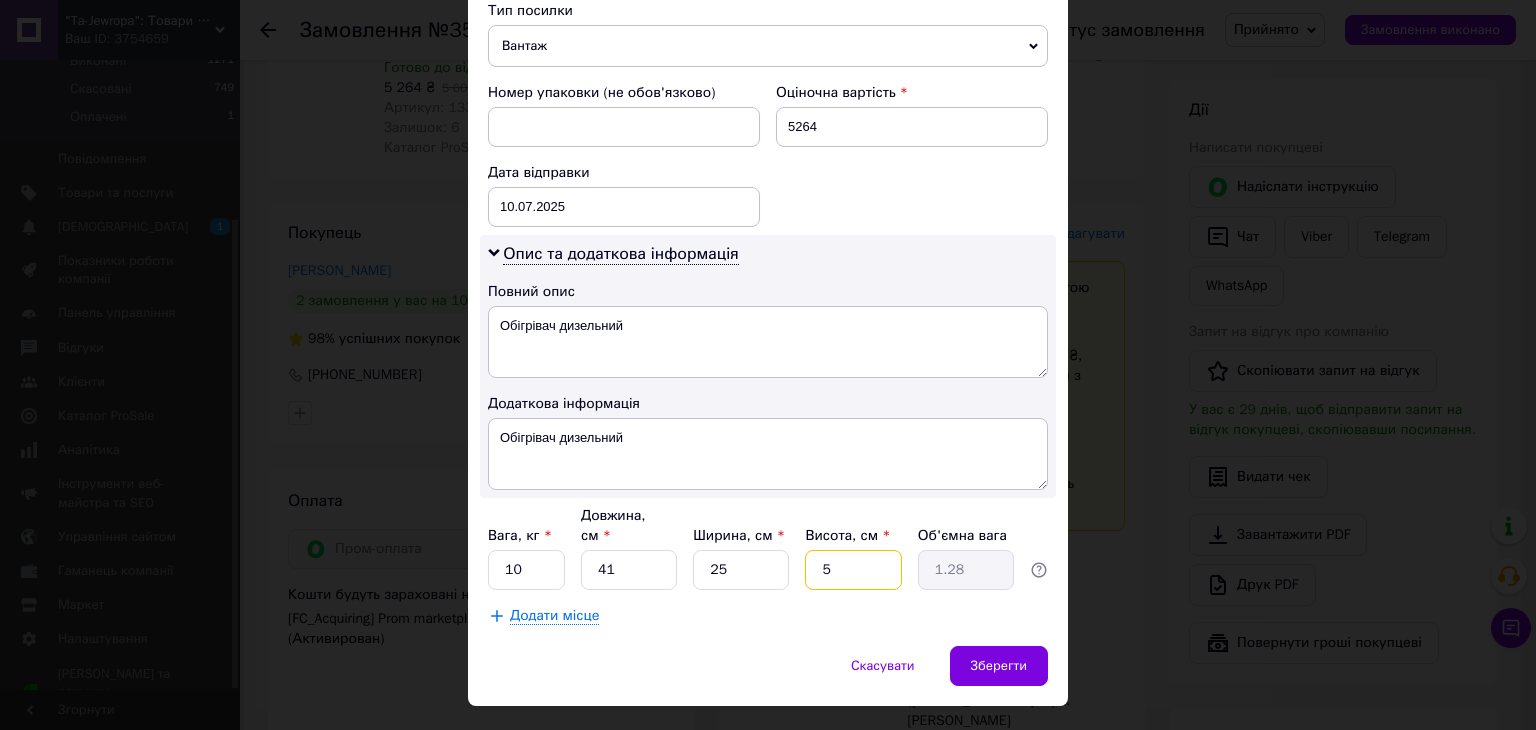 type on "50" 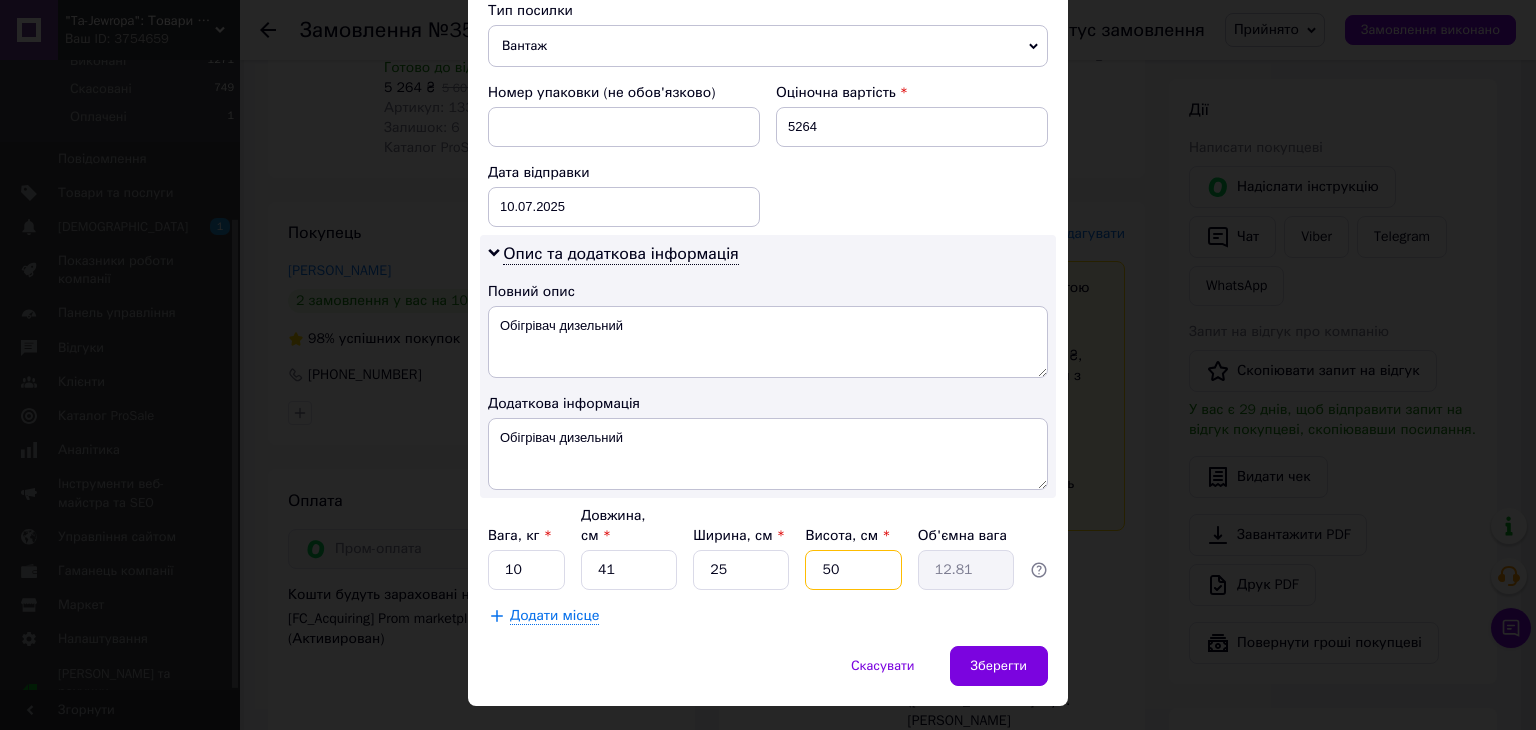 type on "5" 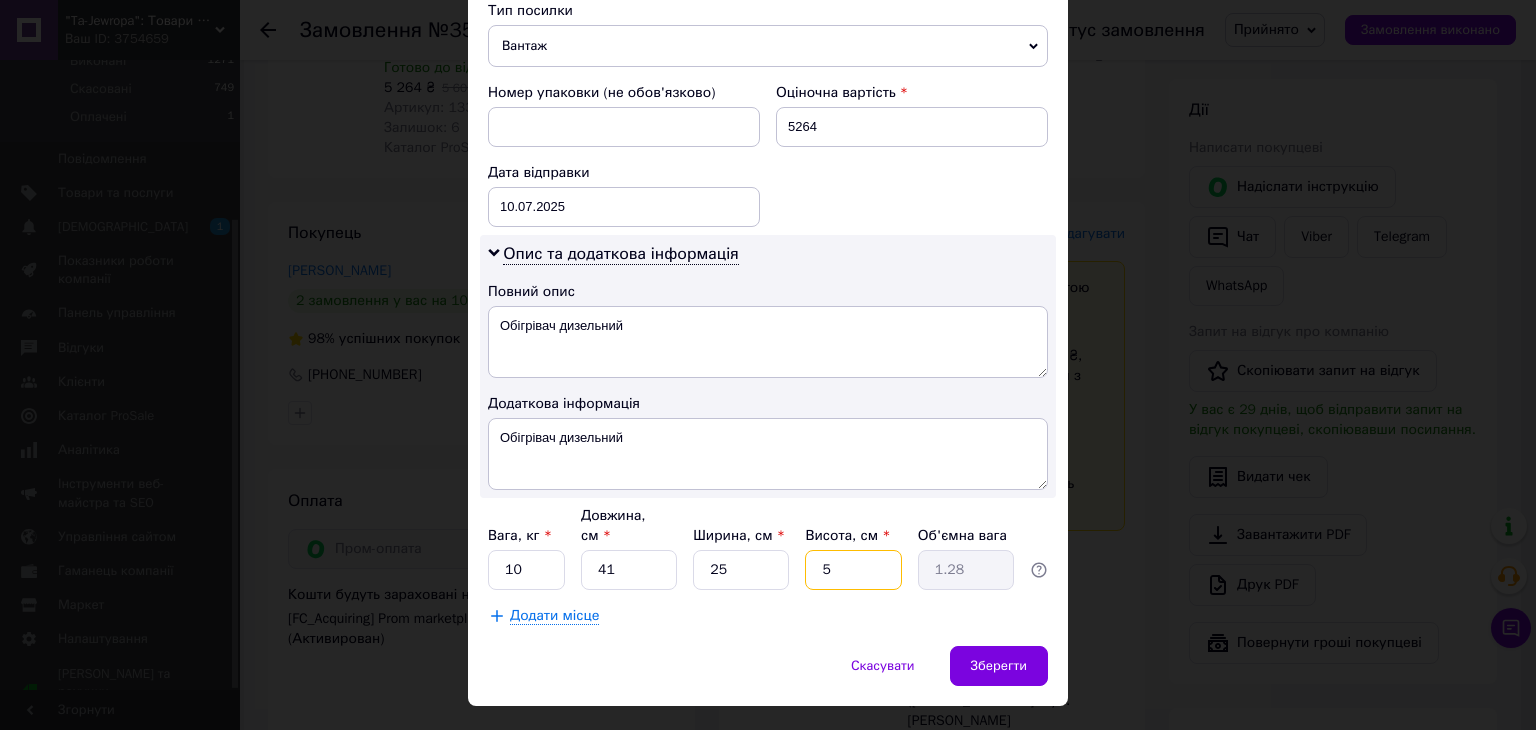 type 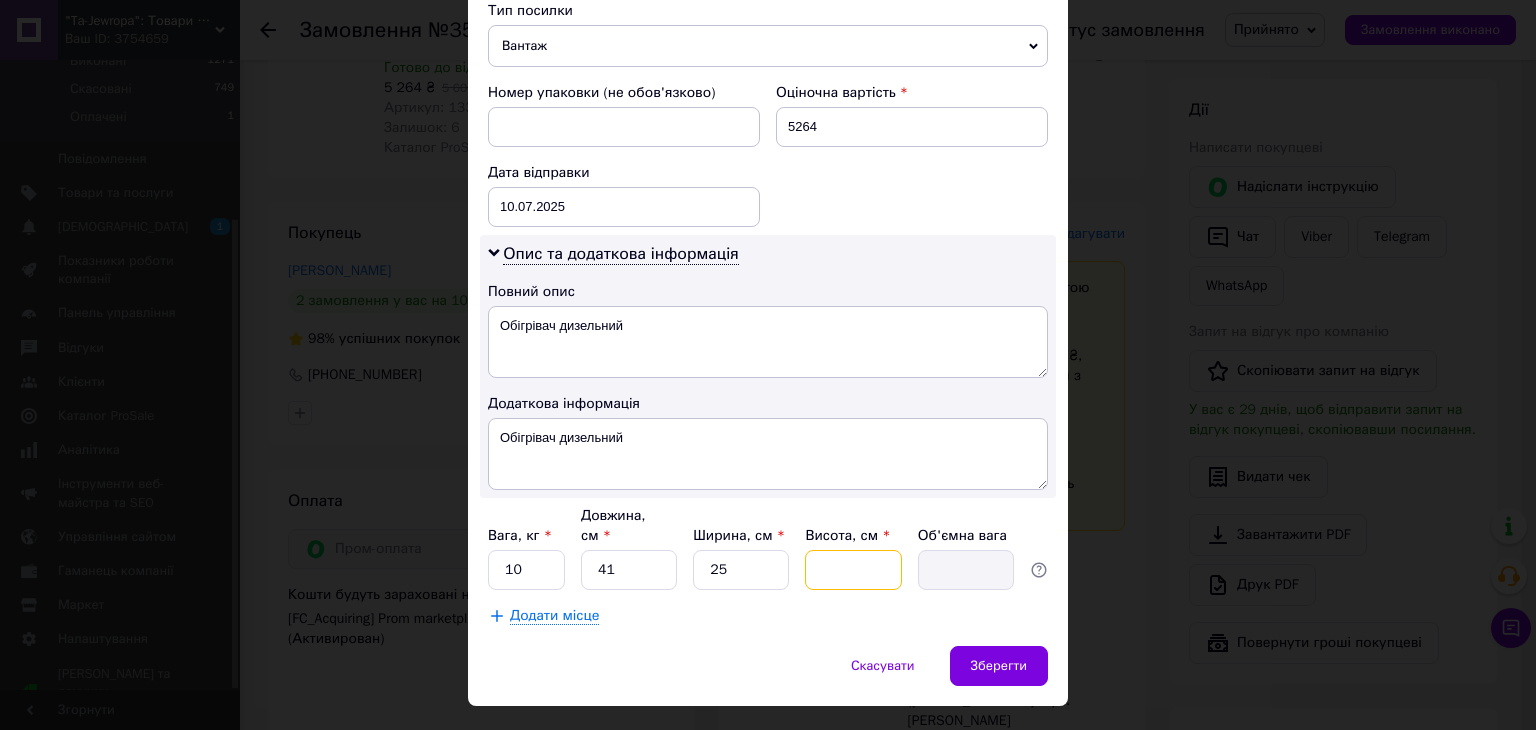 type on "4" 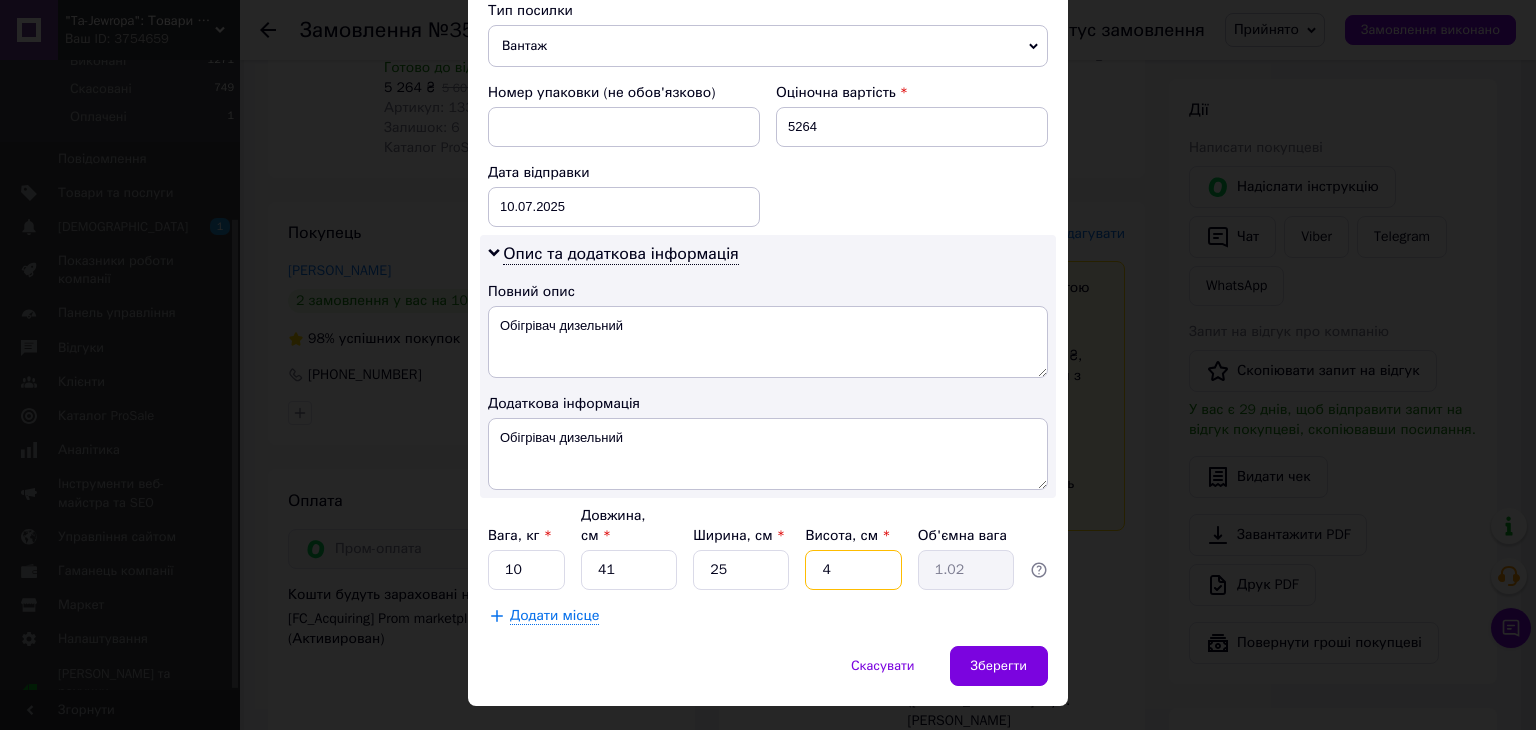 type on "45" 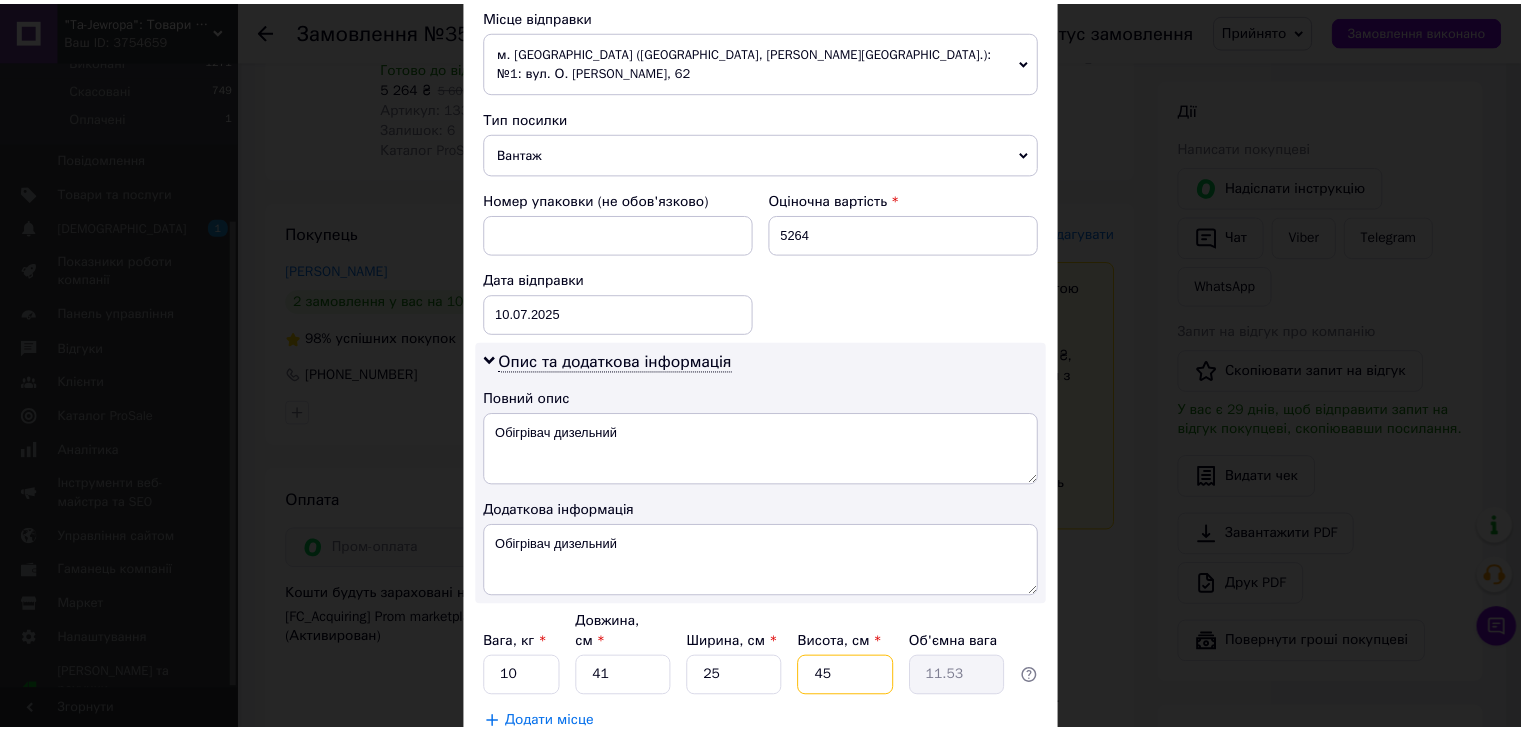 scroll, scrollTop: 816, scrollLeft: 0, axis: vertical 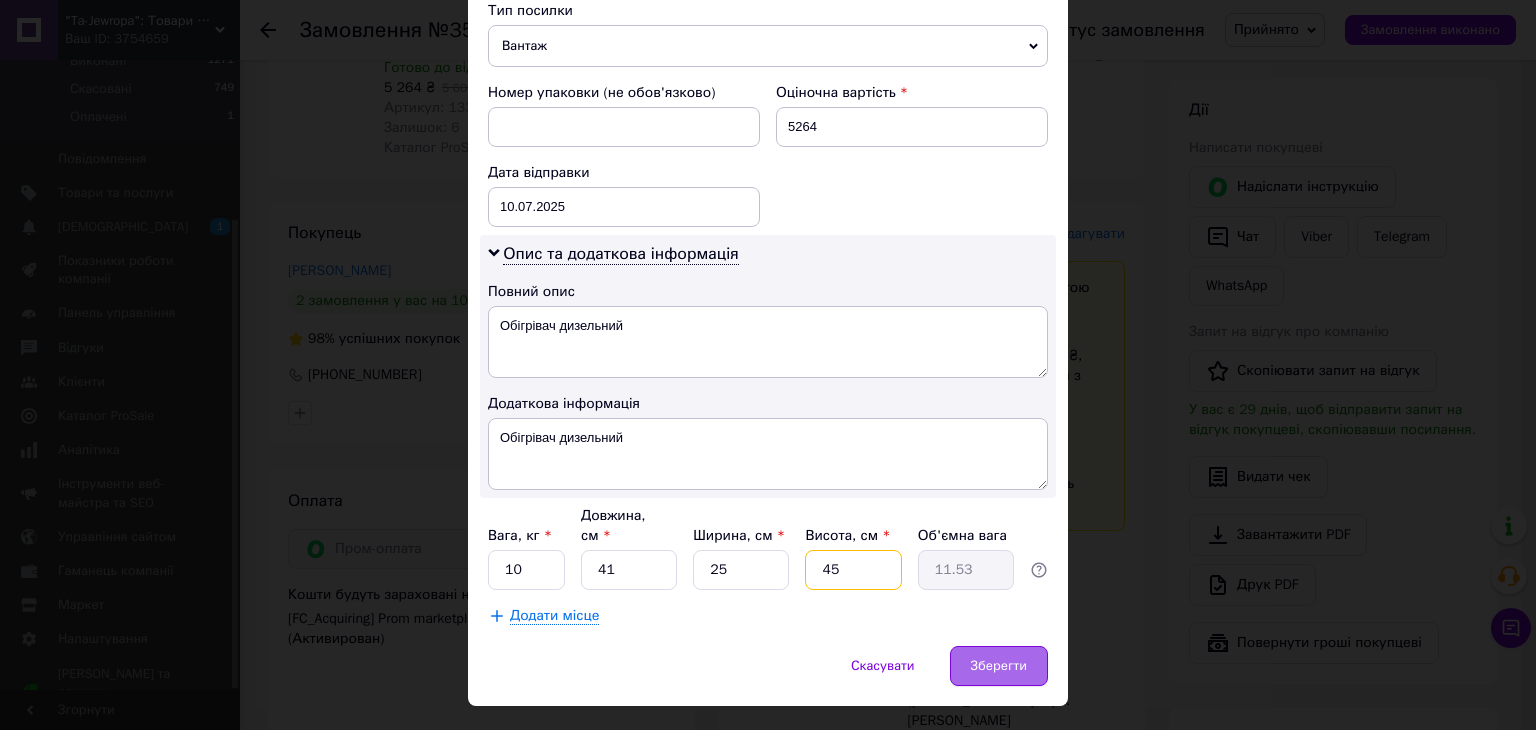 type on "45" 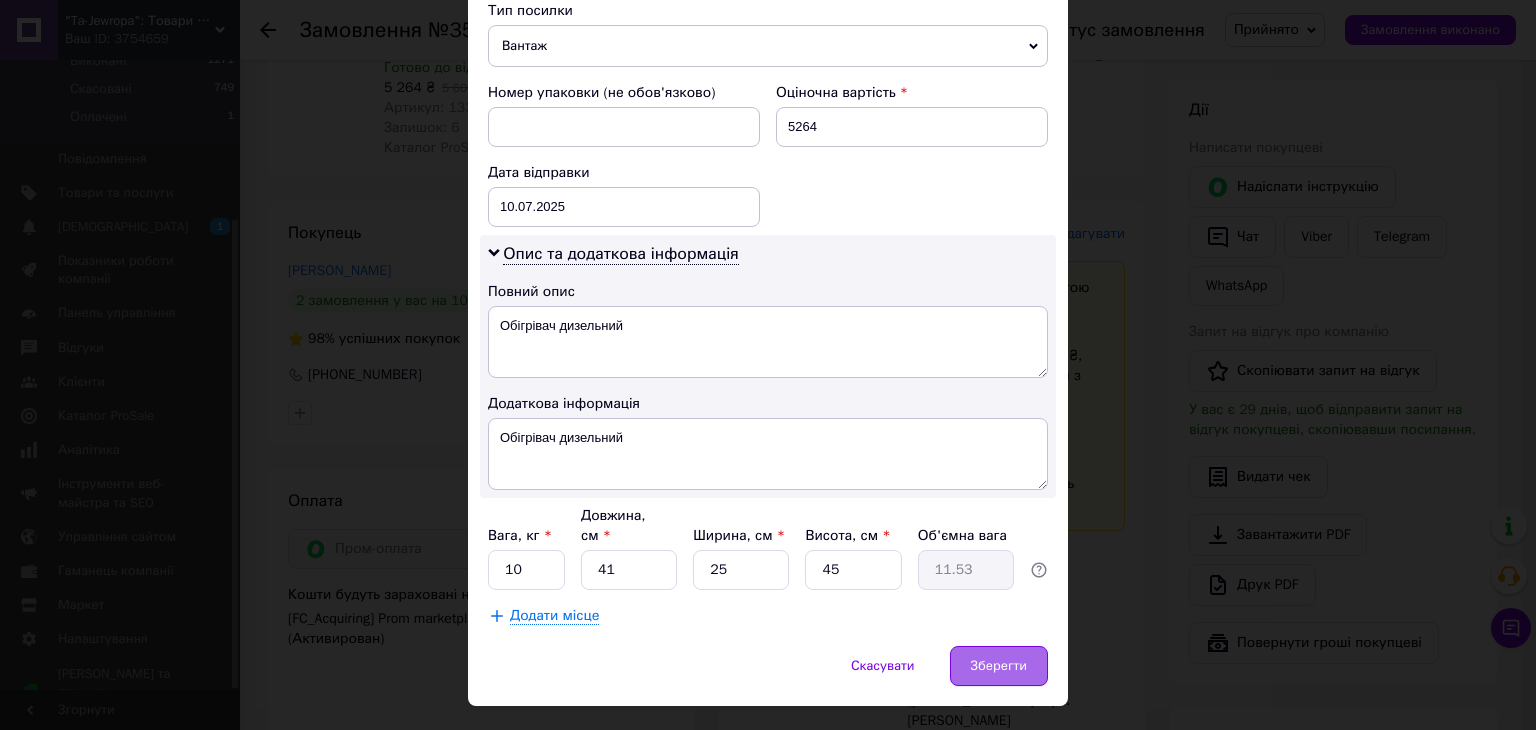 click on "Зберегти" at bounding box center (999, 666) 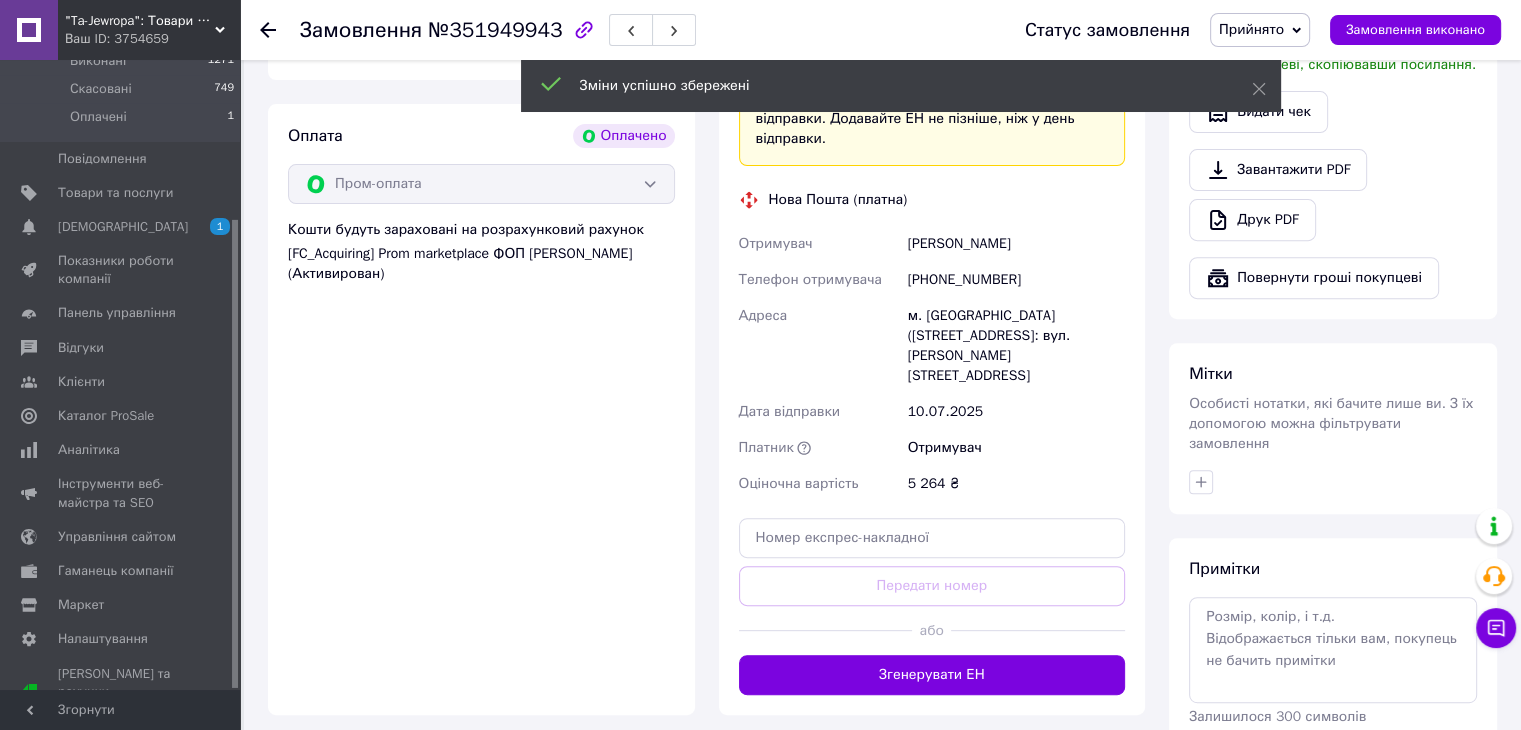 scroll, scrollTop: 847, scrollLeft: 0, axis: vertical 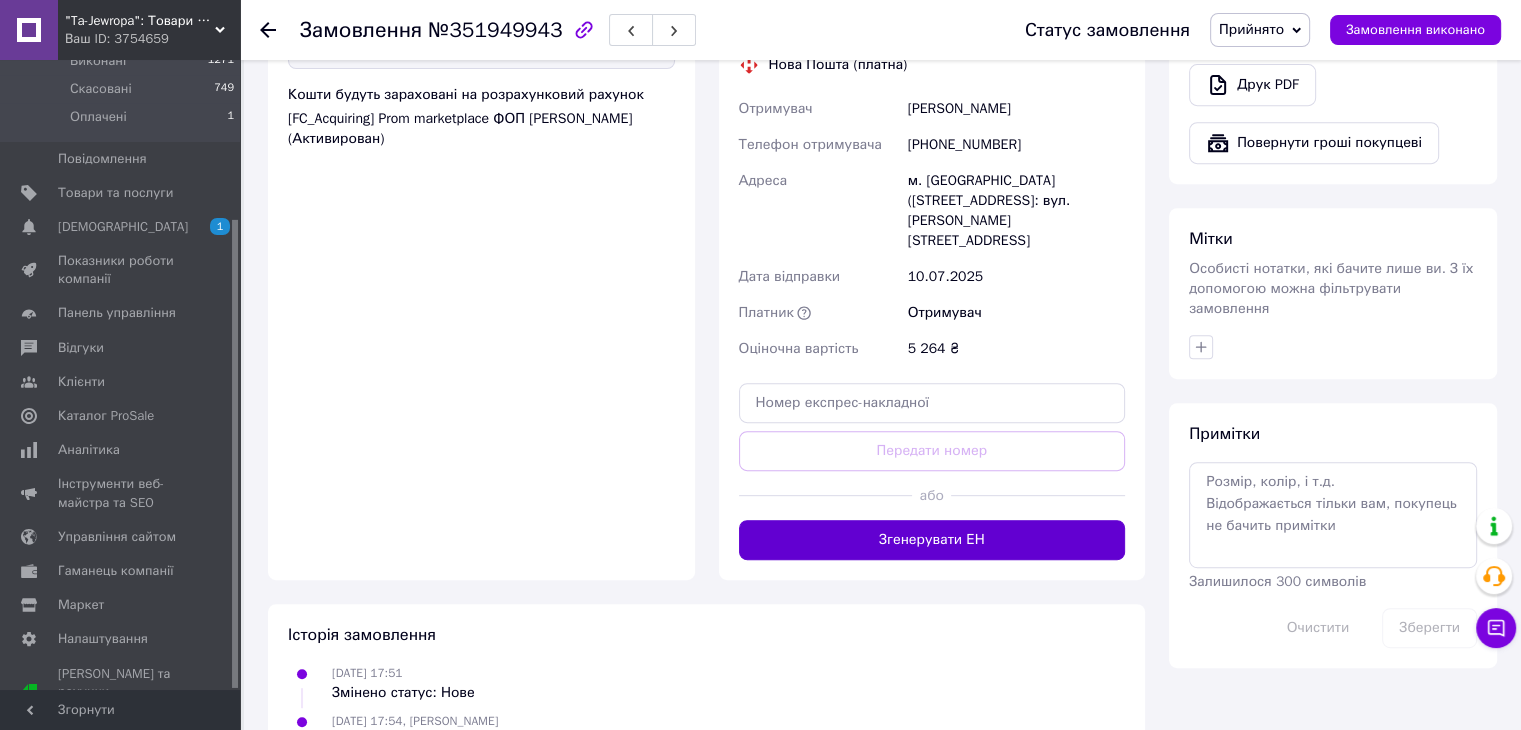 click on "Згенерувати ЕН" at bounding box center [932, 540] 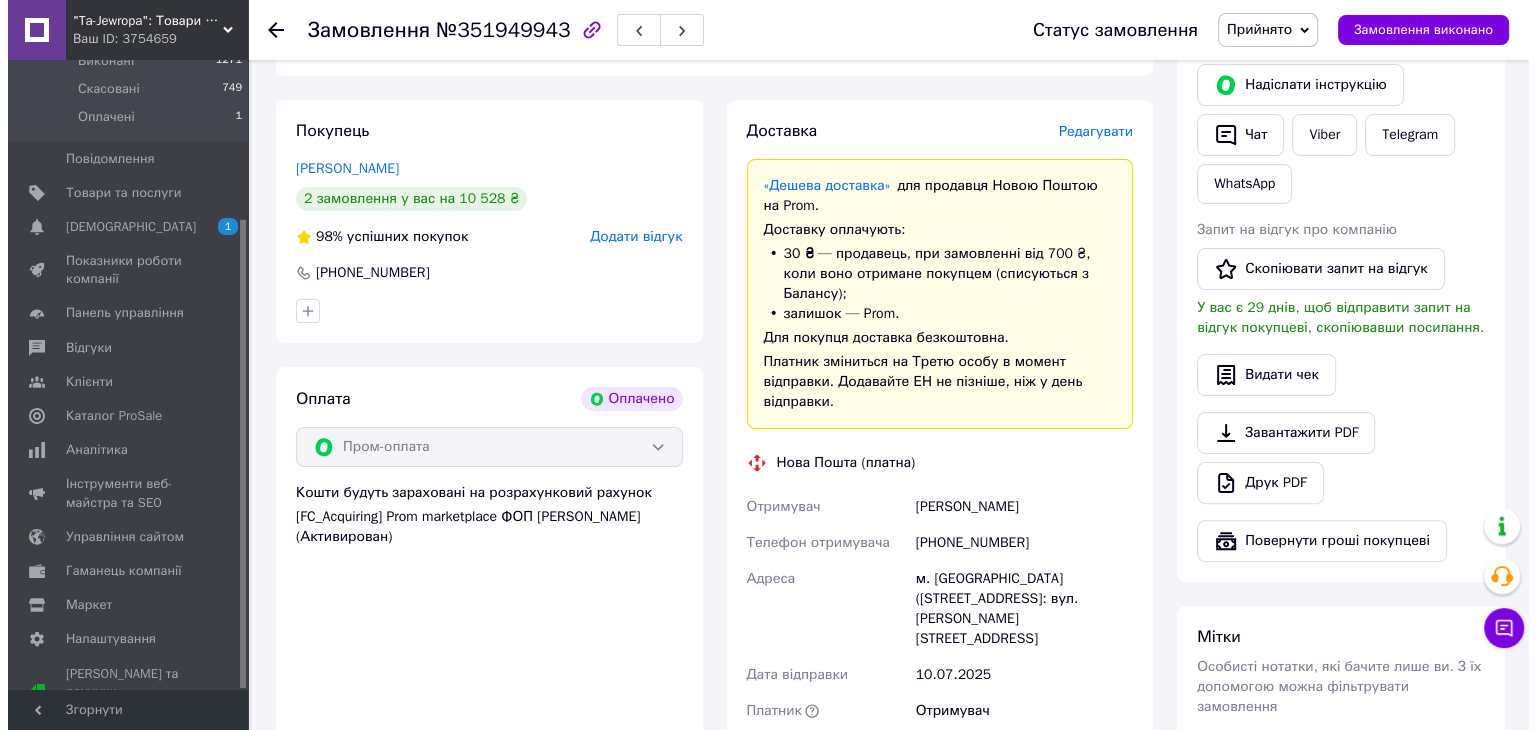 scroll, scrollTop: 447, scrollLeft: 0, axis: vertical 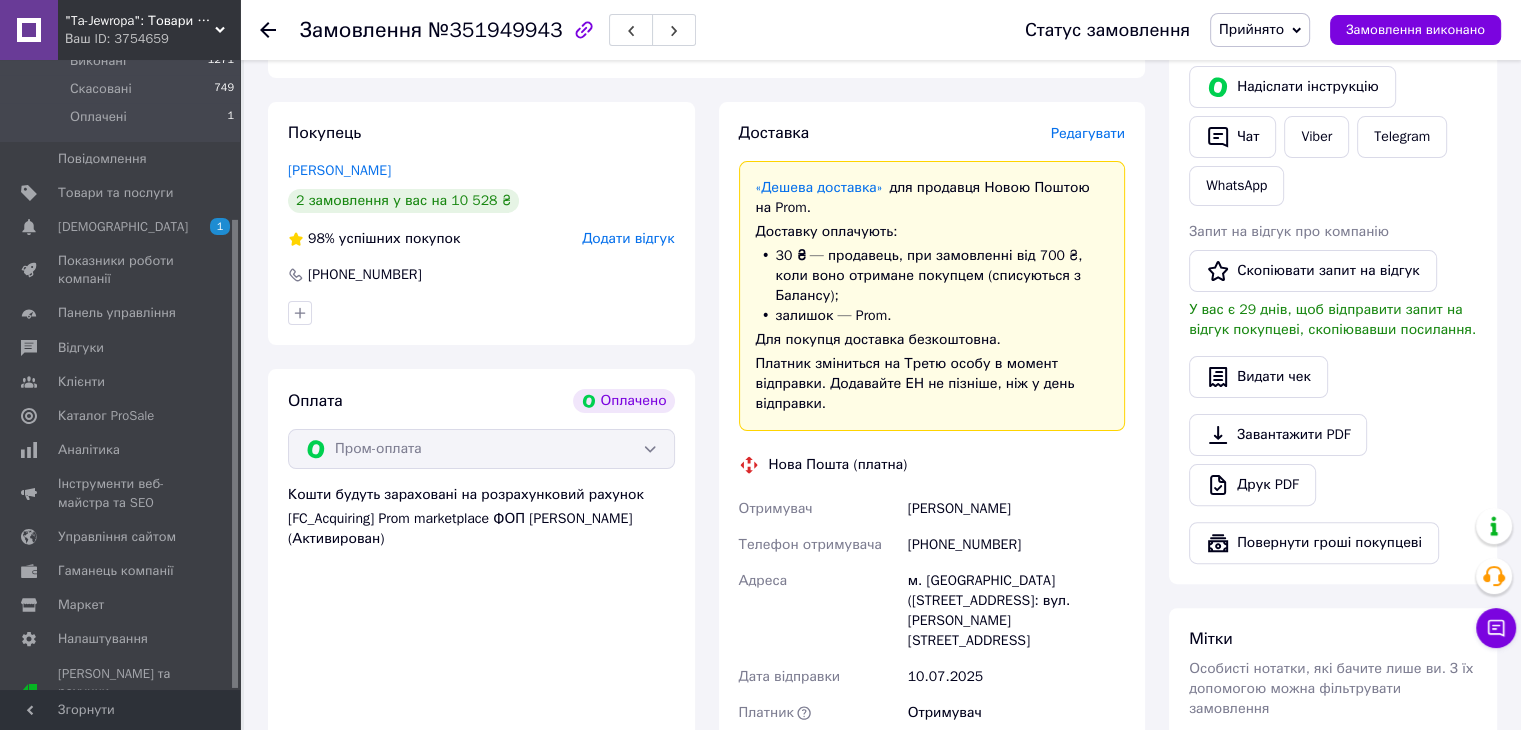 click on "Редагувати" at bounding box center (1088, 133) 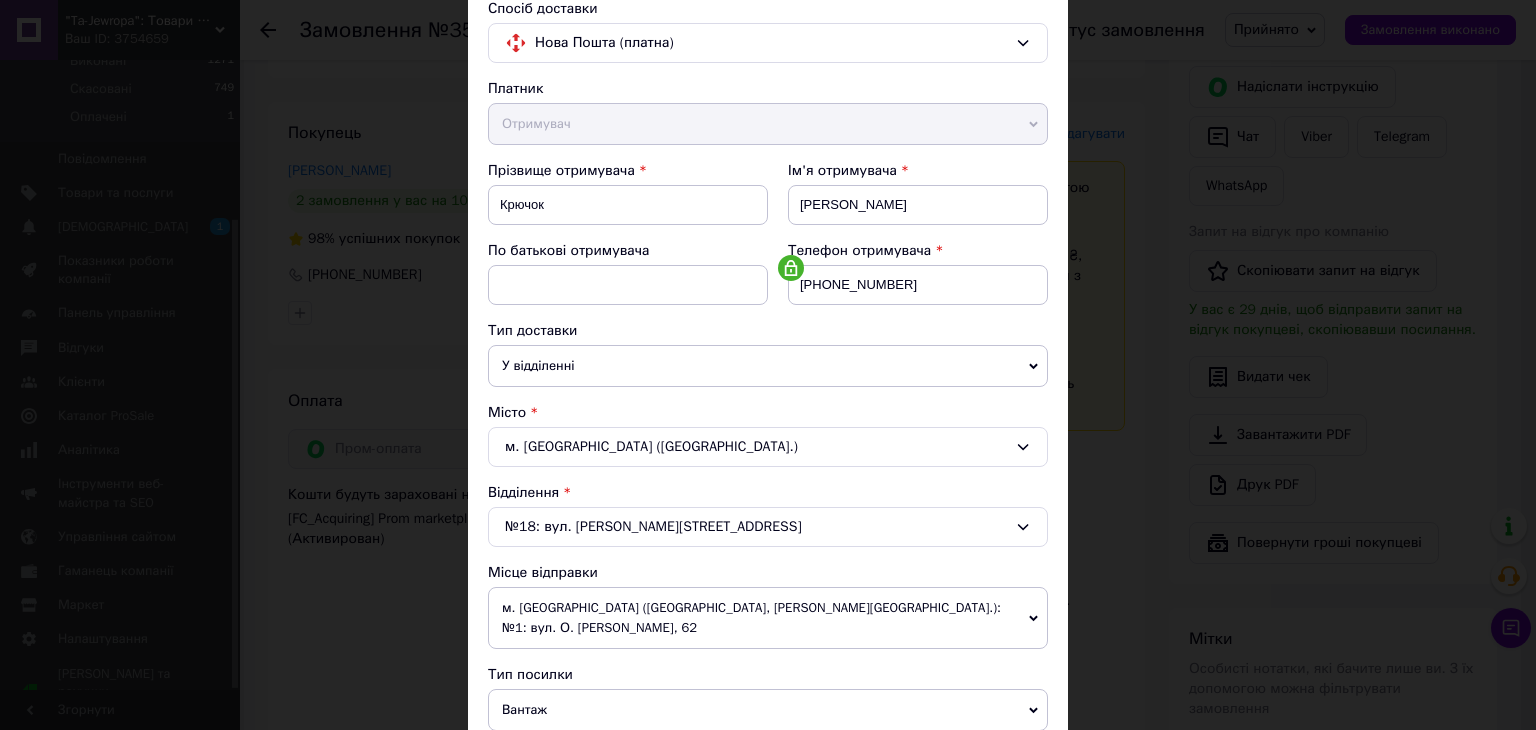 scroll, scrollTop: 100, scrollLeft: 0, axis: vertical 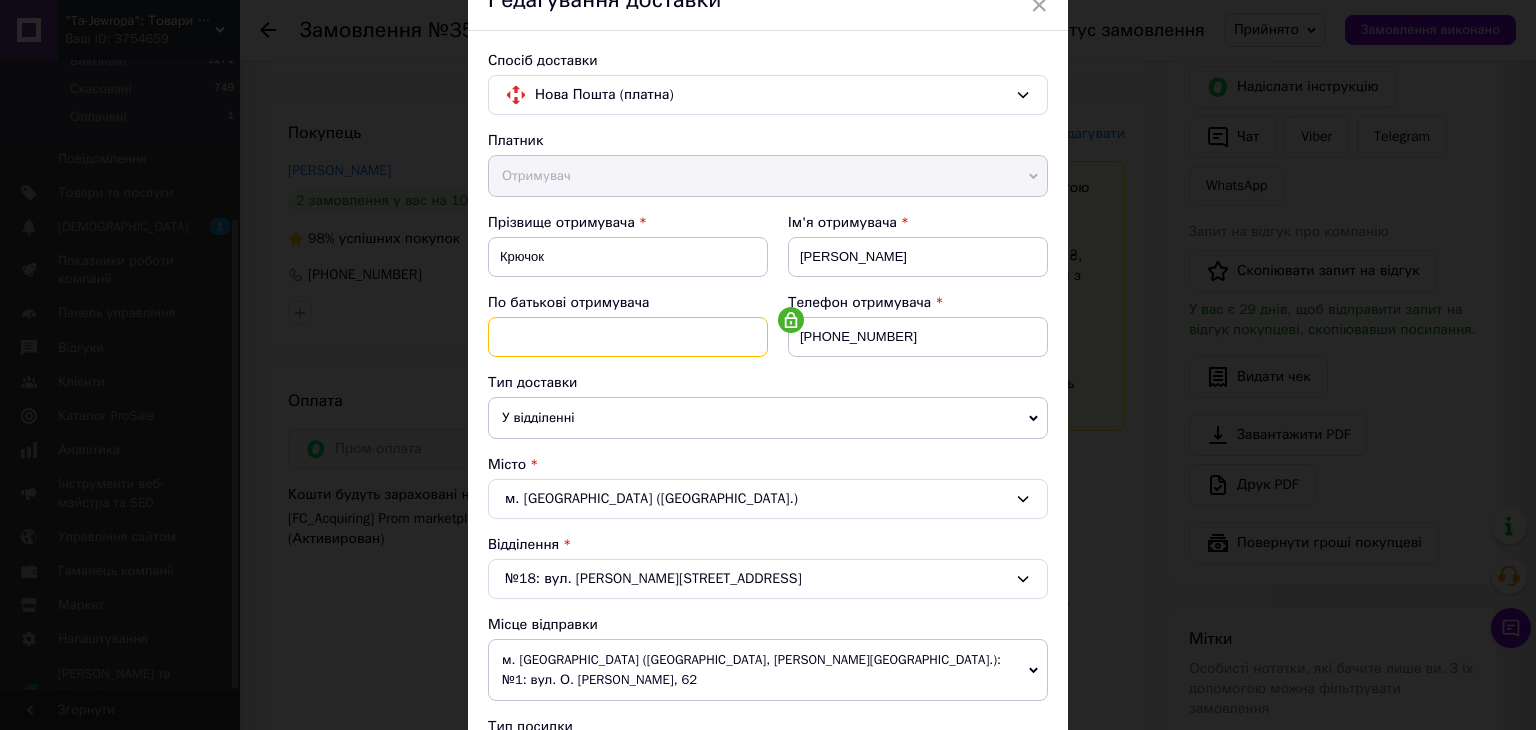 click at bounding box center (628, 337) 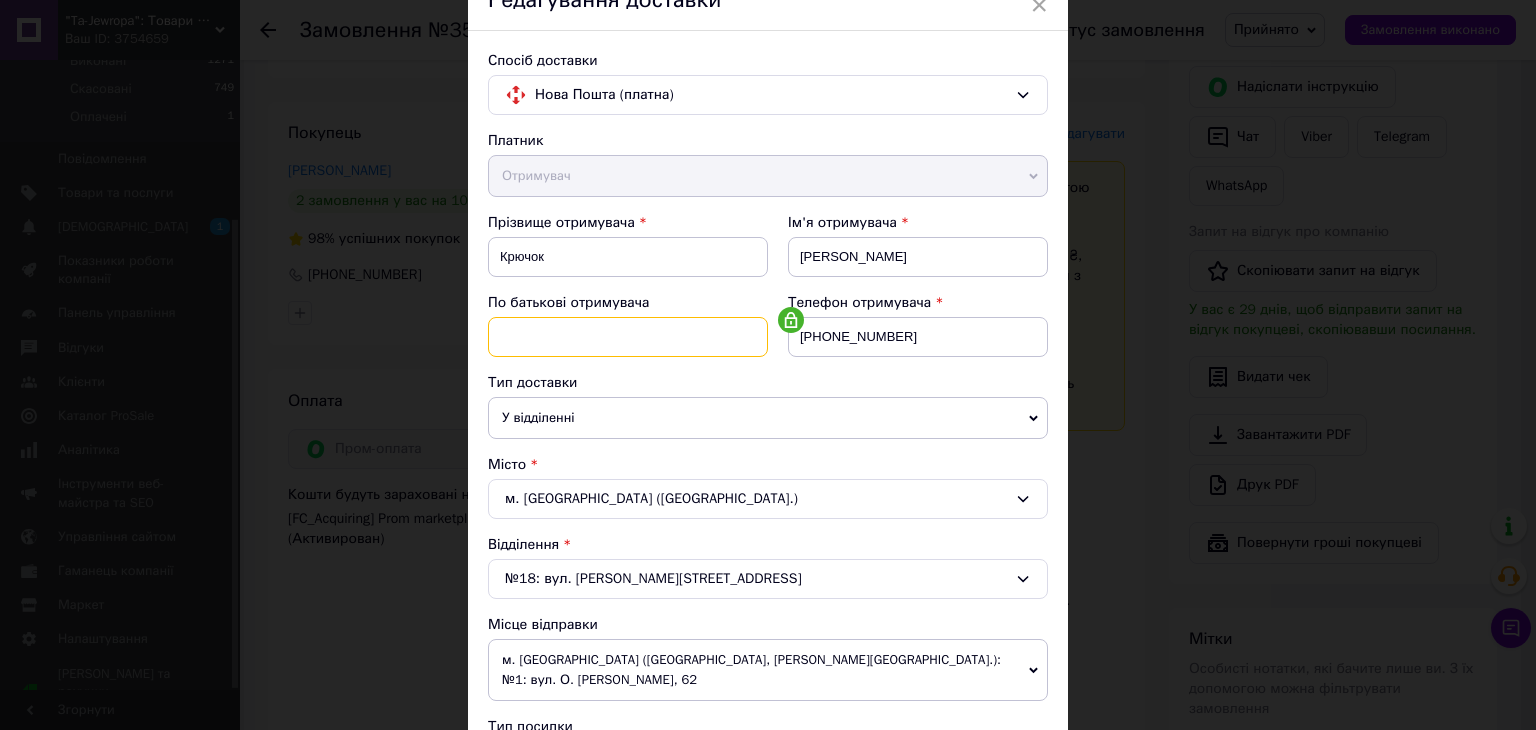 type on "м" 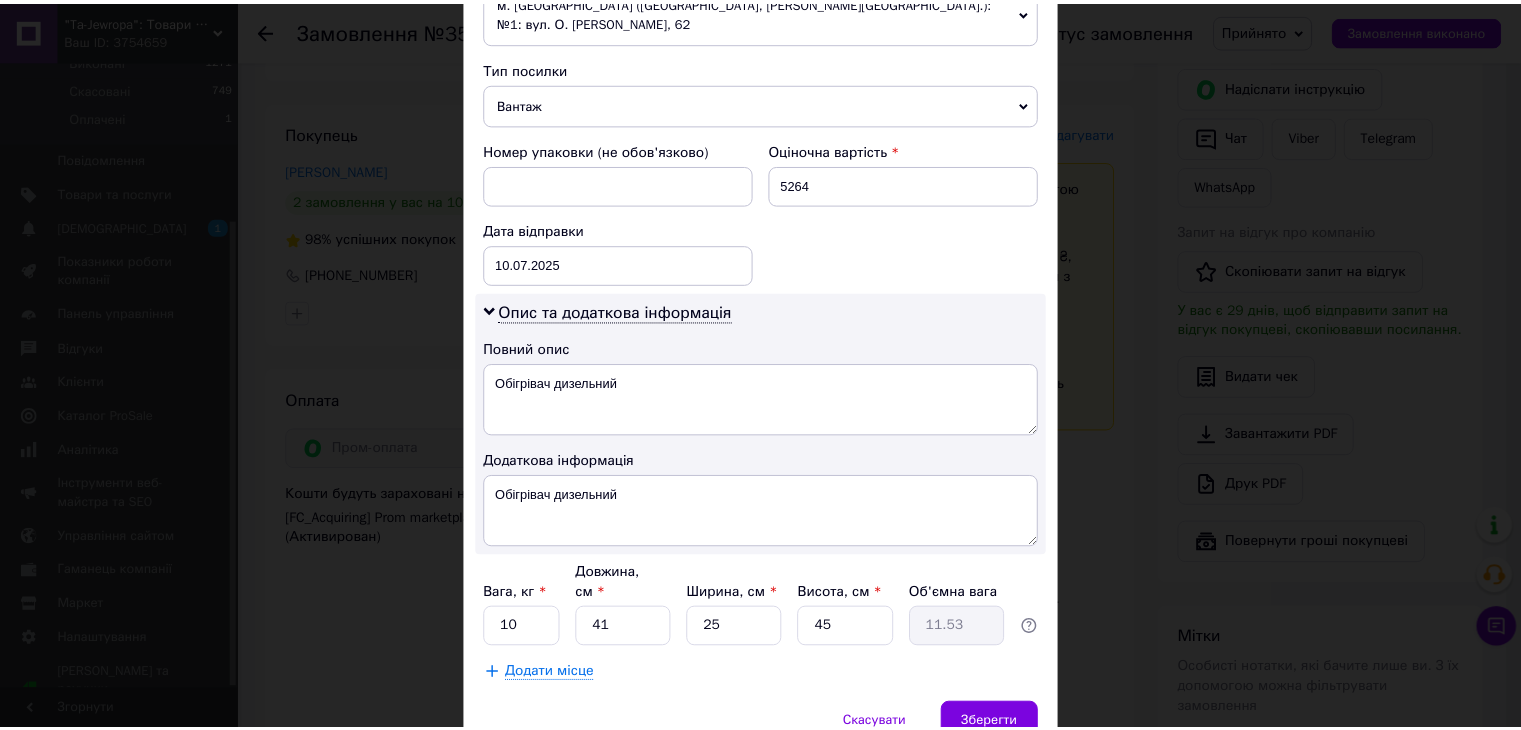 scroll, scrollTop: 816, scrollLeft: 0, axis: vertical 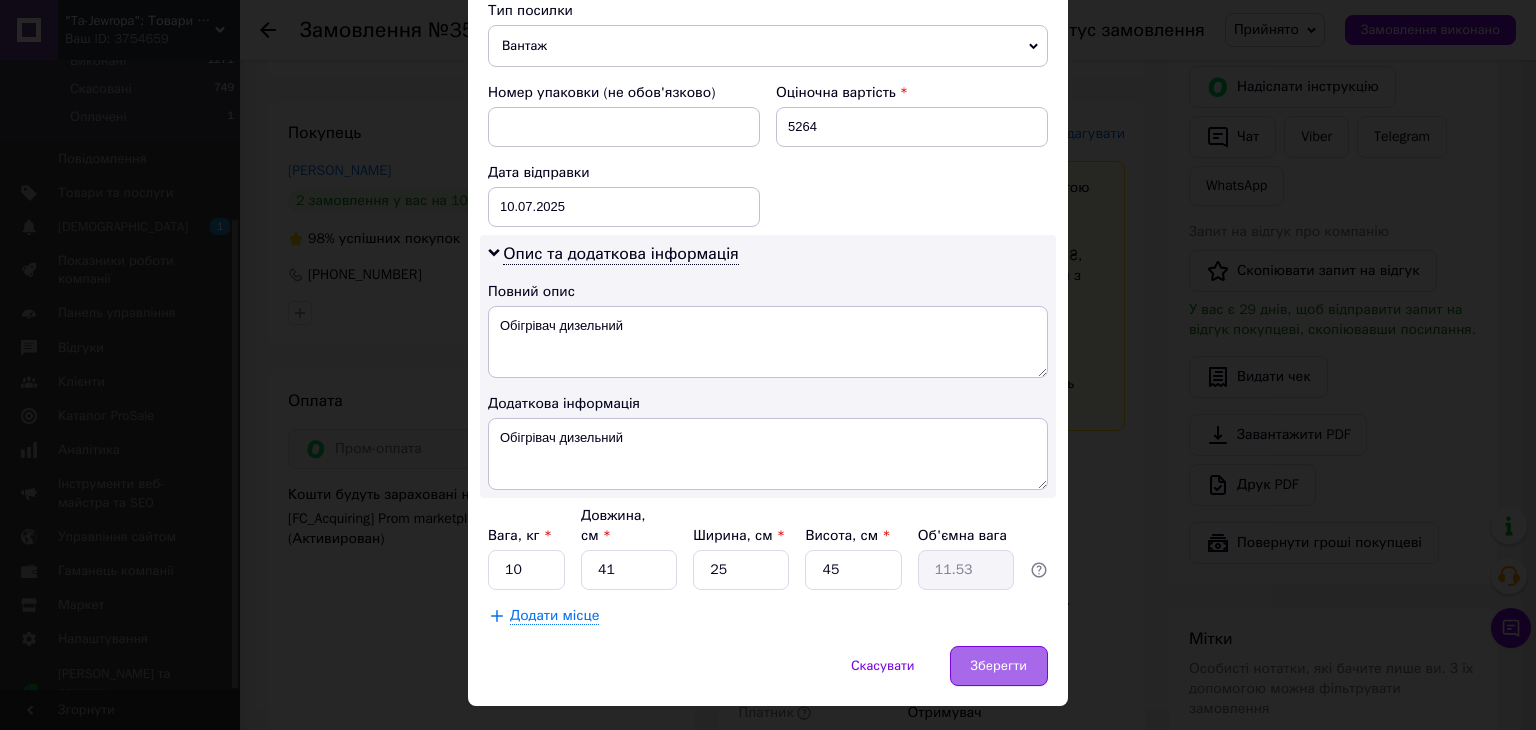 click on "Зберегти" at bounding box center (999, 666) 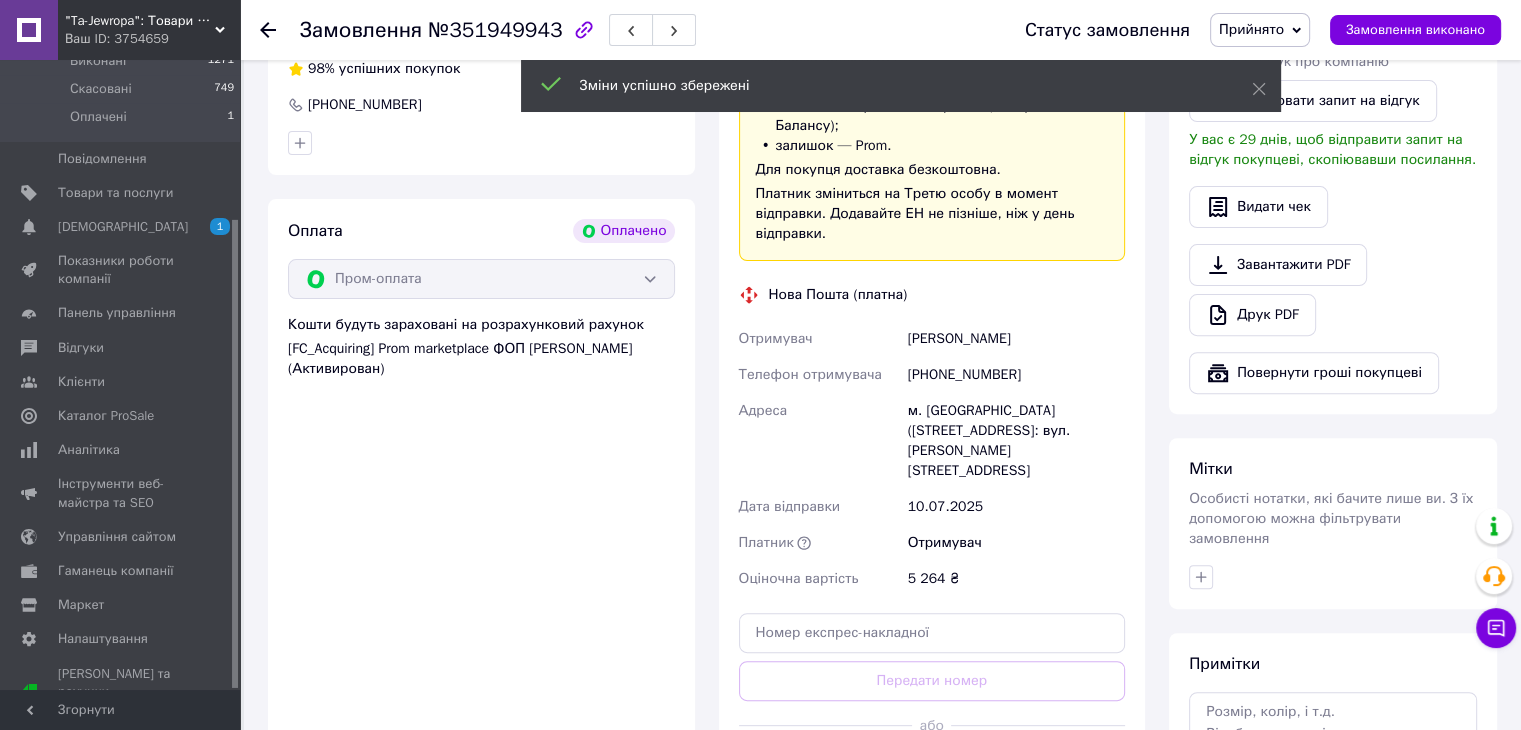 scroll, scrollTop: 847, scrollLeft: 0, axis: vertical 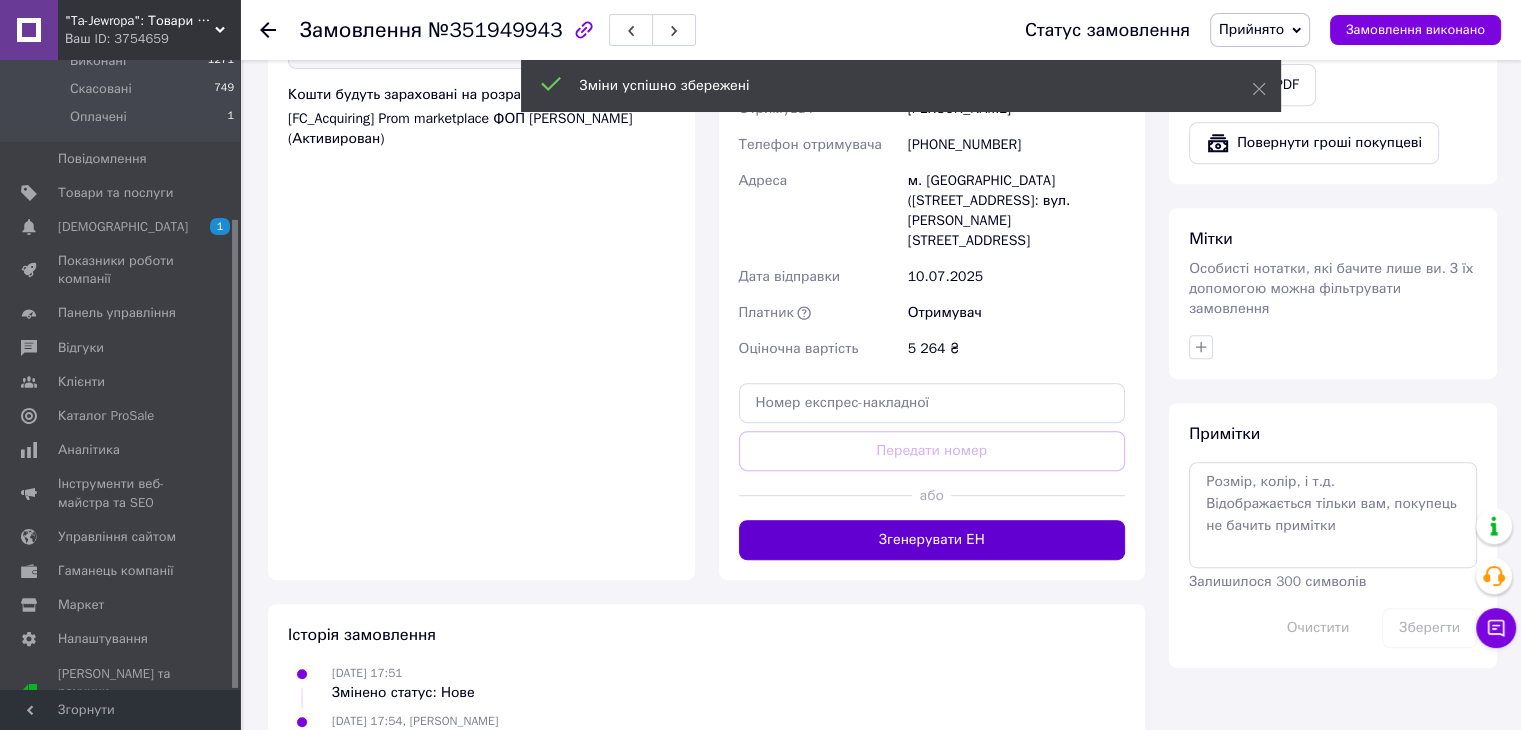 click on "Згенерувати ЕН" at bounding box center [932, 540] 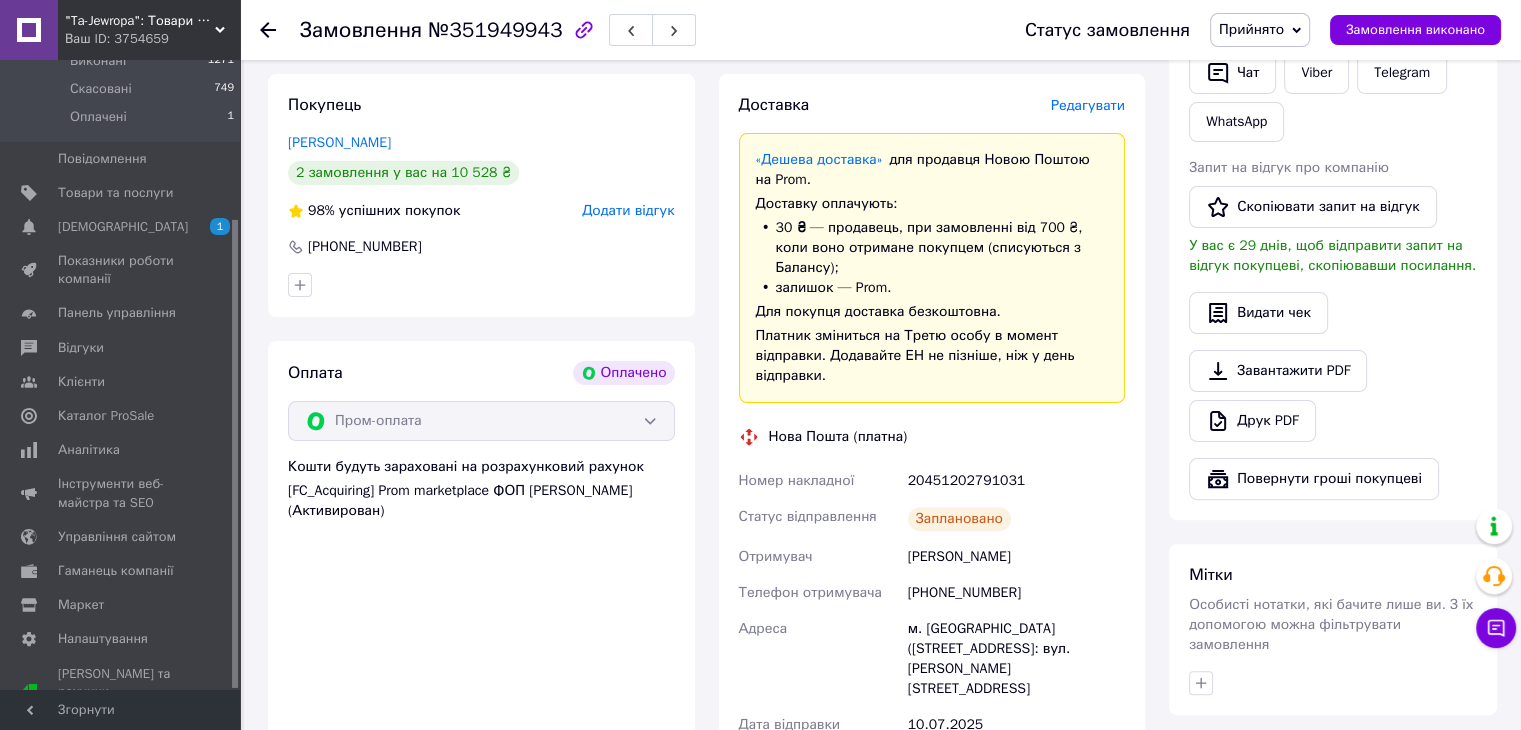 scroll, scrollTop: 447, scrollLeft: 0, axis: vertical 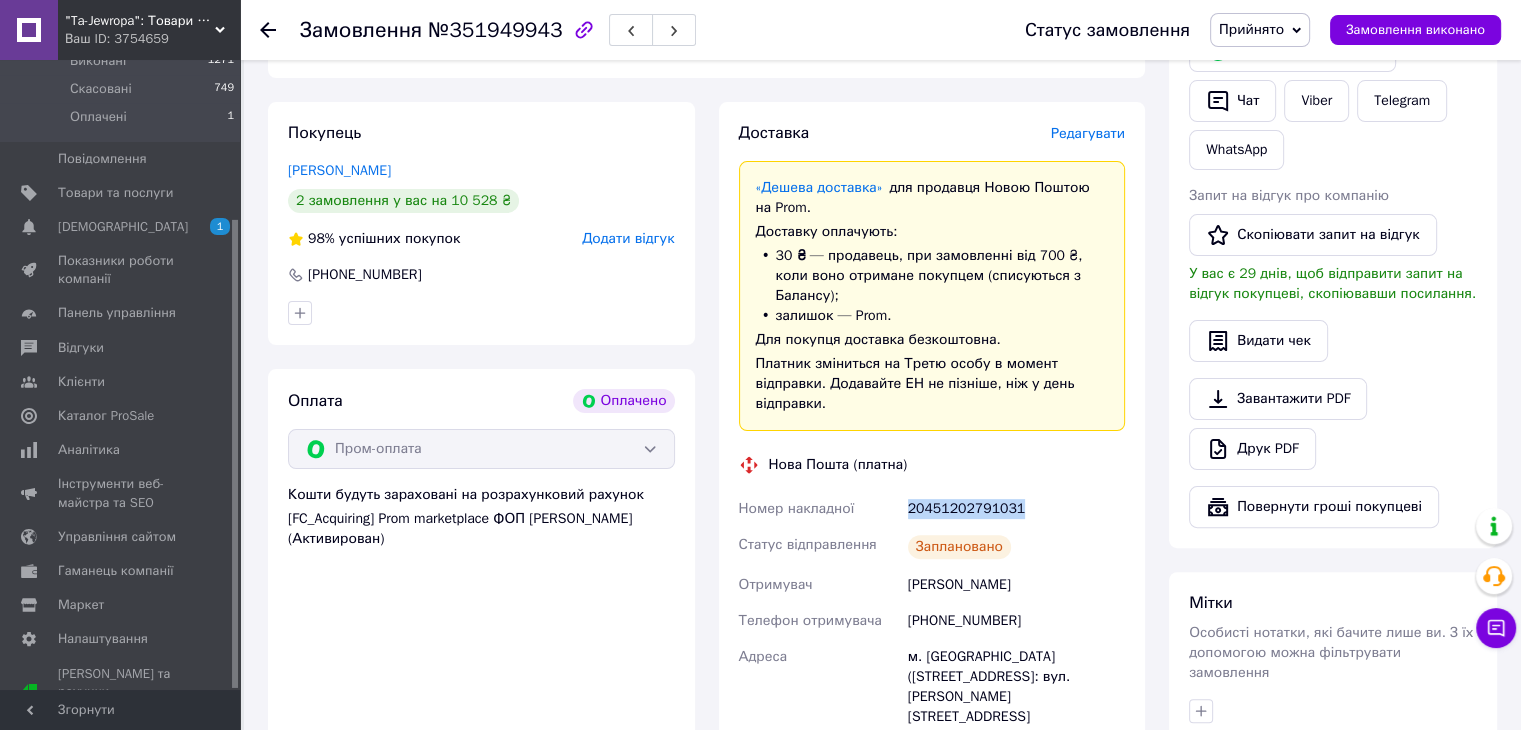 drag, startPoint x: 907, startPoint y: 489, endPoint x: 1022, endPoint y: 493, distance: 115.06954 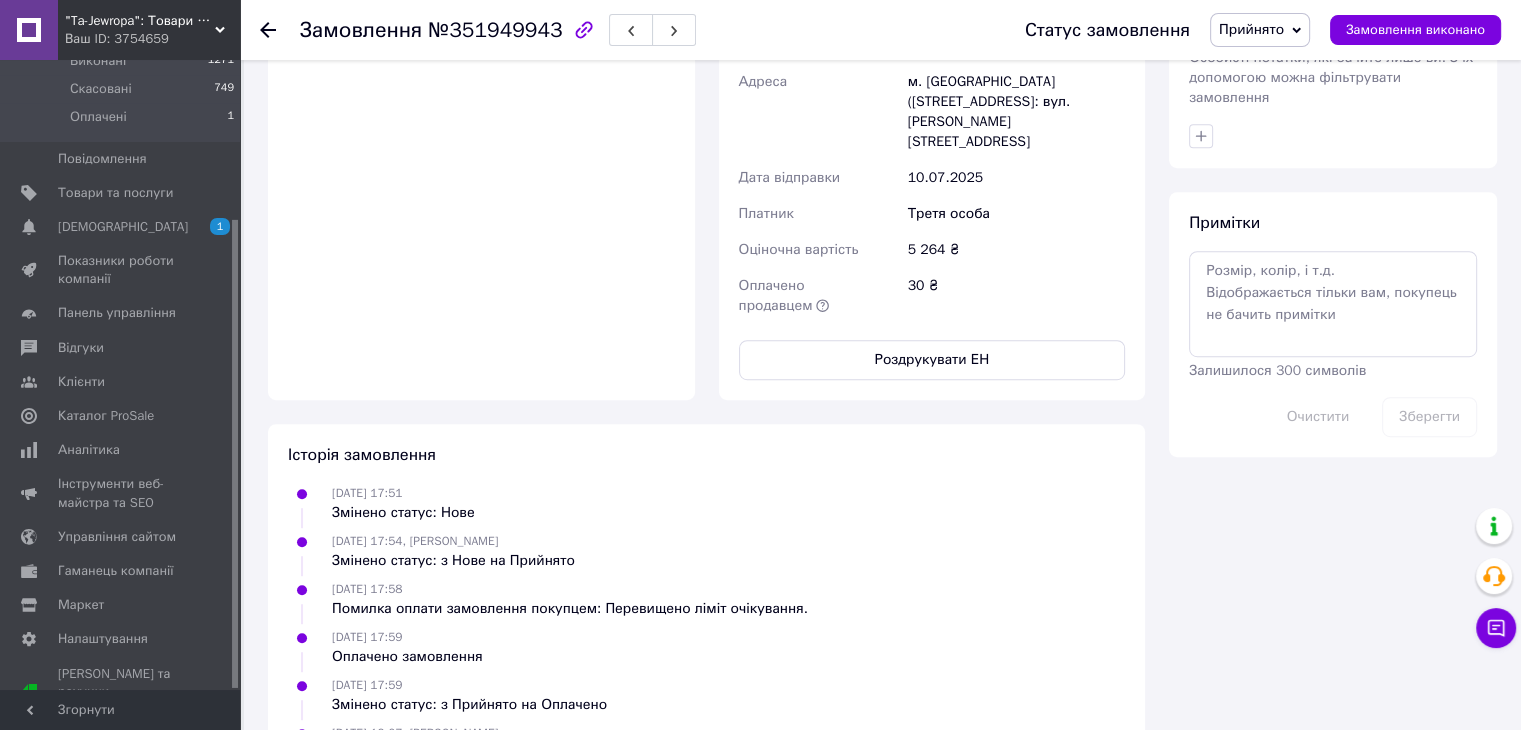 scroll, scrollTop: 1147, scrollLeft: 0, axis: vertical 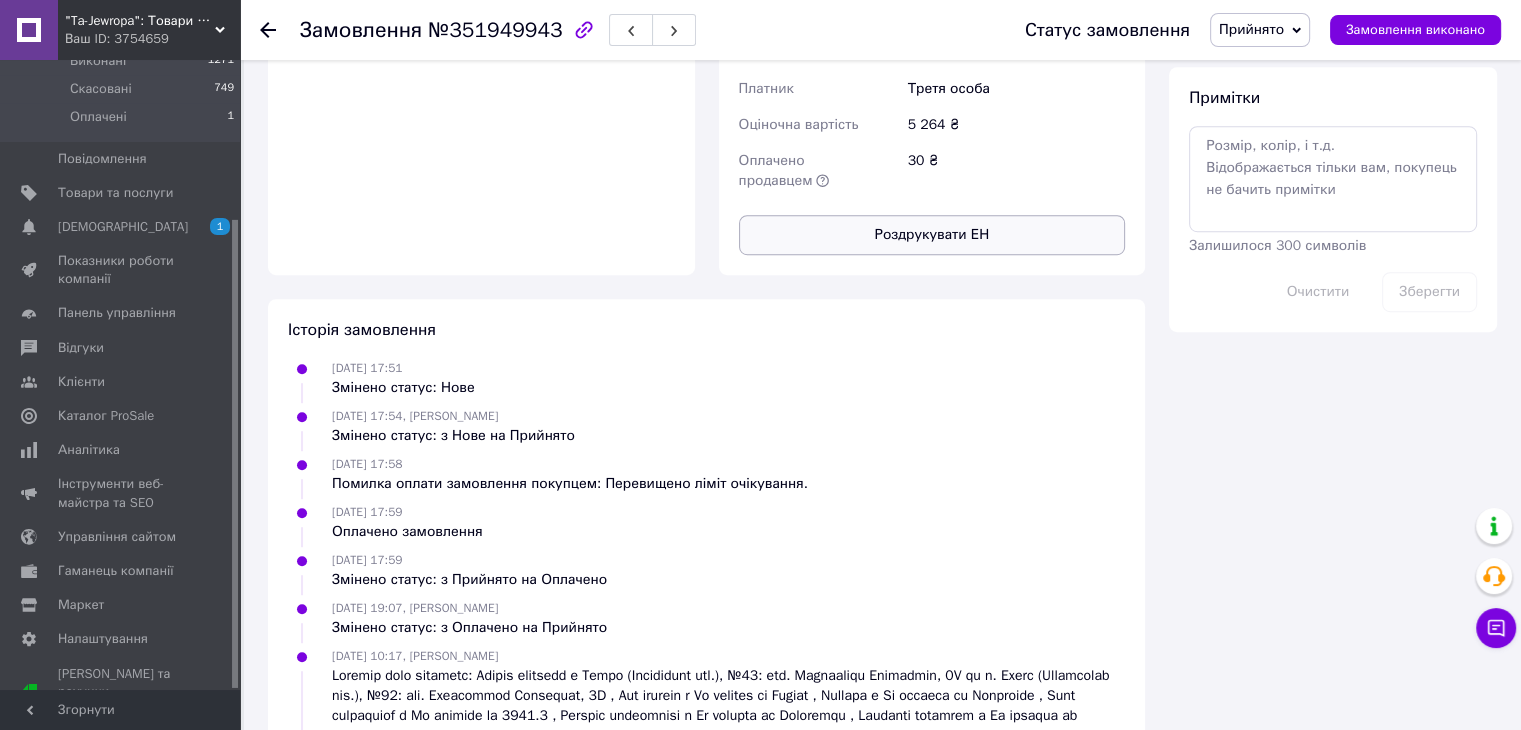 click on "Роздрукувати ЕН" at bounding box center (932, 235) 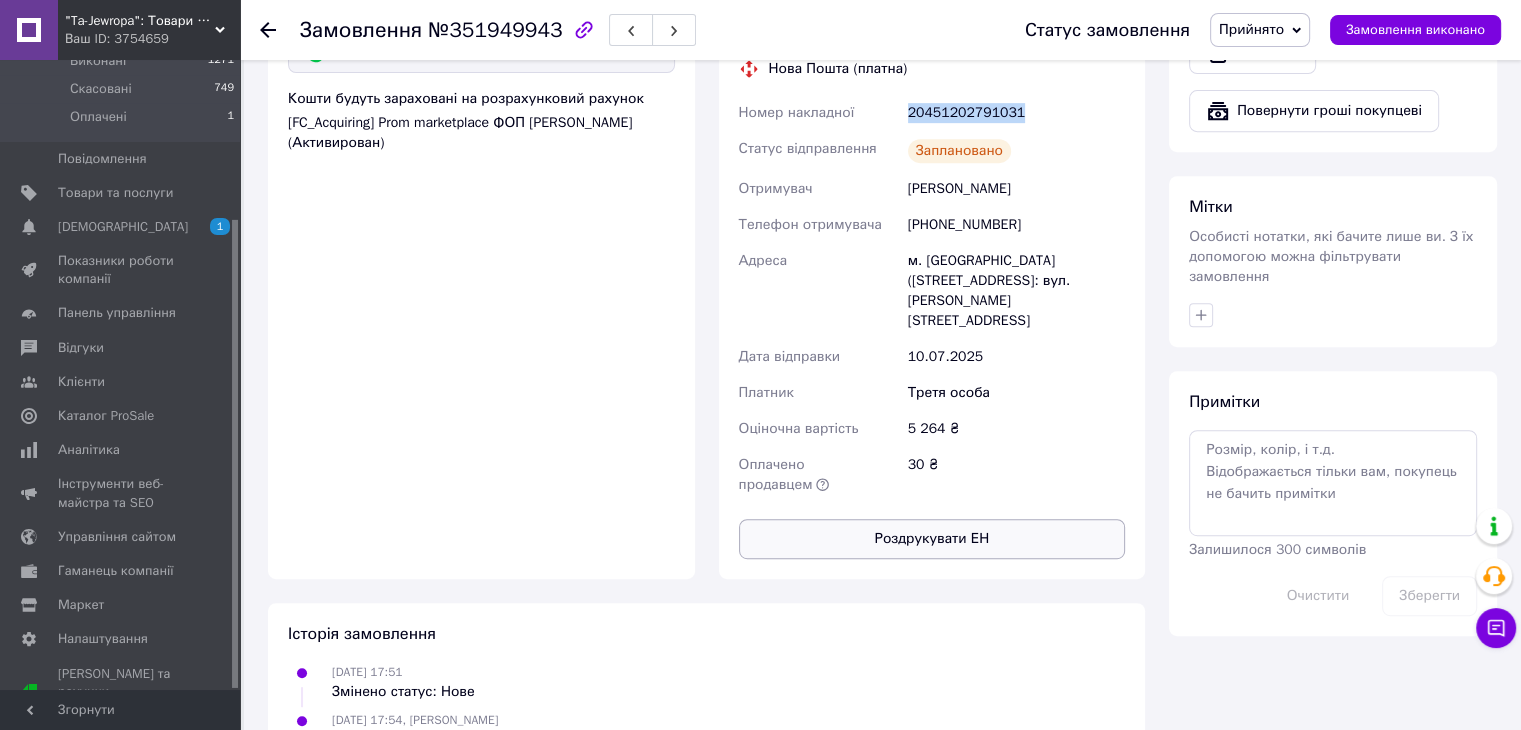 scroll, scrollTop: 747, scrollLeft: 0, axis: vertical 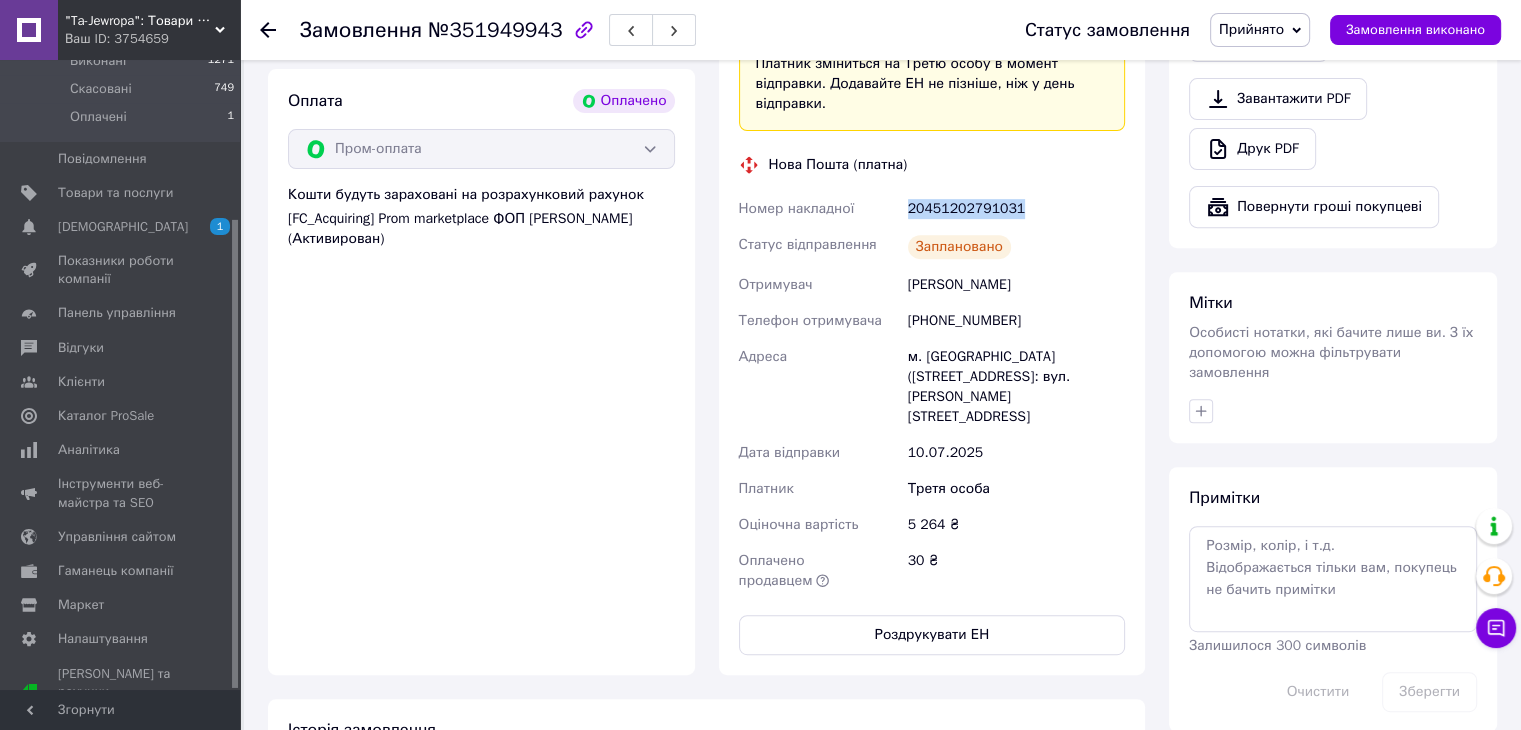 copy on "20451202791031" 